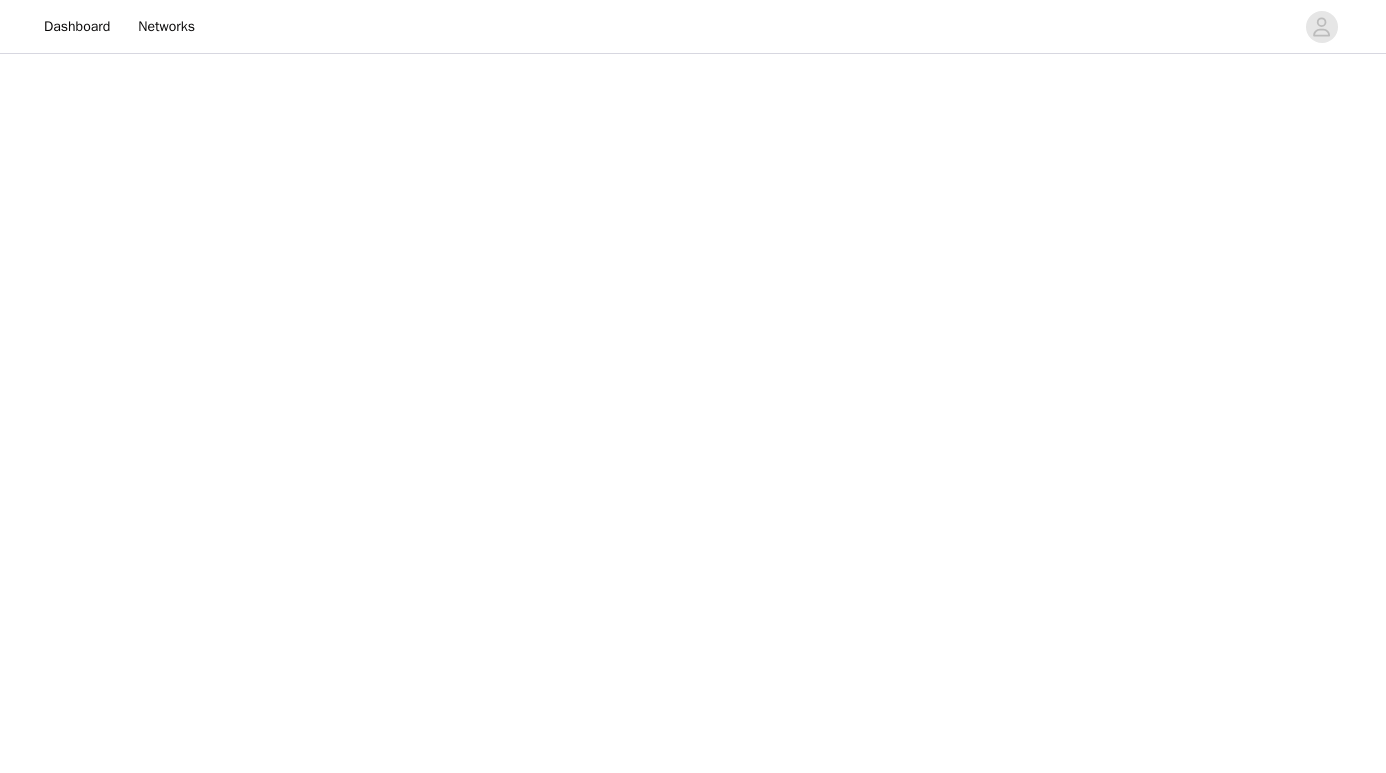 scroll, scrollTop: 0, scrollLeft: 0, axis: both 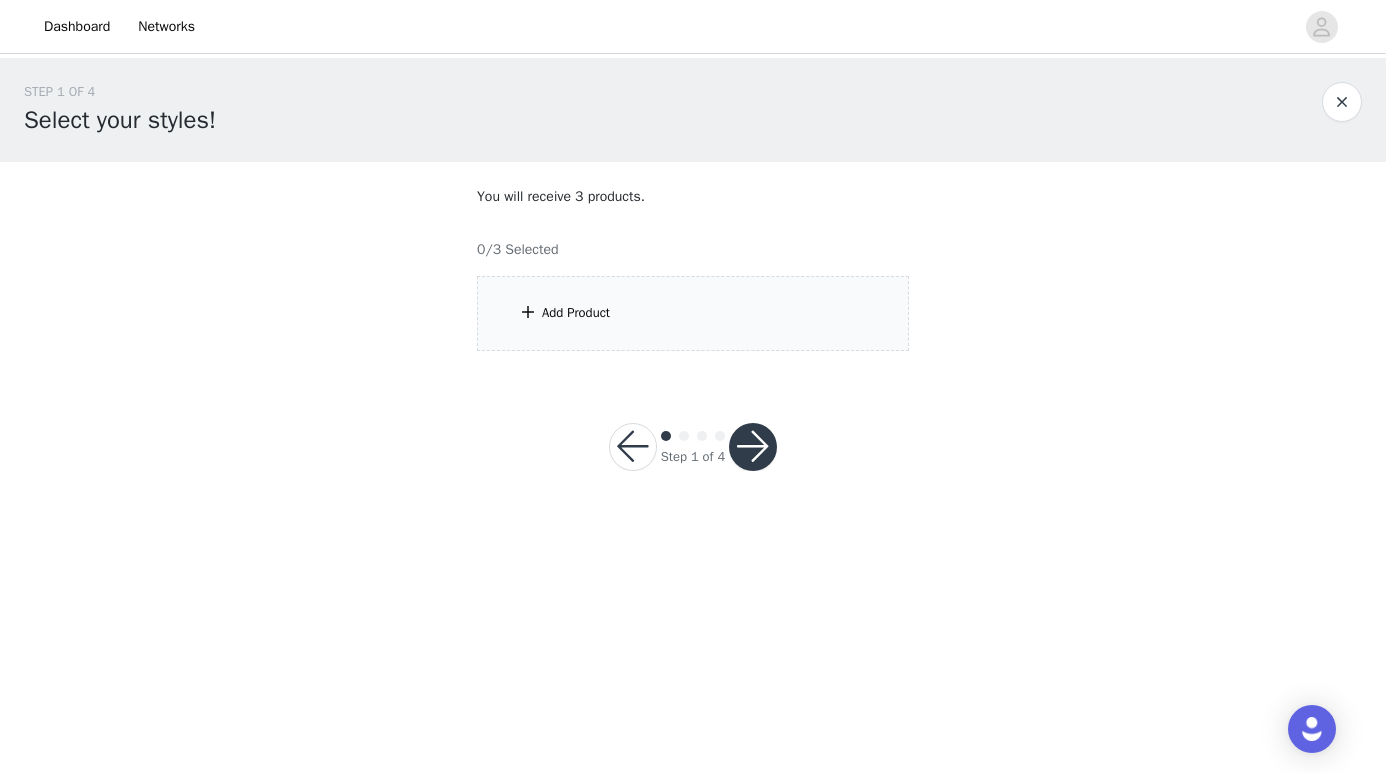 click on "Add Product" at bounding box center [693, 313] 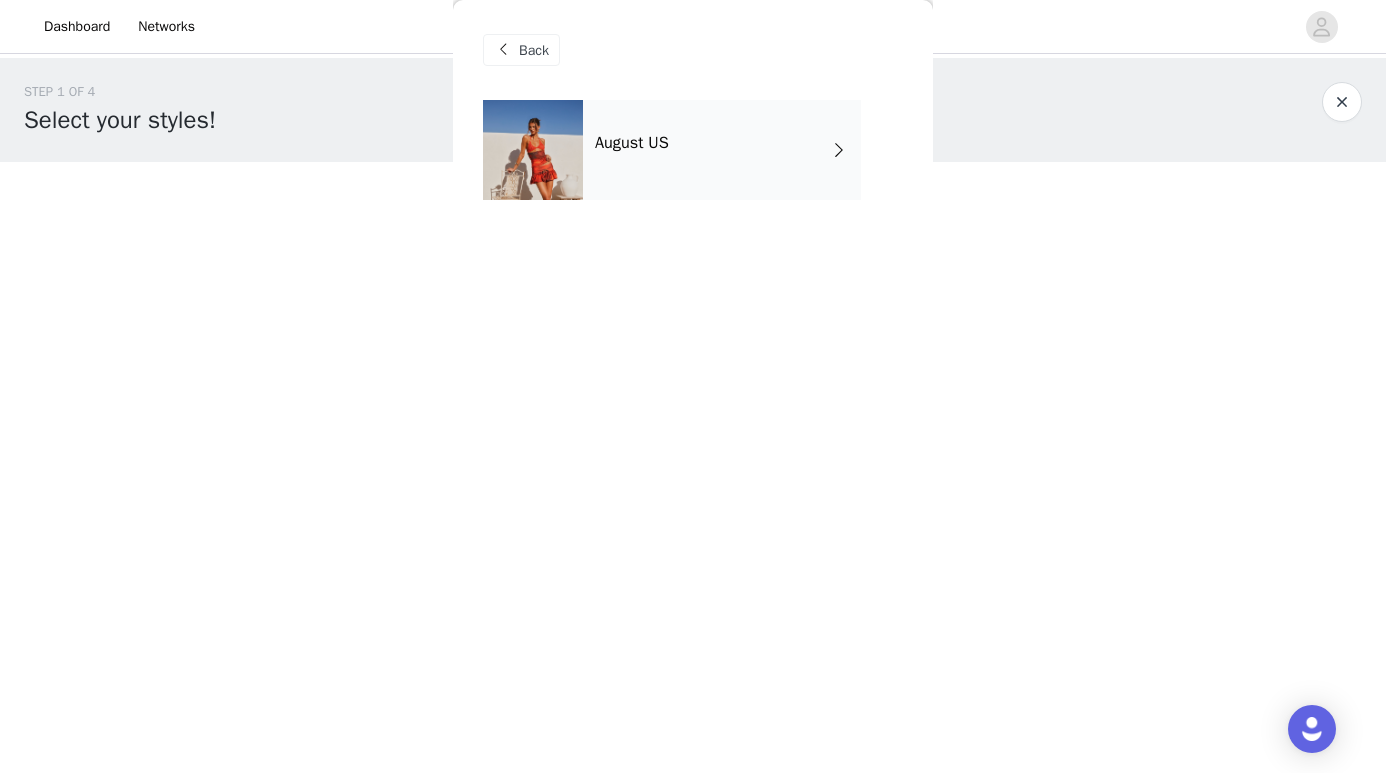click on "August US" at bounding box center (722, 150) 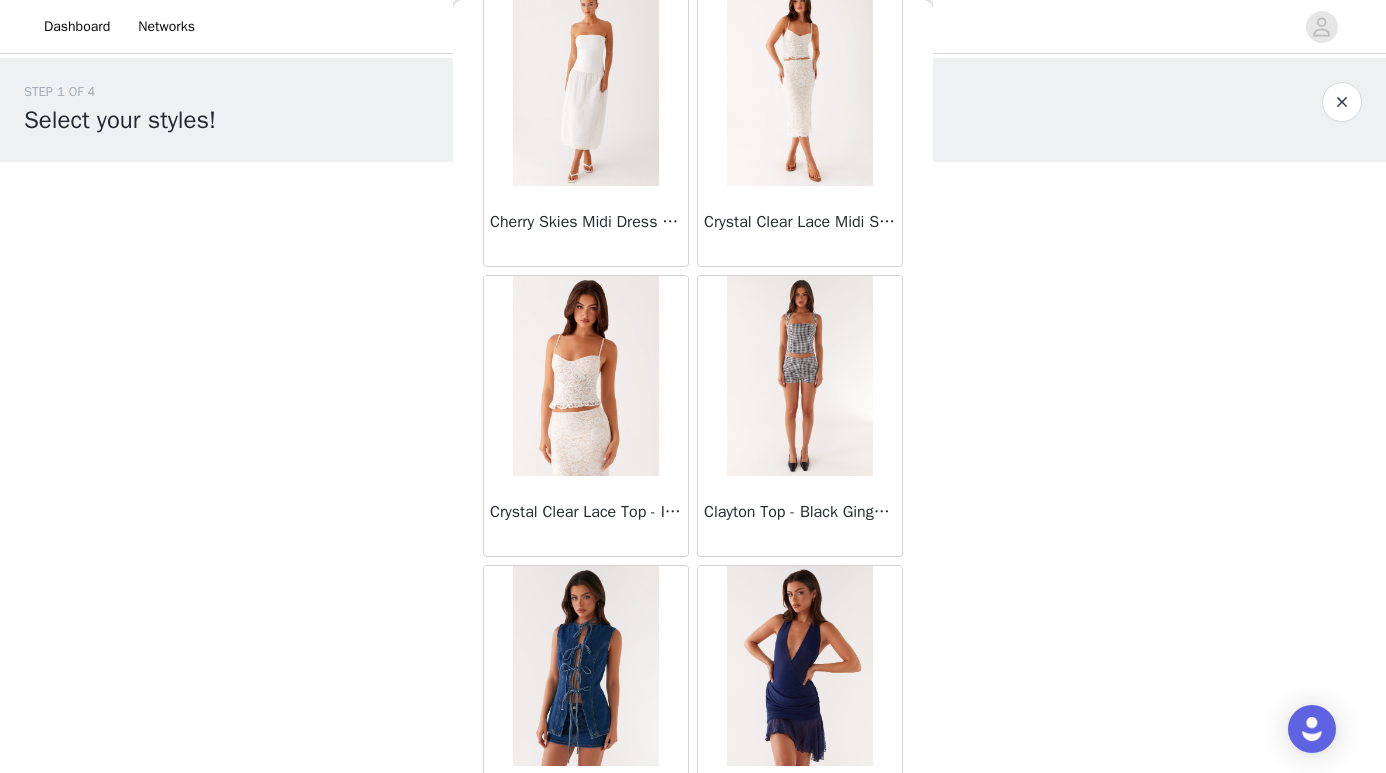 scroll, scrollTop: 2287, scrollLeft: 0, axis: vertical 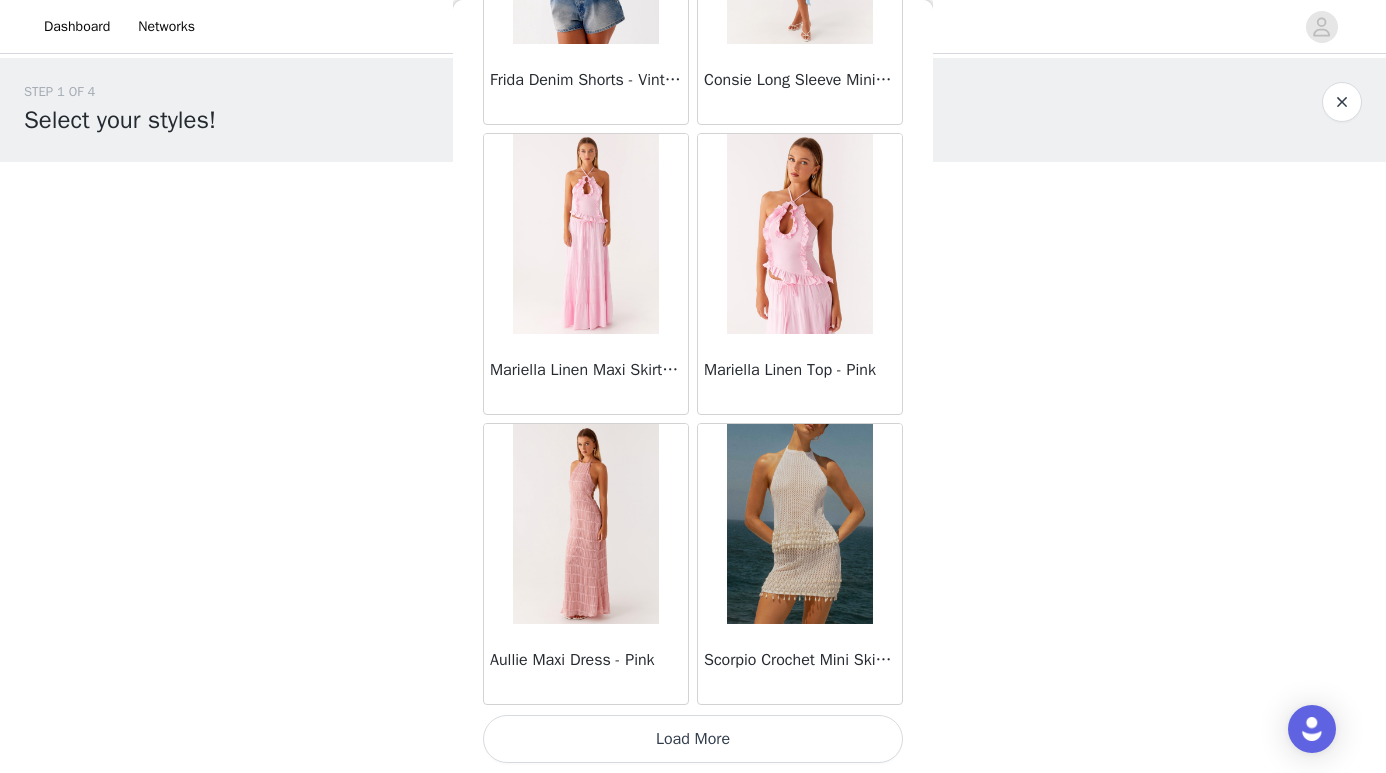 click on "Load More" at bounding box center (693, 739) 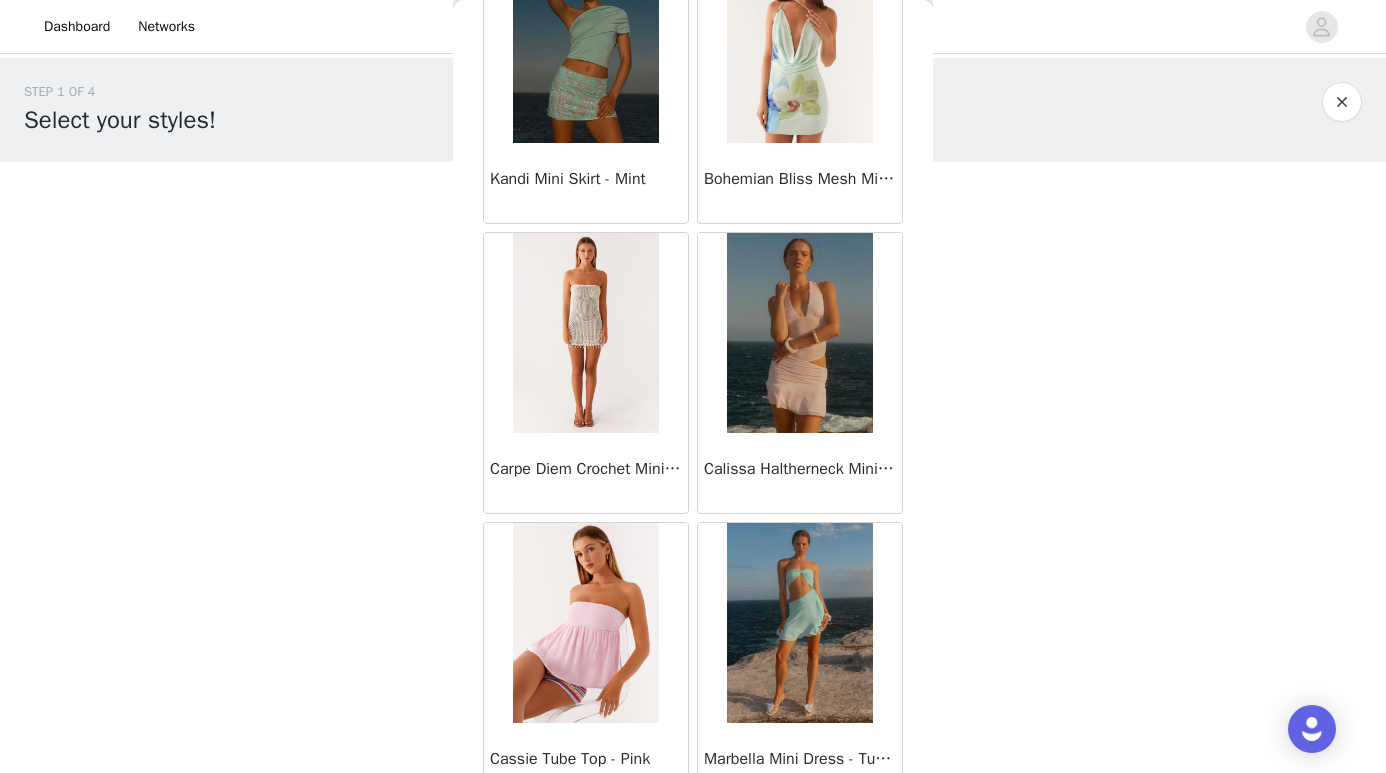 scroll, scrollTop: 5187, scrollLeft: 0, axis: vertical 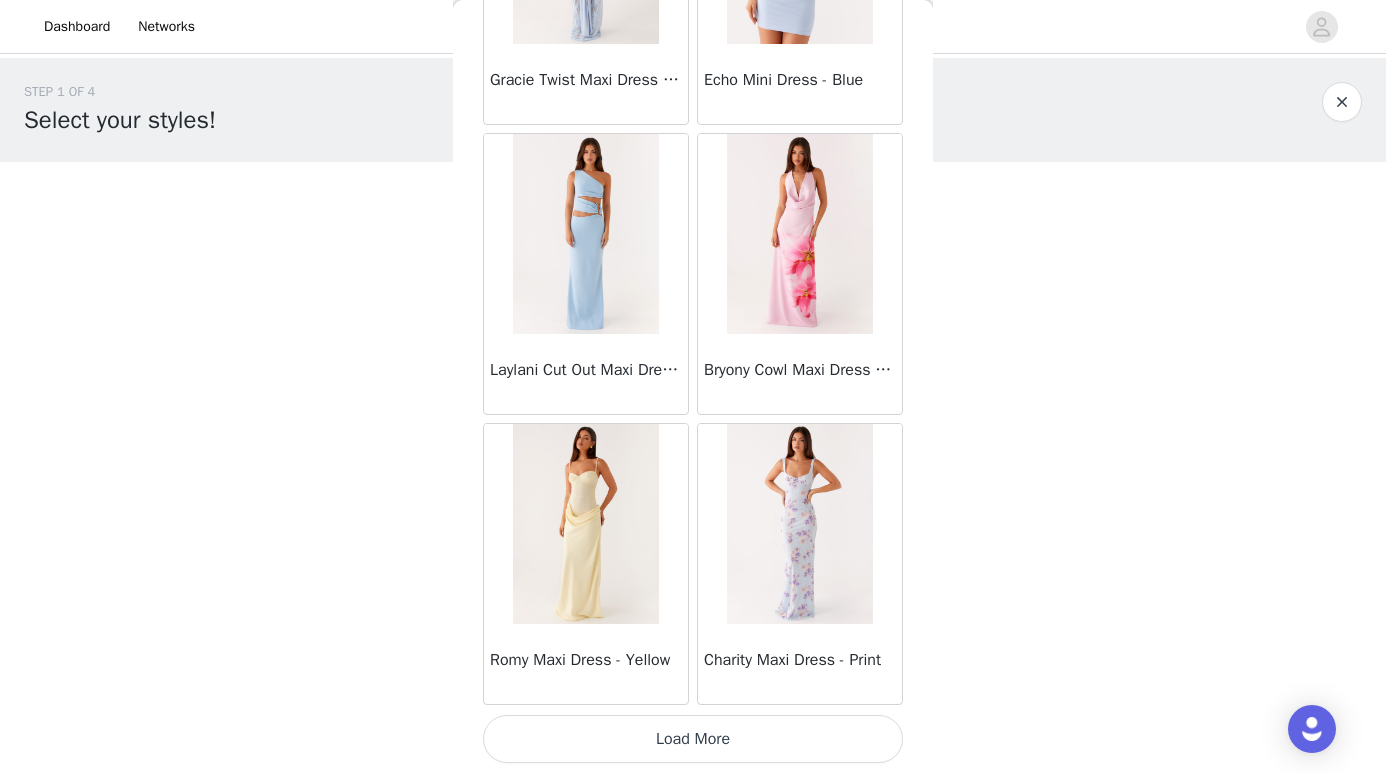 click on "Load More" at bounding box center (693, 739) 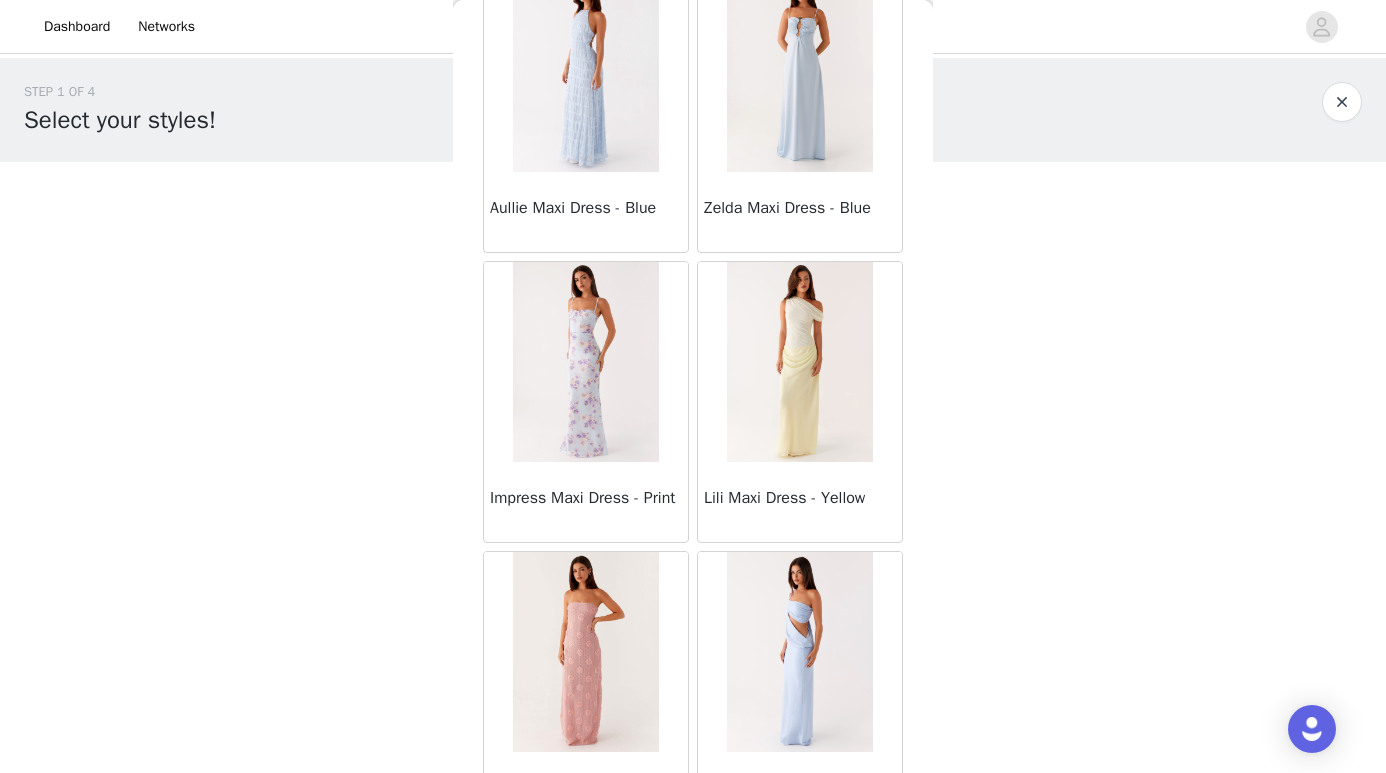 scroll, scrollTop: 8087, scrollLeft: 0, axis: vertical 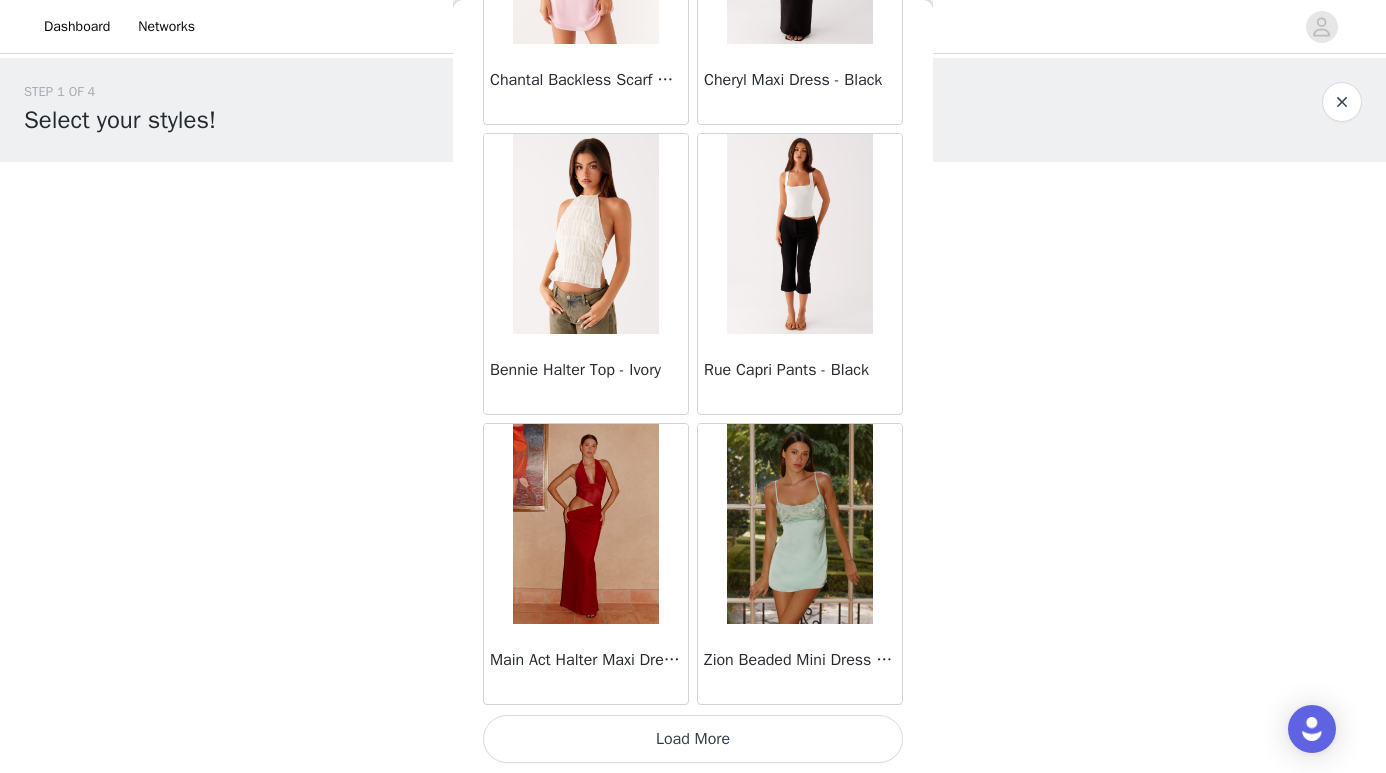 click on "Load More" at bounding box center (693, 739) 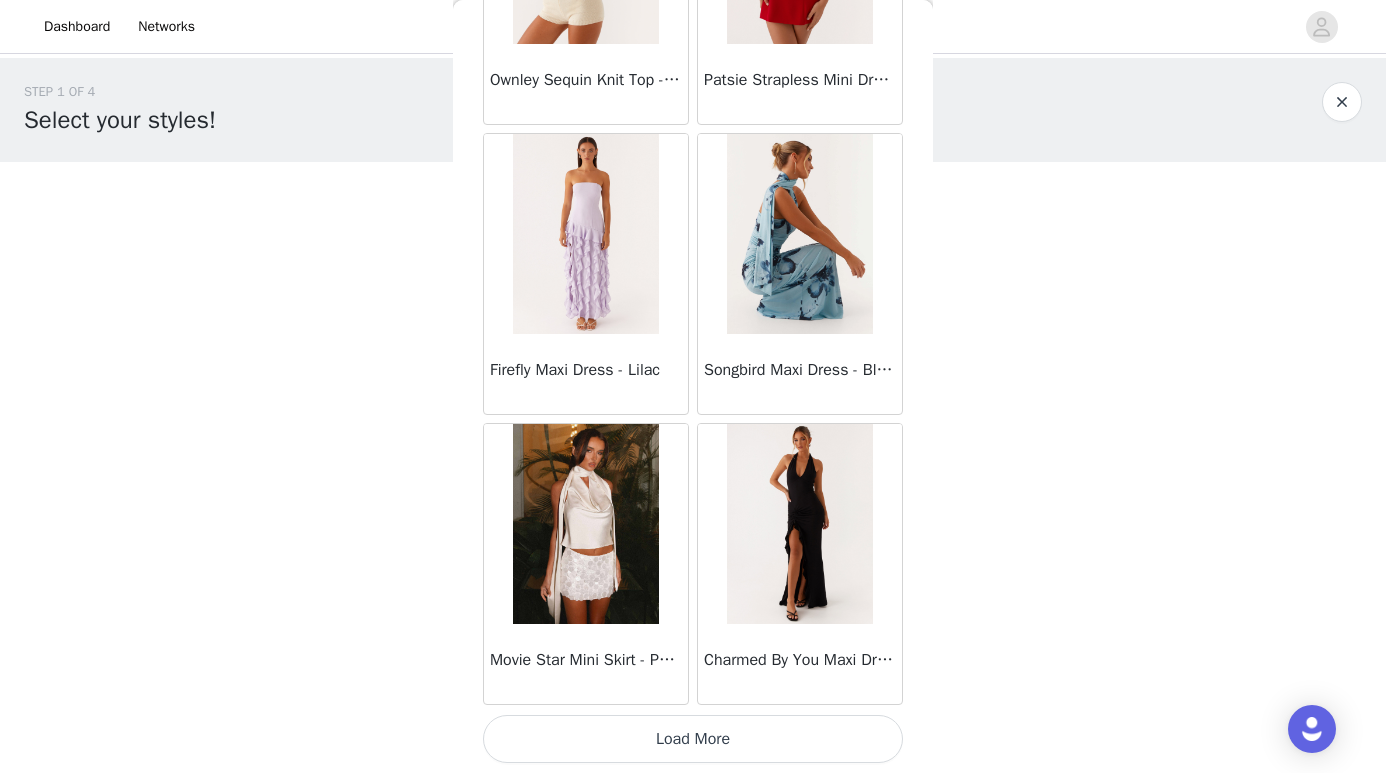 click on "Load More" at bounding box center (693, 739) 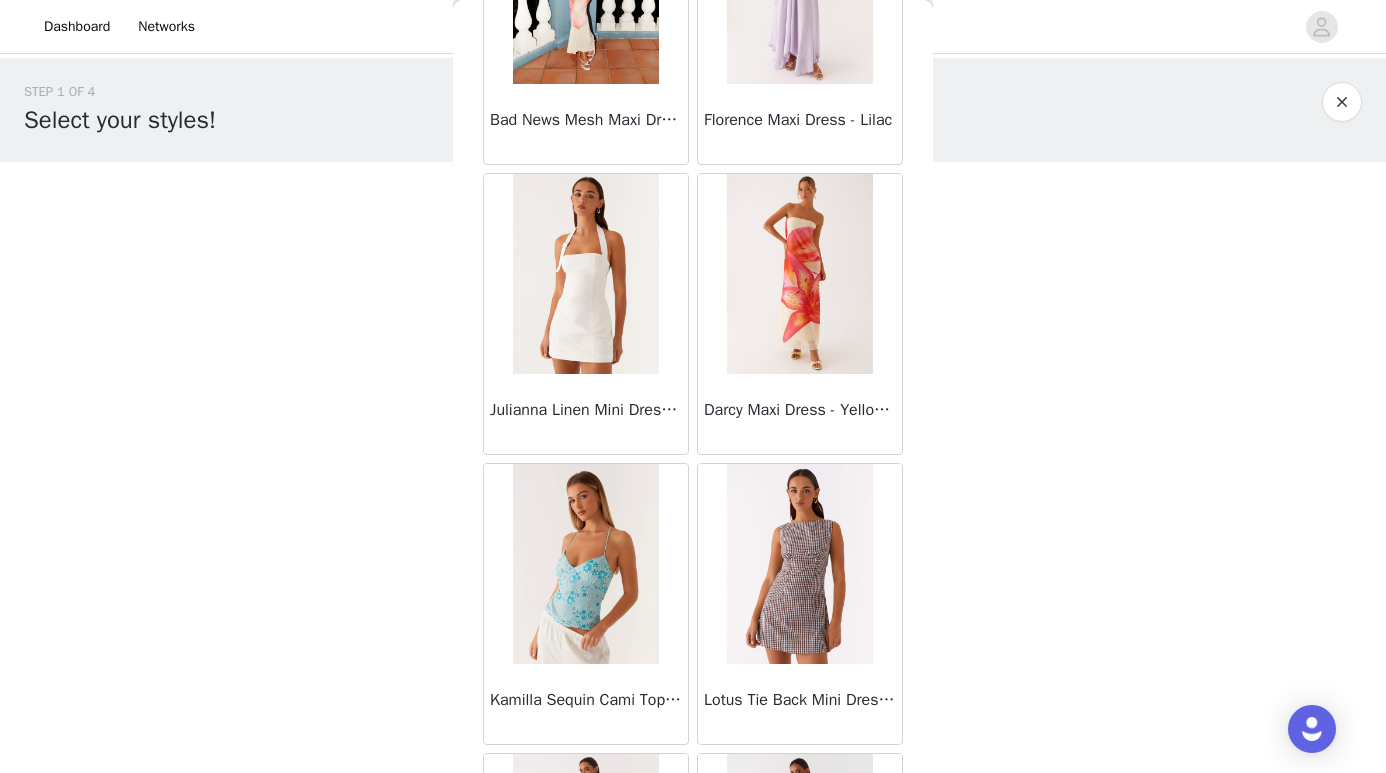 scroll, scrollTop: 13887, scrollLeft: 0, axis: vertical 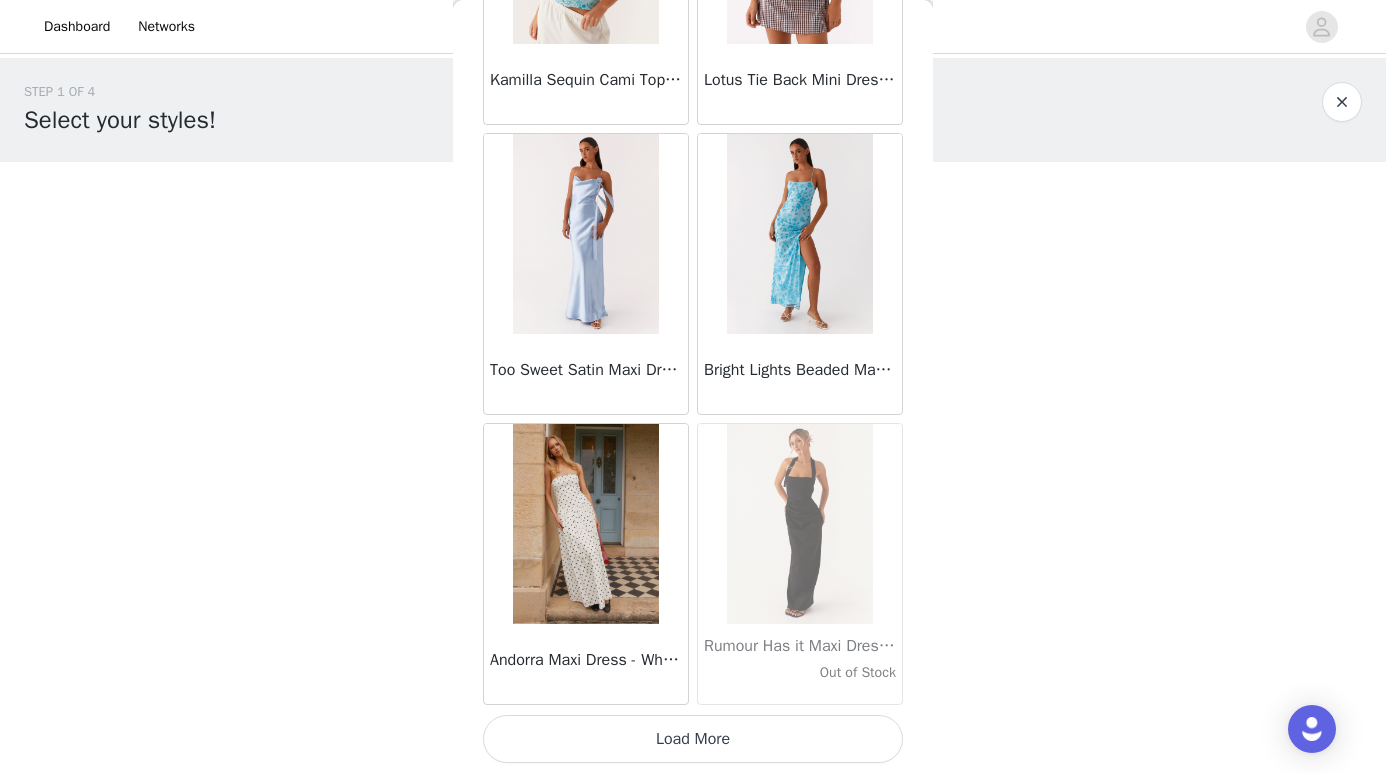 click on "Load More" at bounding box center (693, 739) 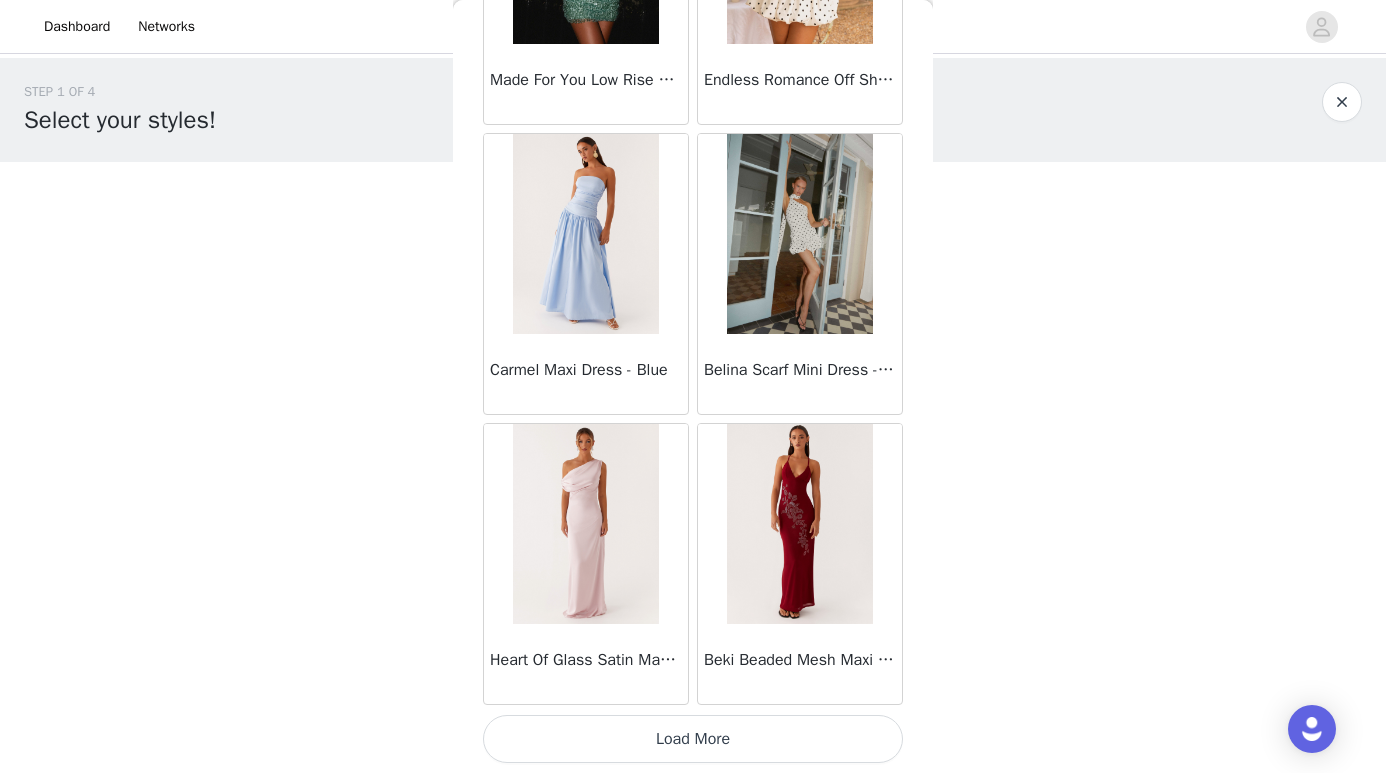 click on "Load More" at bounding box center [693, 739] 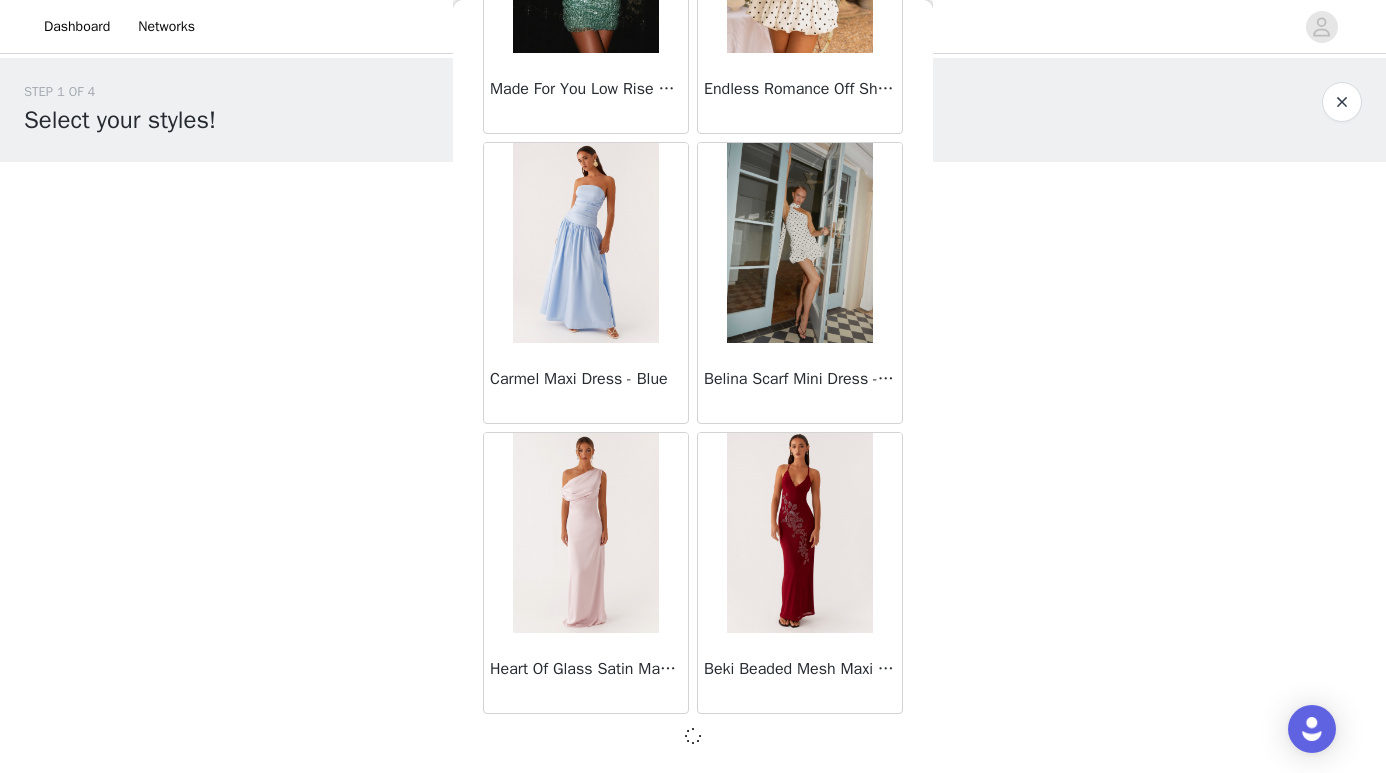 scroll, scrollTop: 16778, scrollLeft: 0, axis: vertical 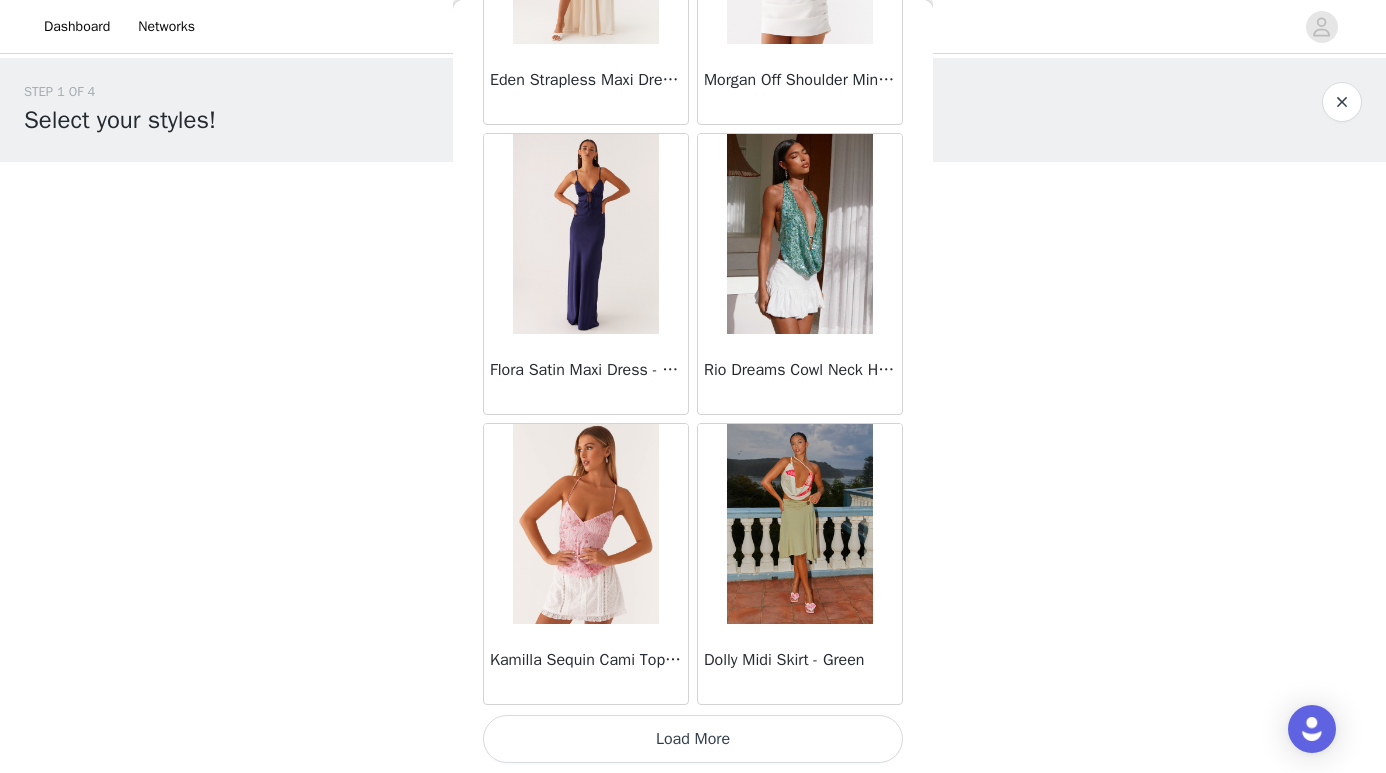 click on "Load More" at bounding box center (693, 739) 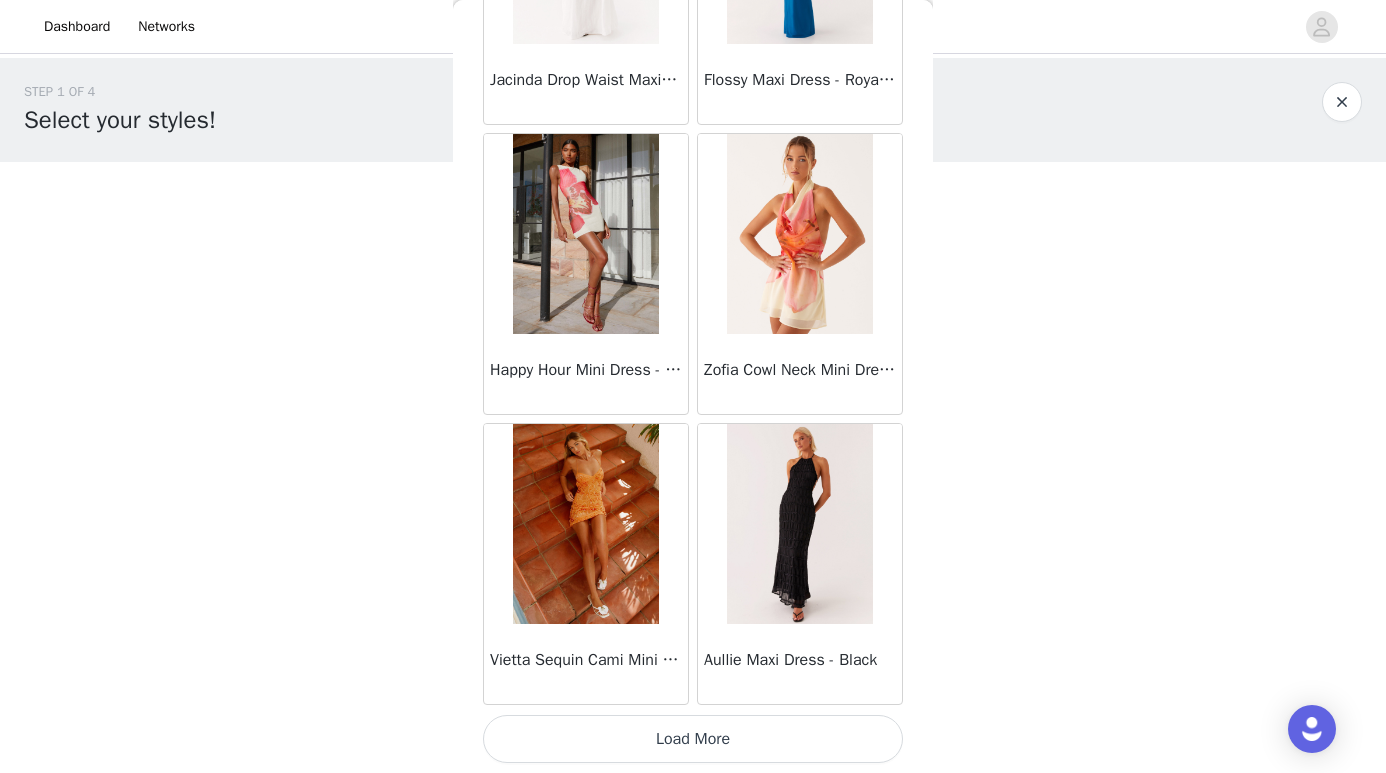 click on "Load More" at bounding box center (693, 739) 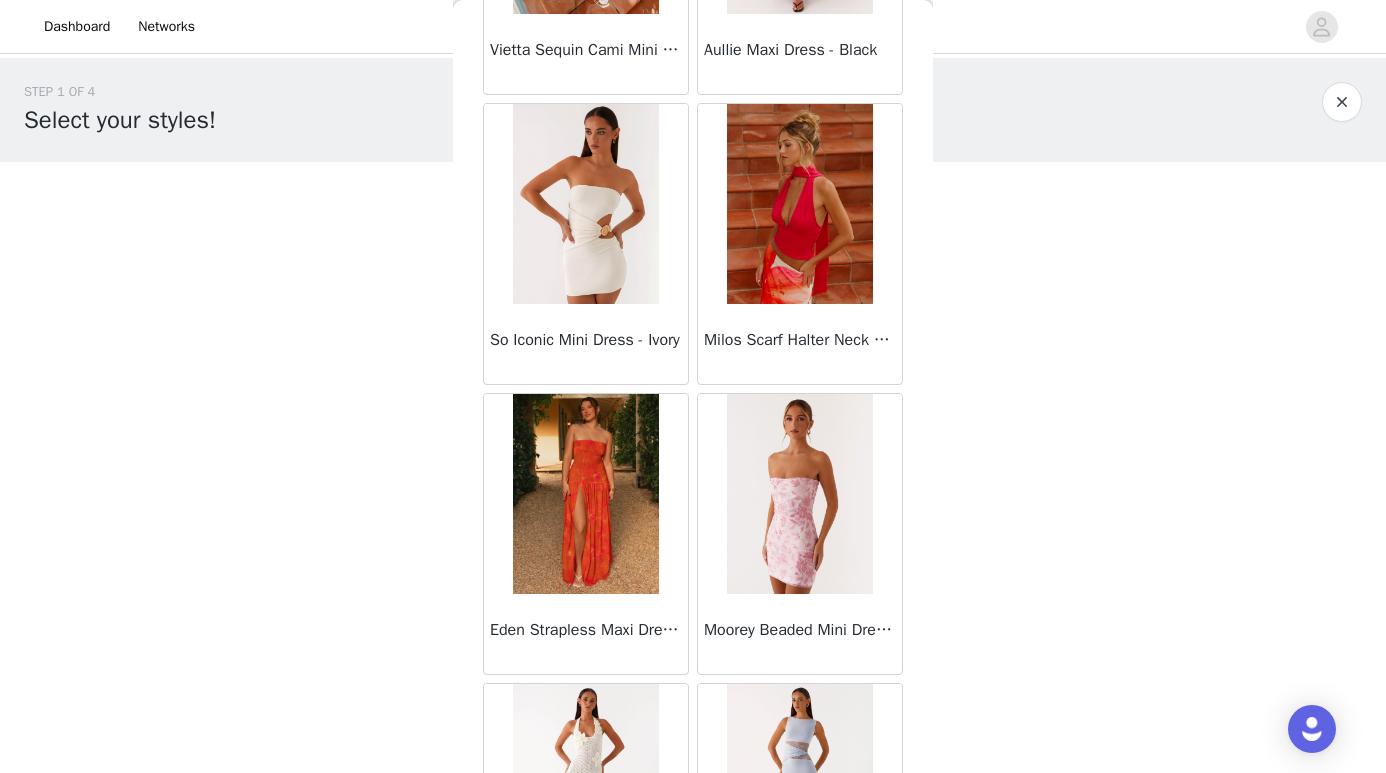 scroll, scrollTop: 23226, scrollLeft: 0, axis: vertical 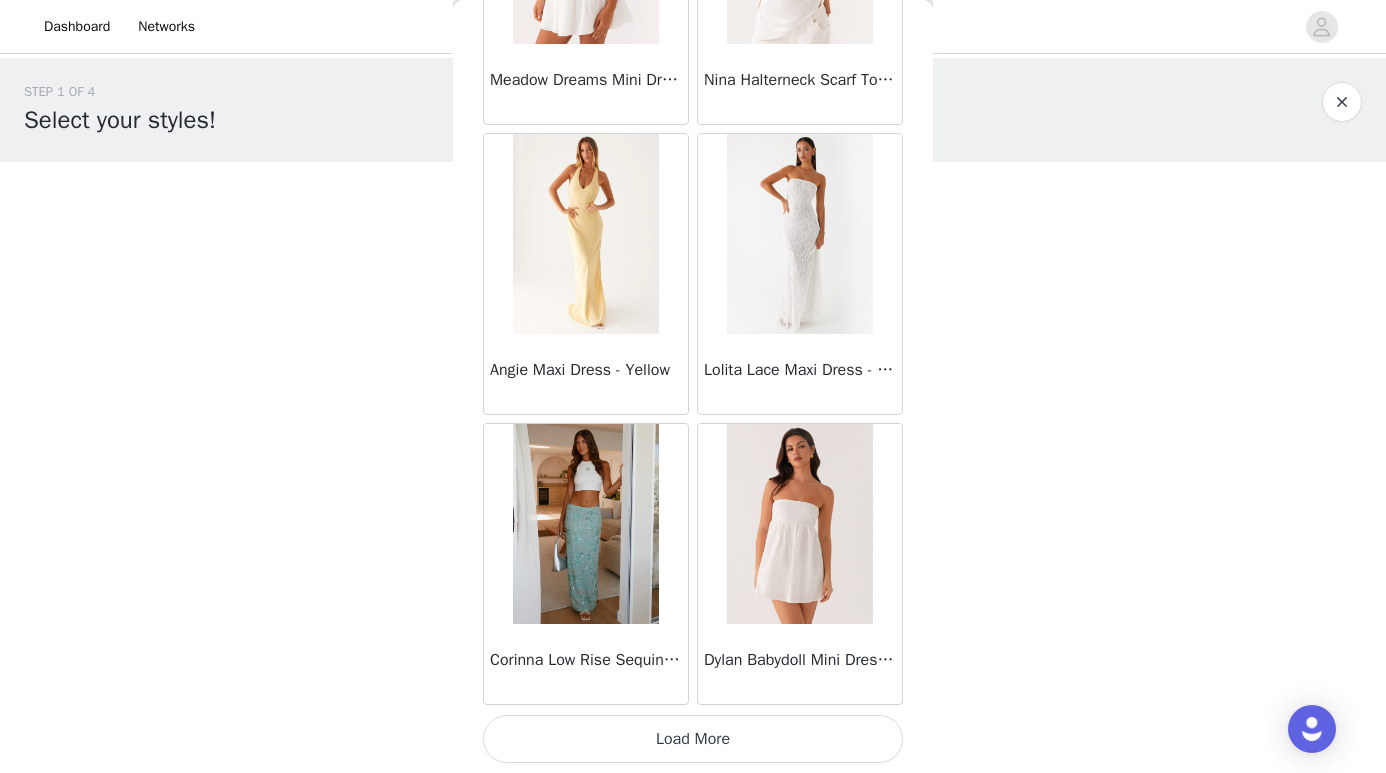 click on "Load More" at bounding box center [693, 739] 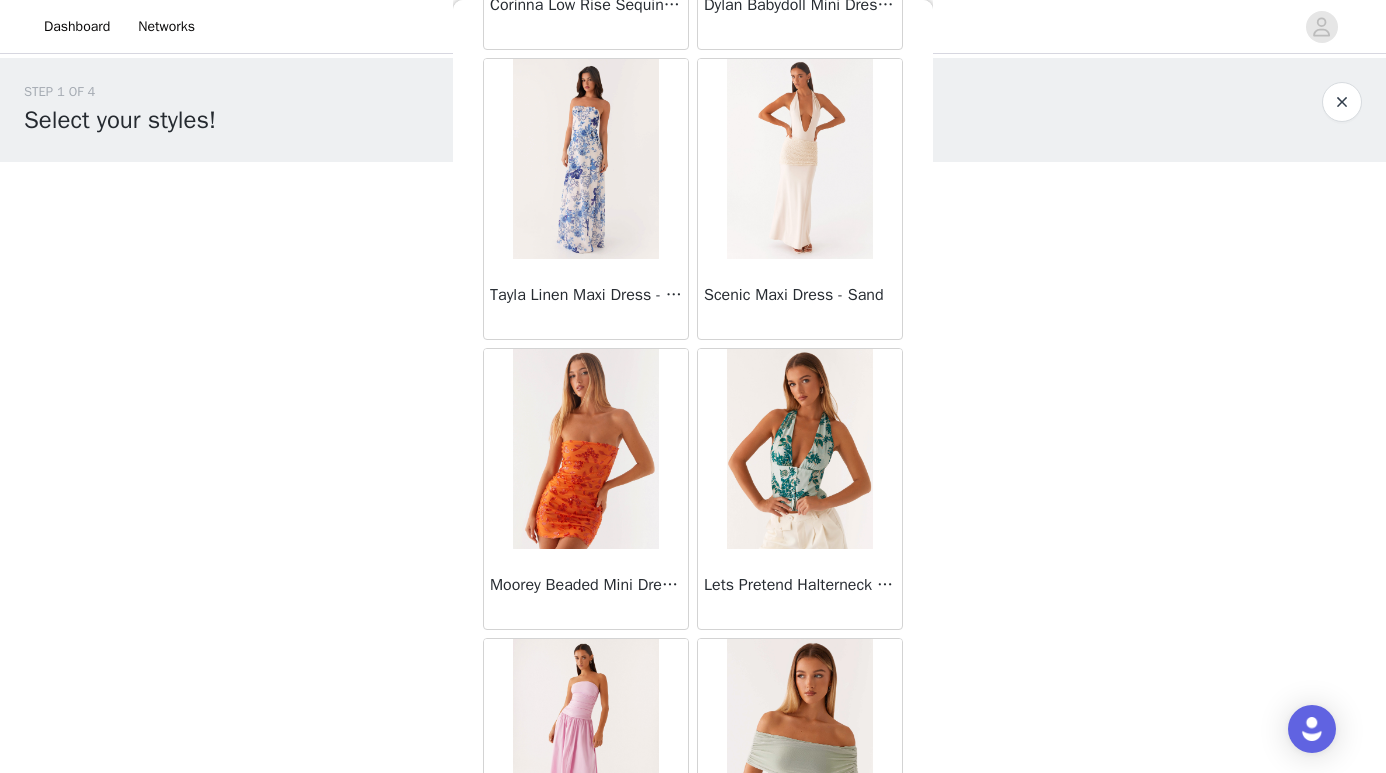 scroll, scrollTop: 28387, scrollLeft: 0, axis: vertical 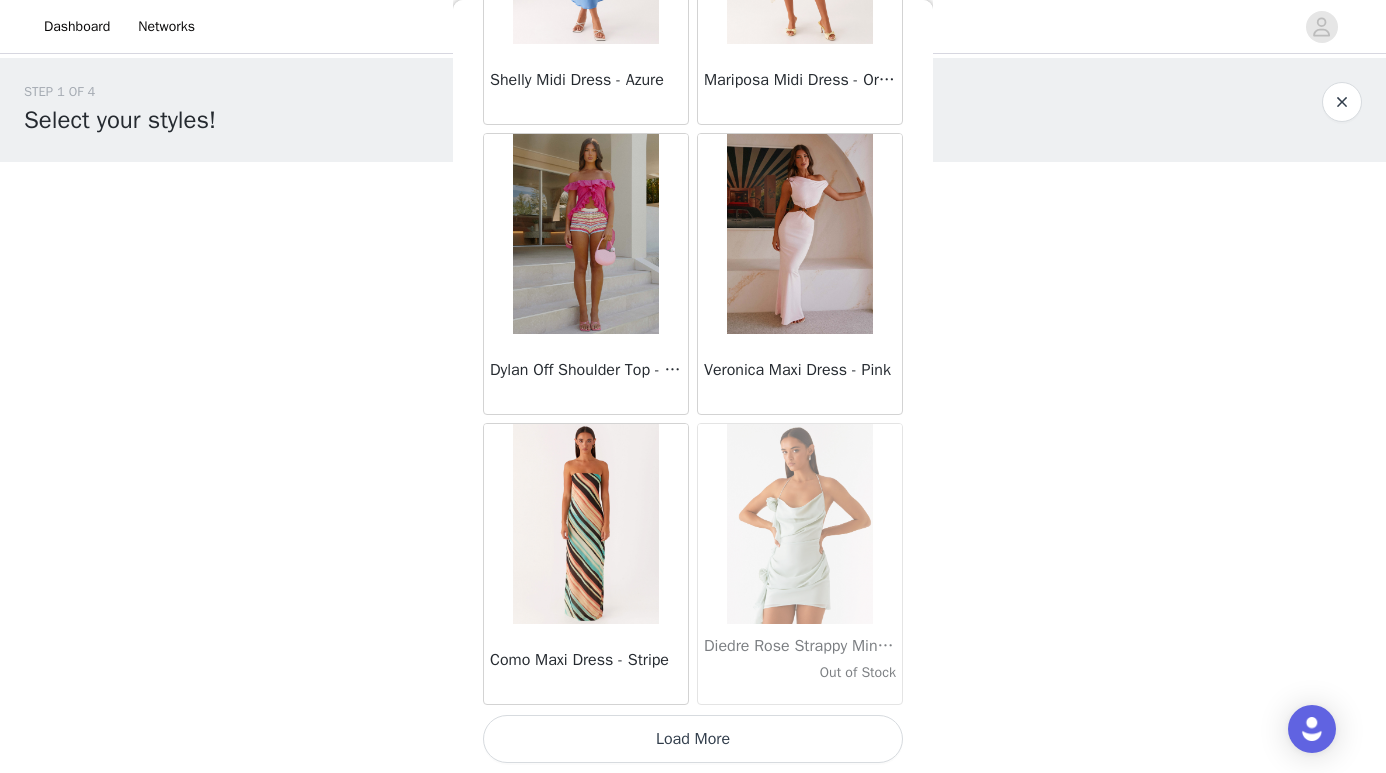 click on "Load More" at bounding box center (693, 739) 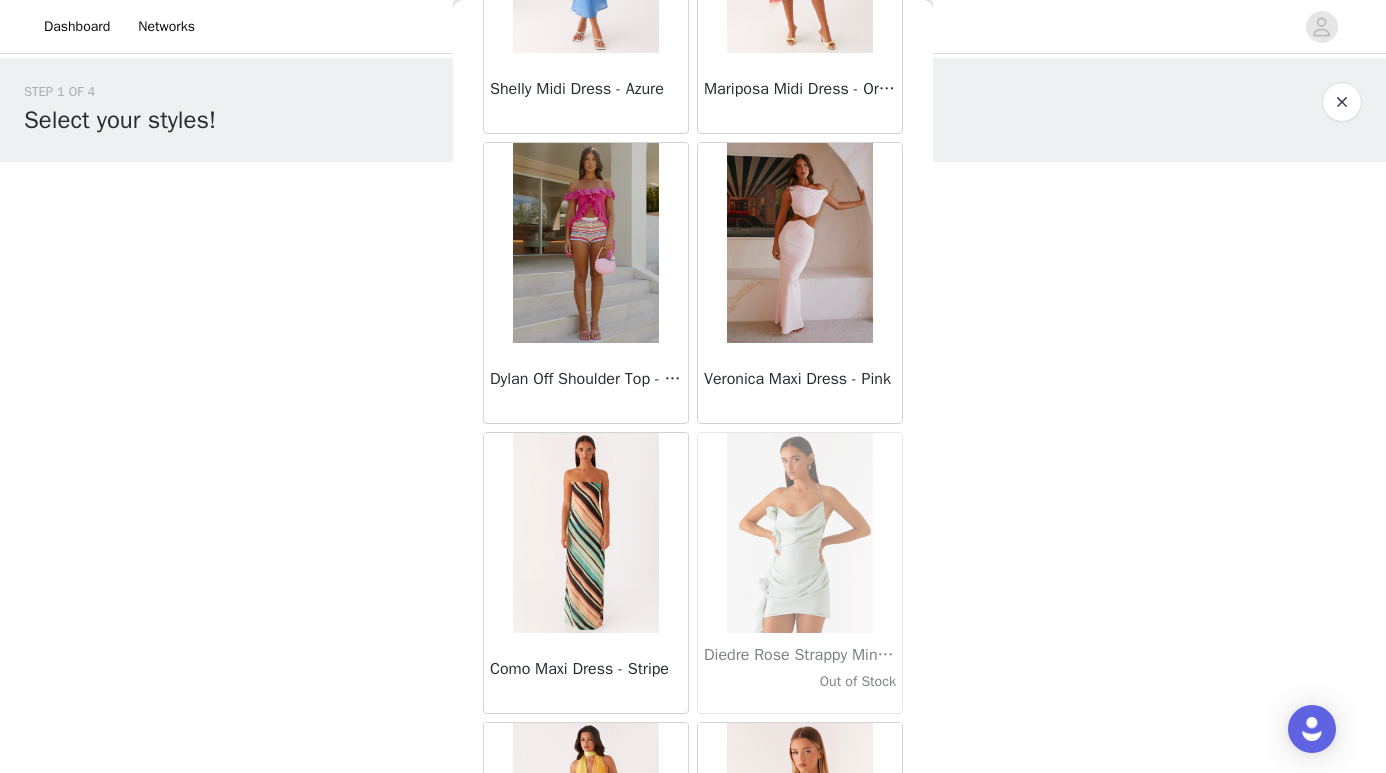 scroll, scrollTop: 28387, scrollLeft: 0, axis: vertical 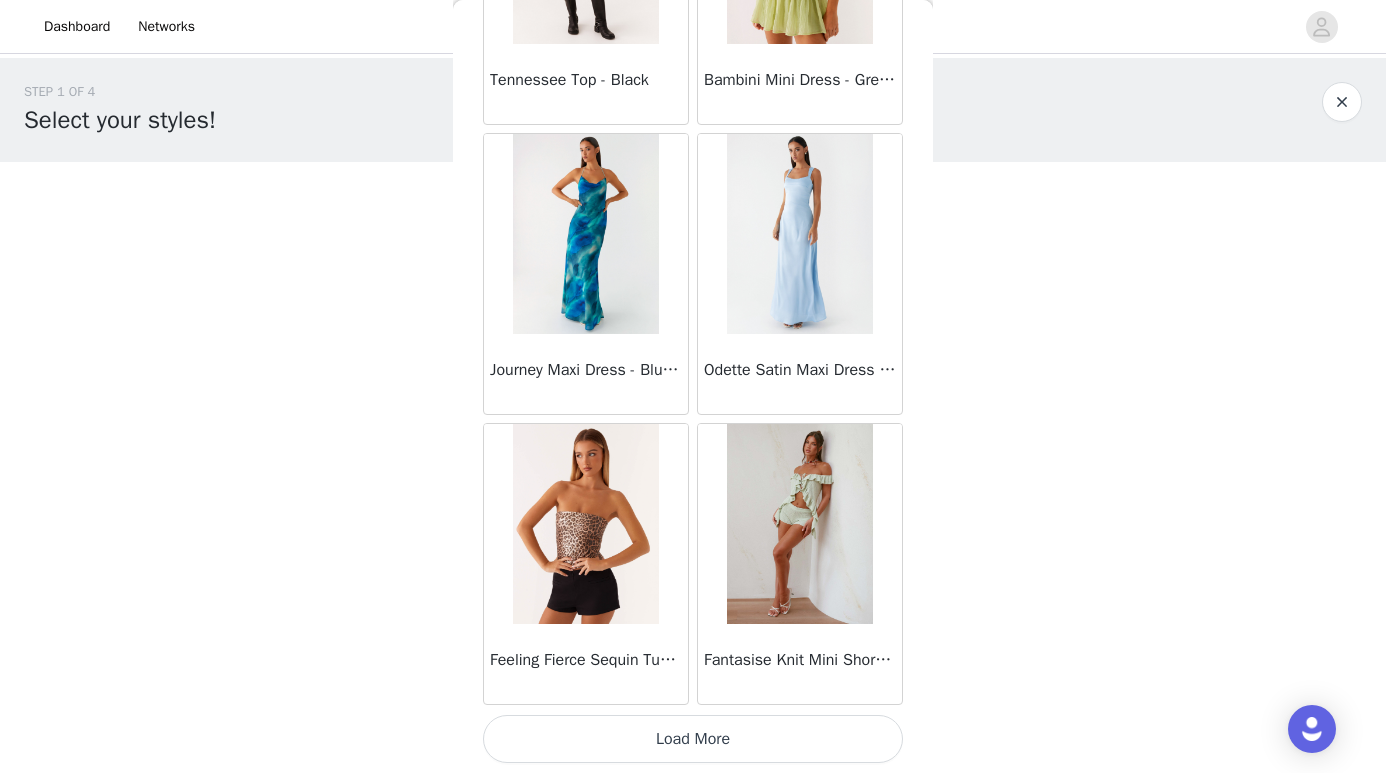 click on "Load More" at bounding box center [693, 739] 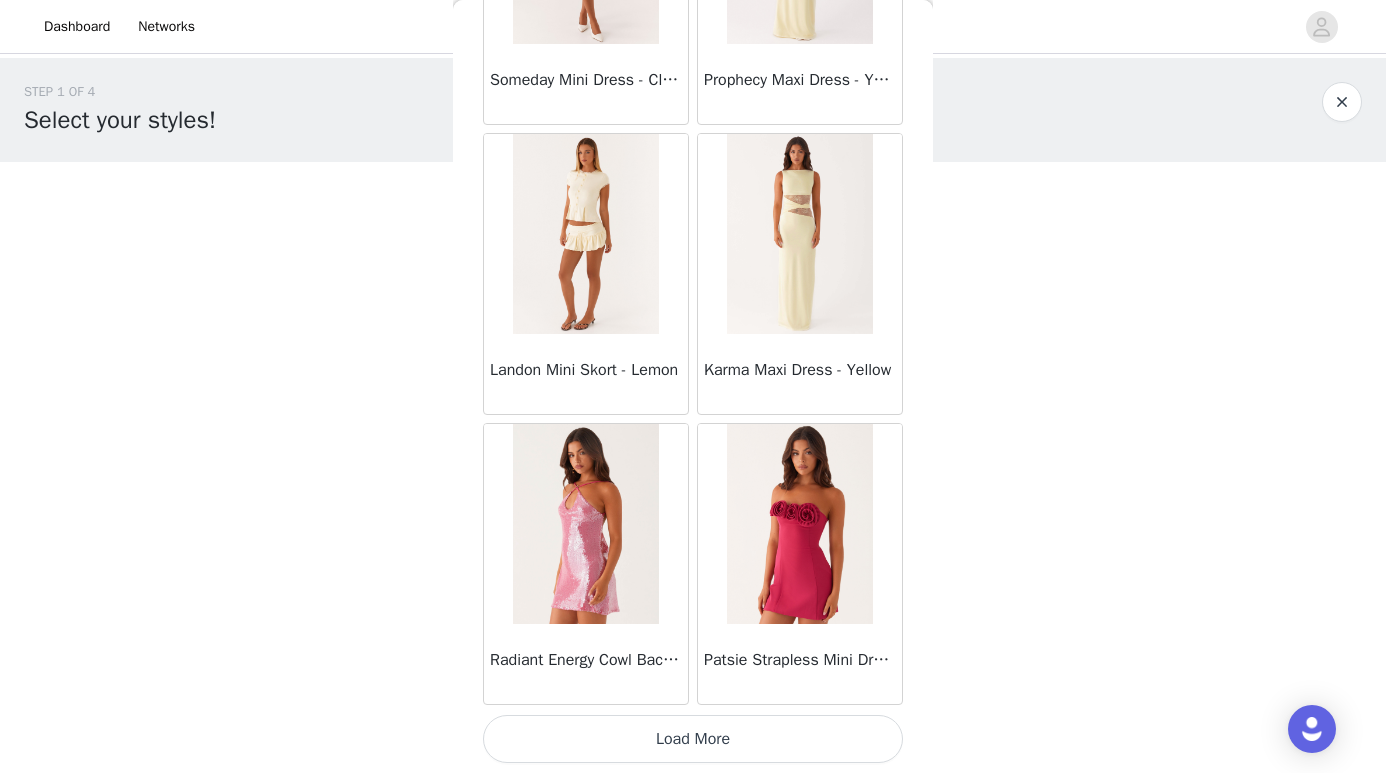 click on "Load More" at bounding box center [693, 739] 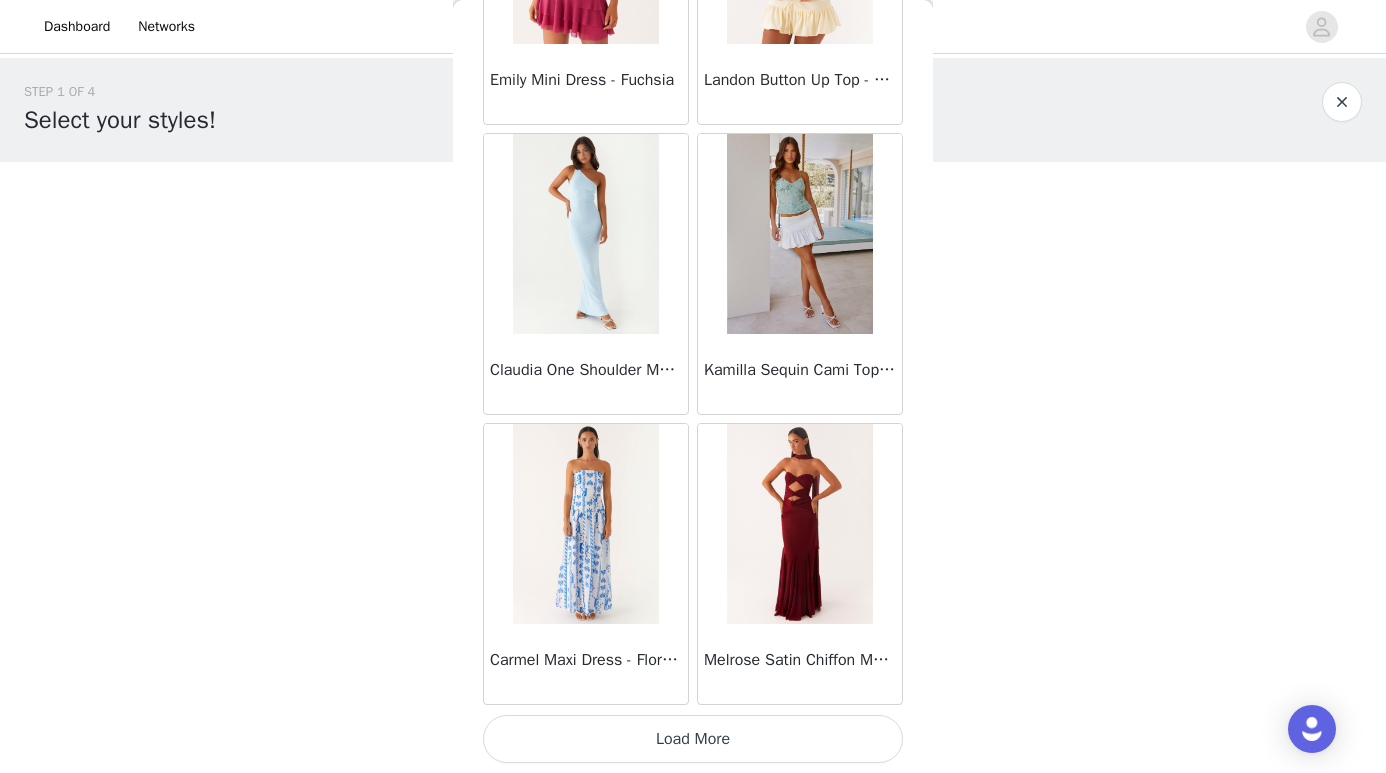 click on "Load More" at bounding box center (693, 739) 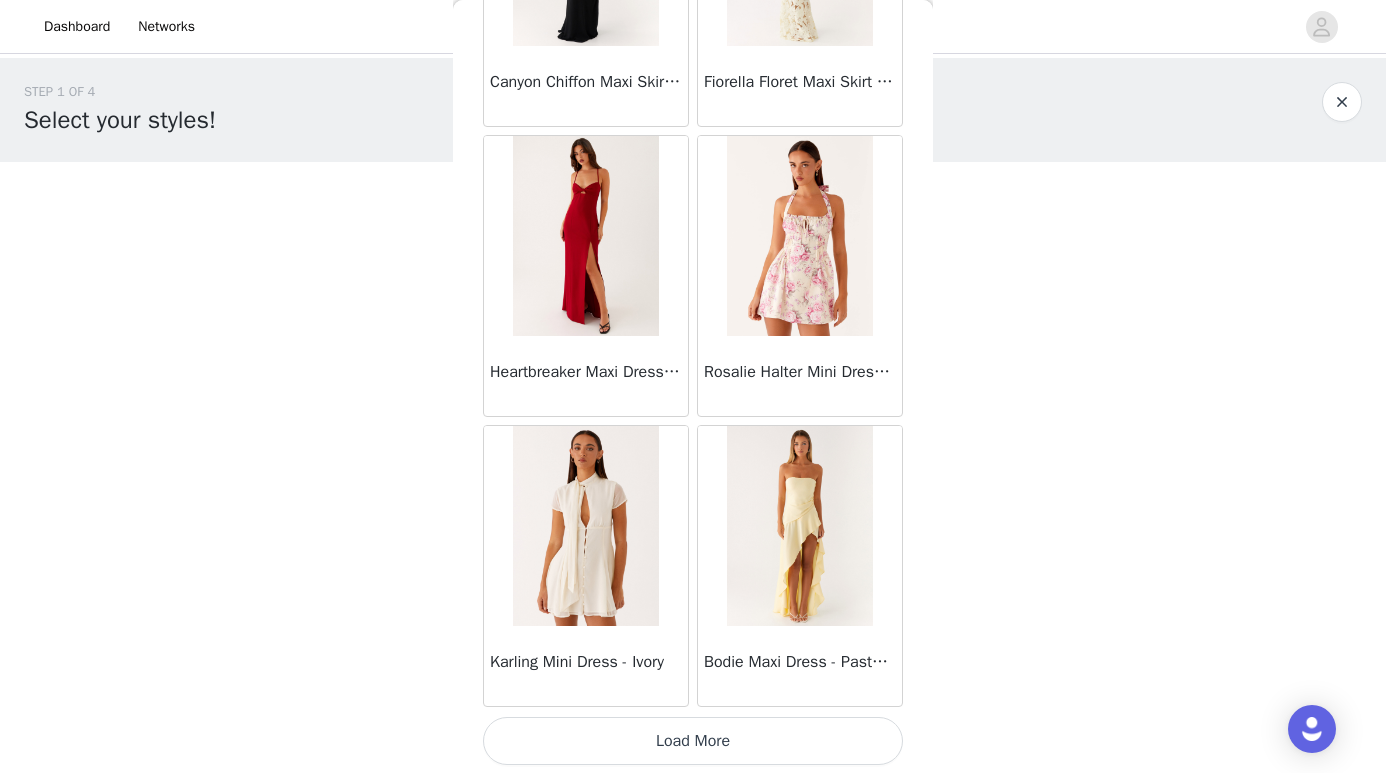 scroll, scrollTop: 39987, scrollLeft: 0, axis: vertical 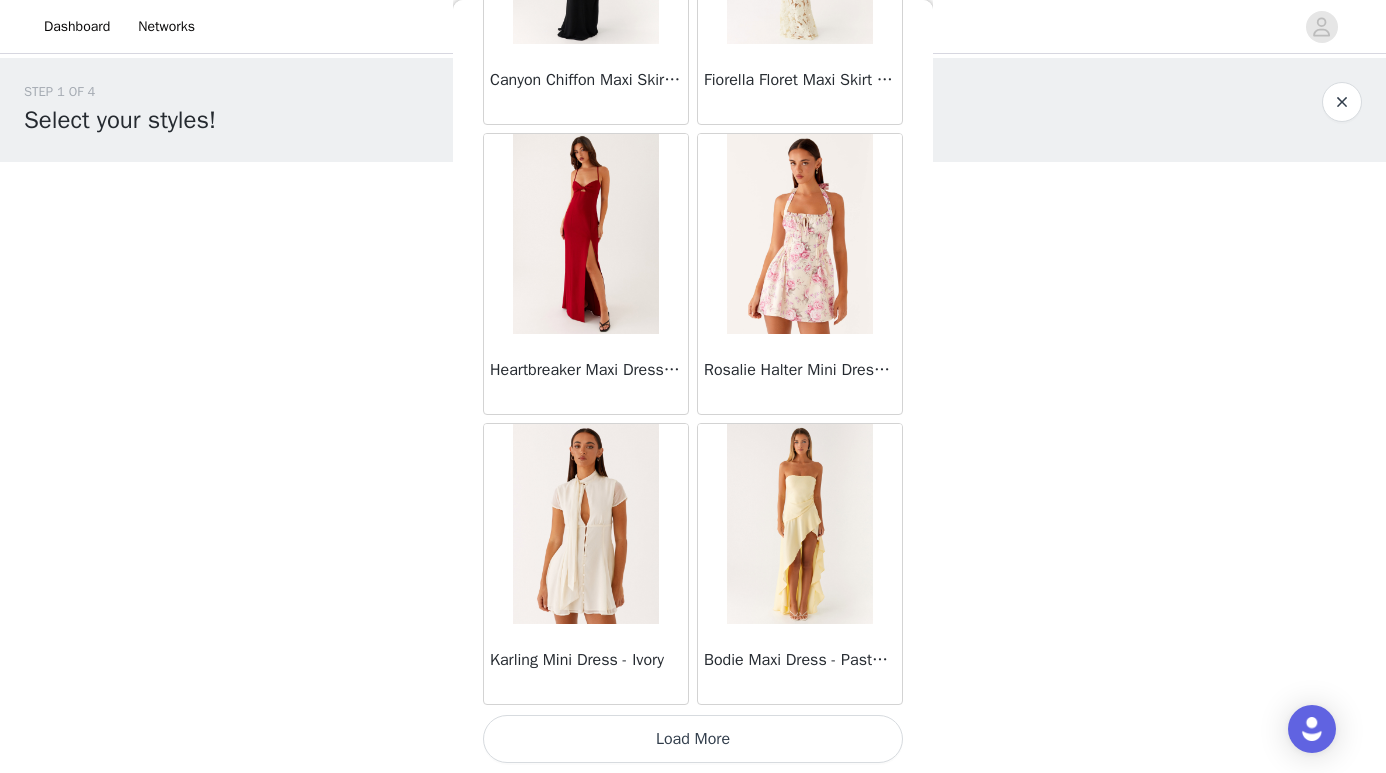 click on "Load More" at bounding box center [693, 739] 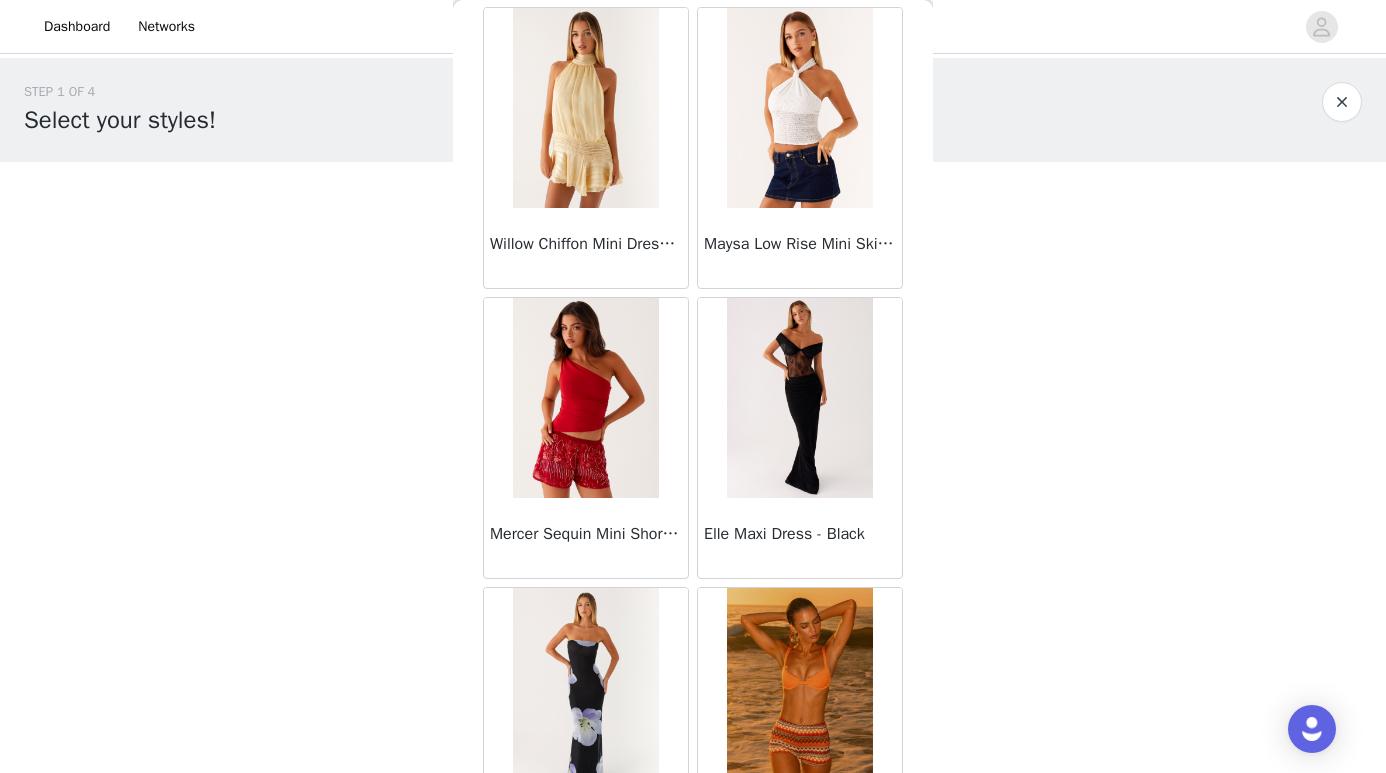 scroll, scrollTop: 42887, scrollLeft: 0, axis: vertical 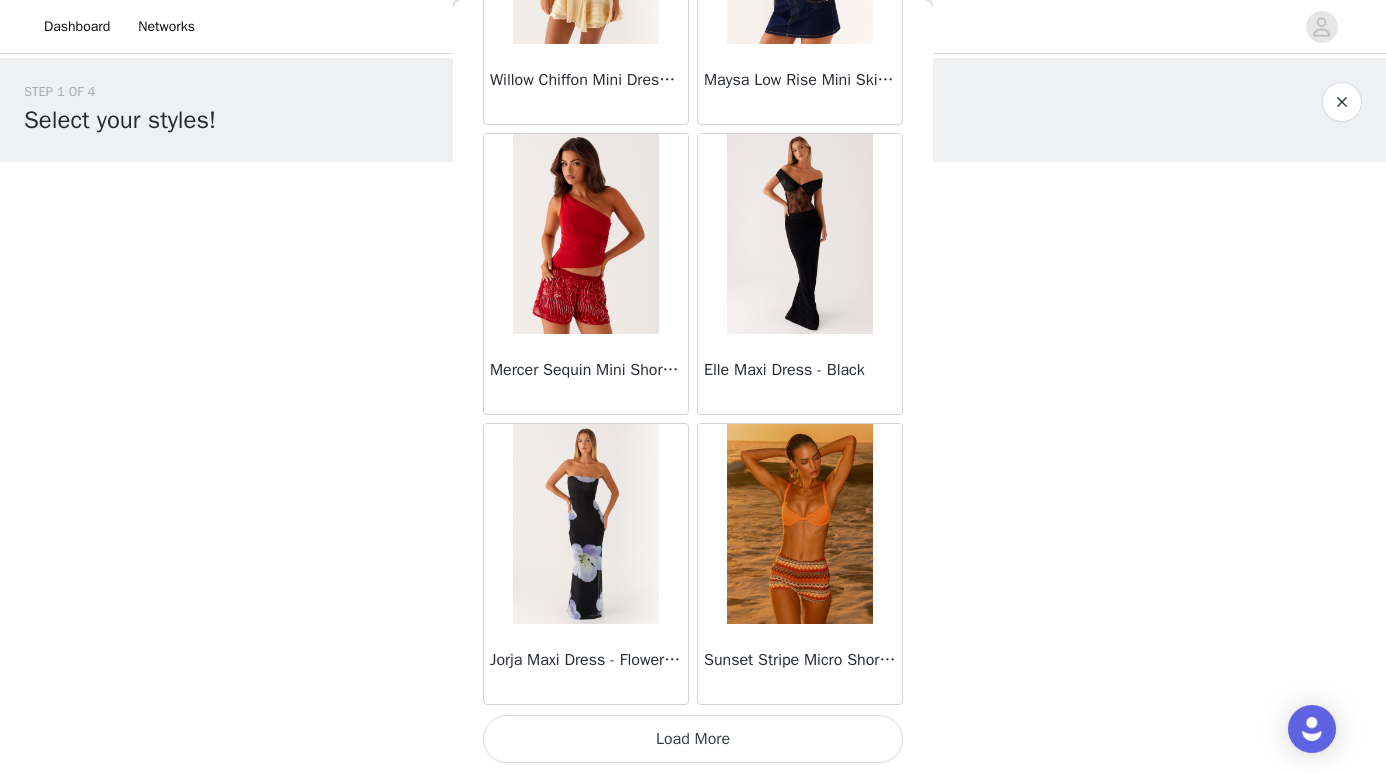 click on "Load More" at bounding box center (693, 739) 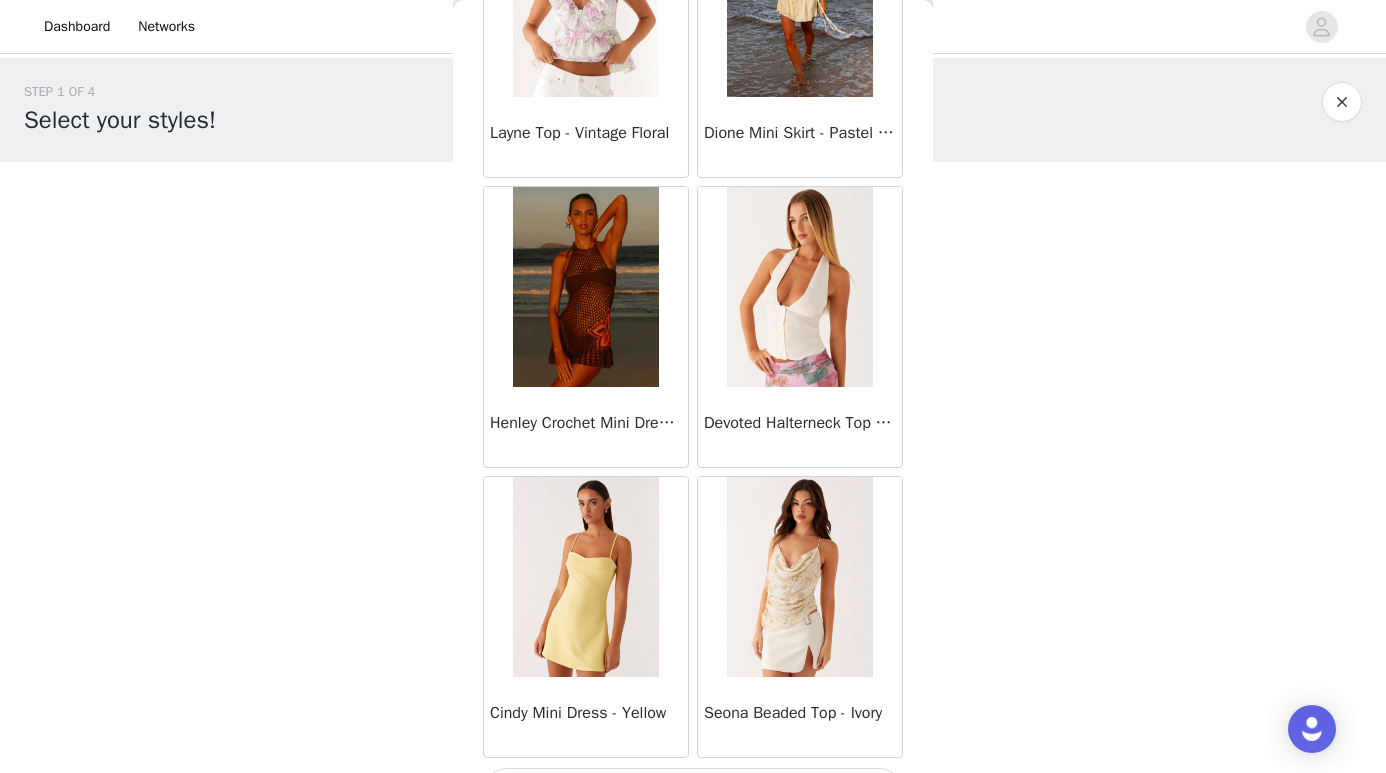 scroll, scrollTop: 45787, scrollLeft: 0, axis: vertical 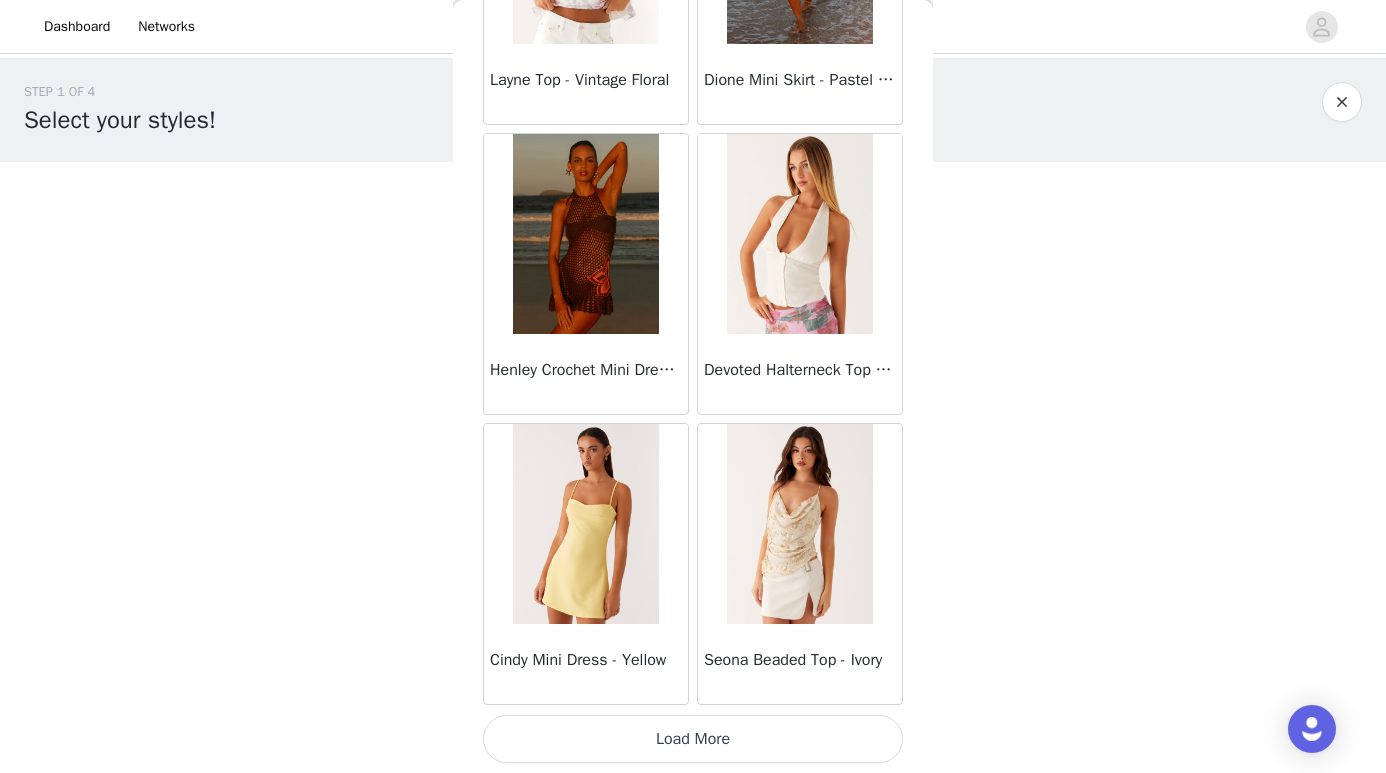 click on "Load More" at bounding box center [693, 739] 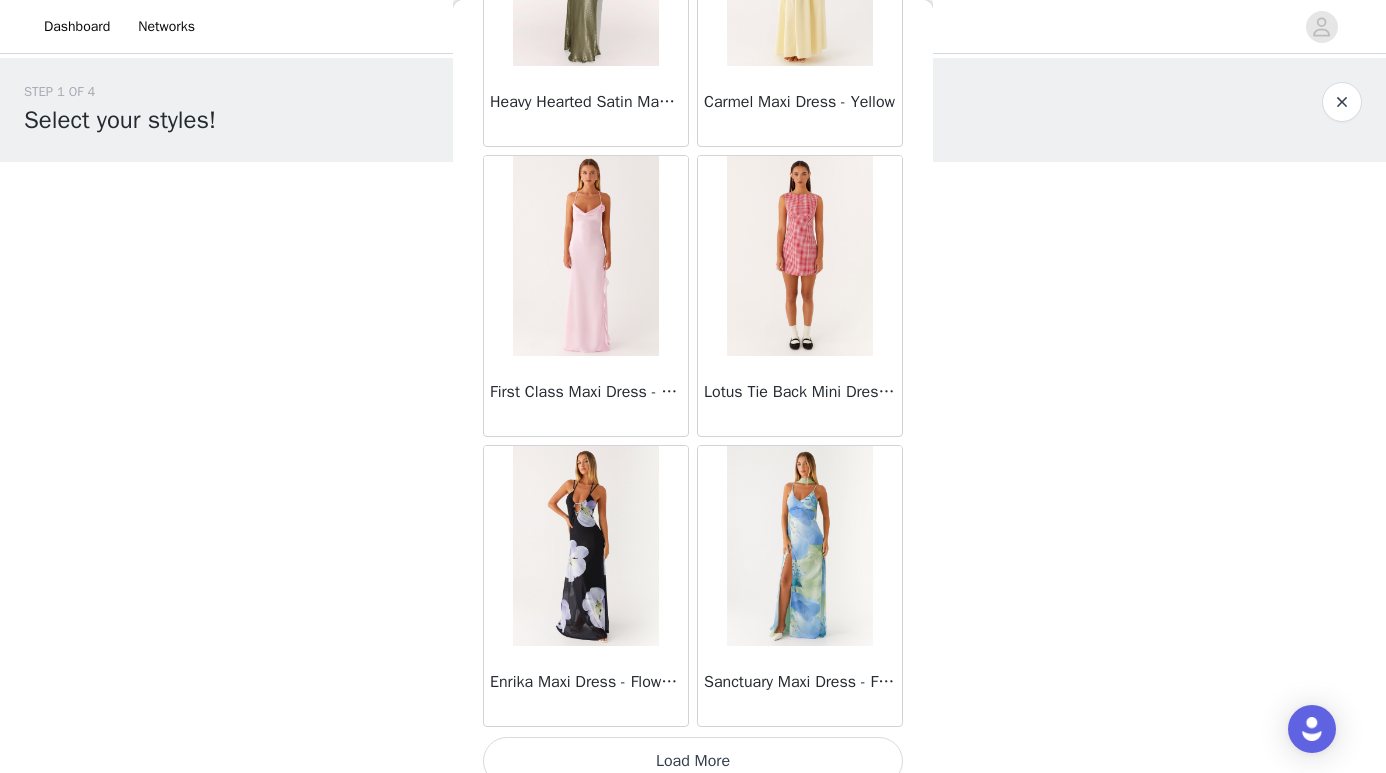 scroll, scrollTop: 48687, scrollLeft: 0, axis: vertical 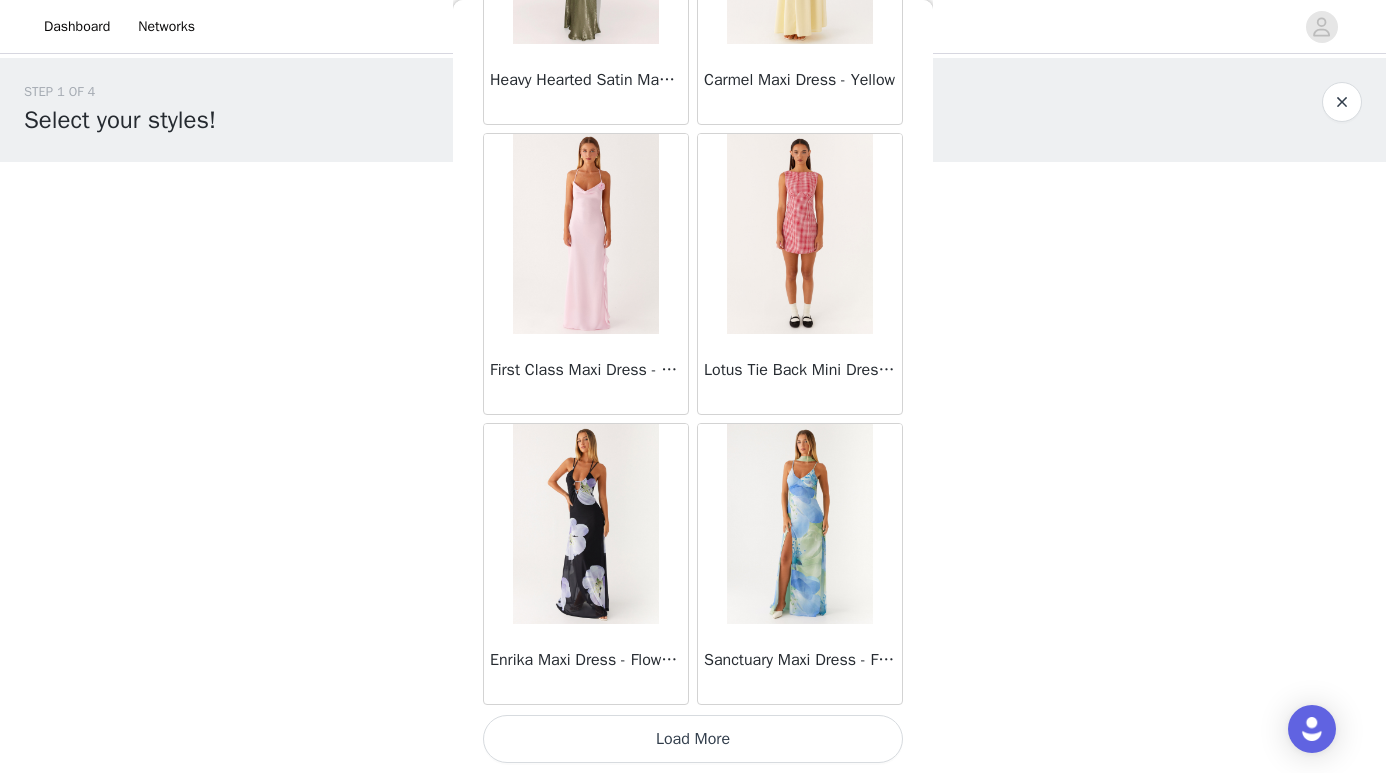 click on "Load More" at bounding box center (693, 739) 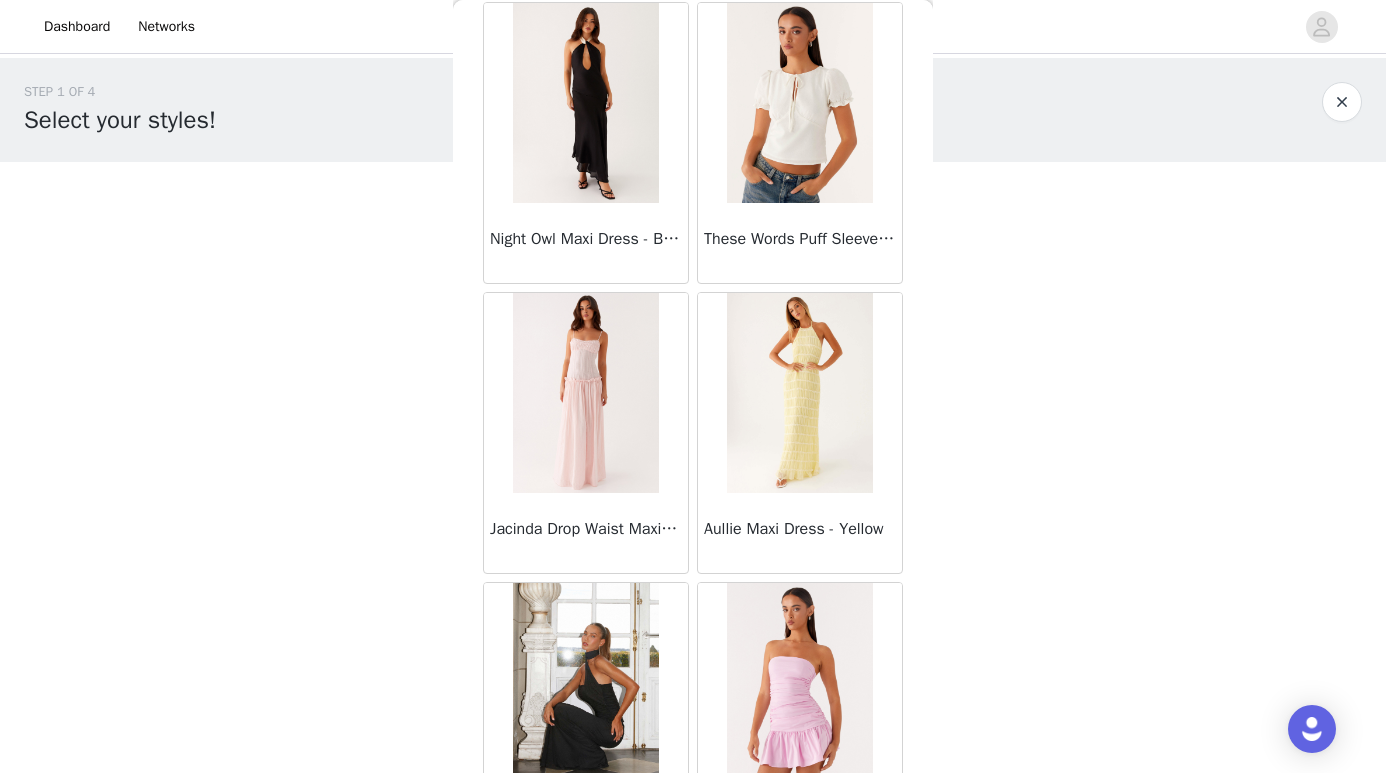 scroll, scrollTop: 50521, scrollLeft: 0, axis: vertical 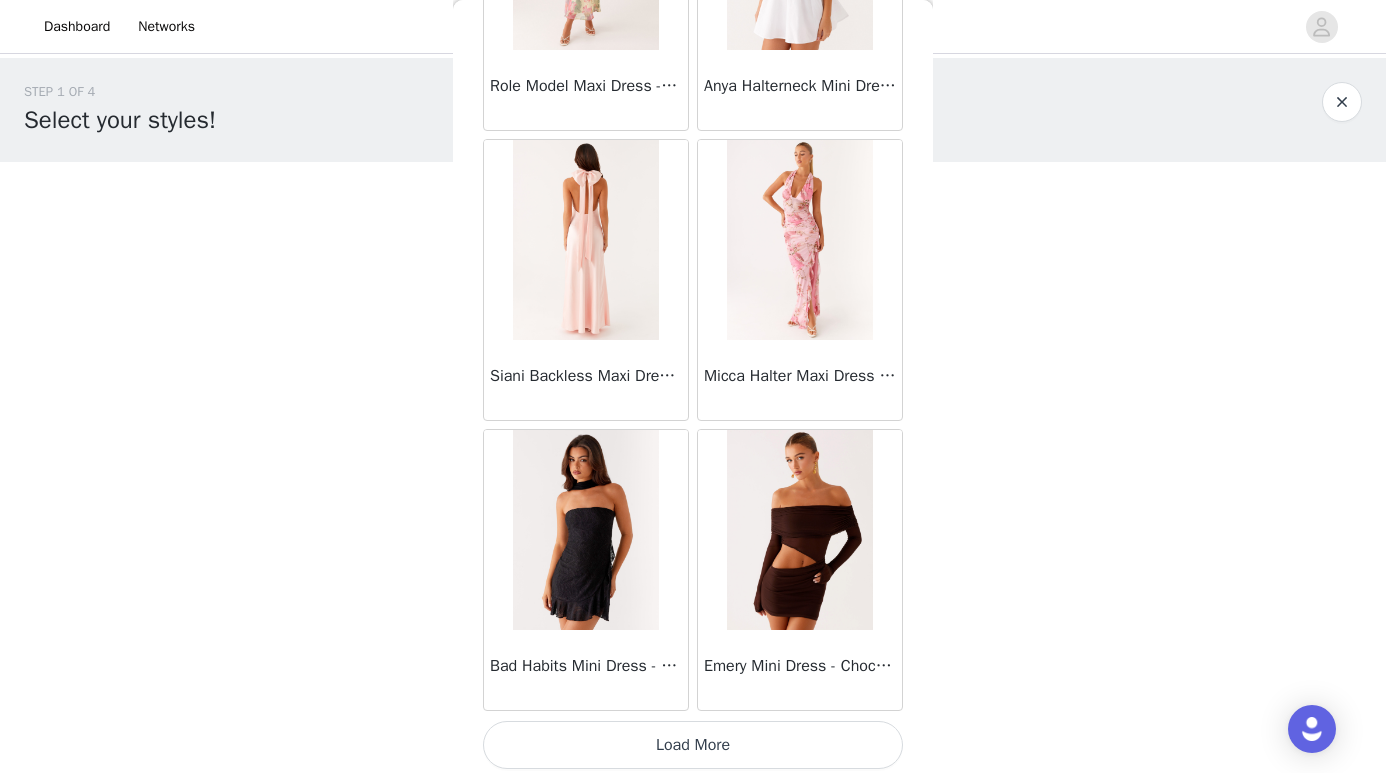 click on "Load More" at bounding box center [693, 745] 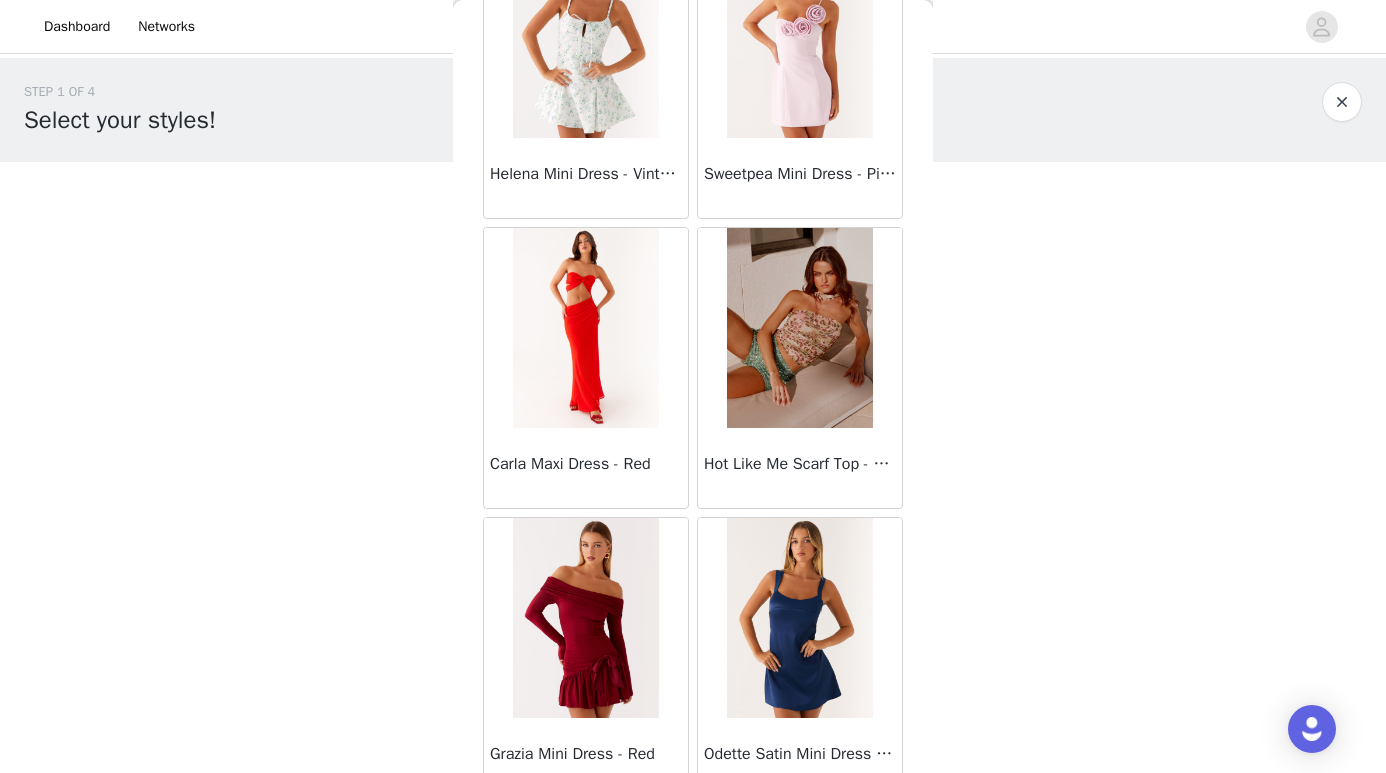 scroll, scrollTop: 54487, scrollLeft: 0, axis: vertical 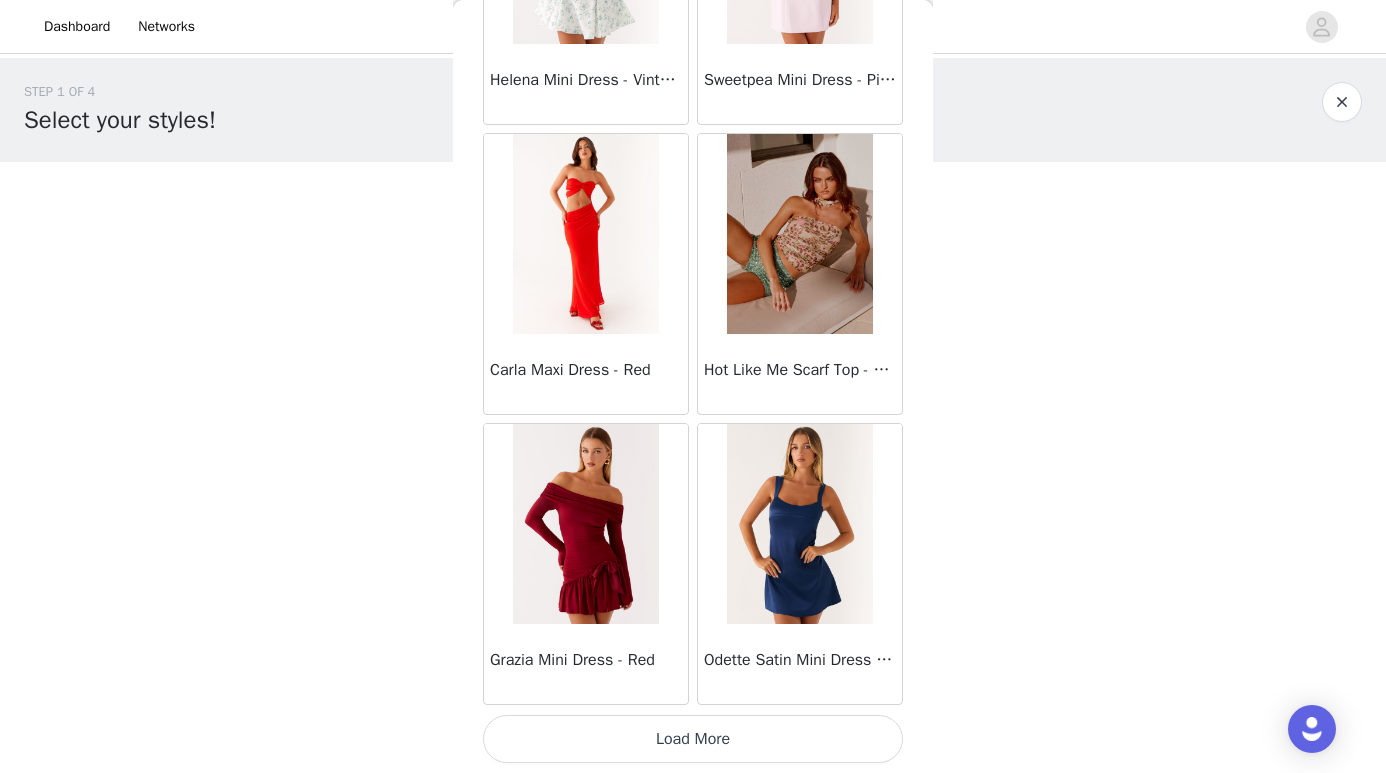 click on "Load More" at bounding box center (693, 739) 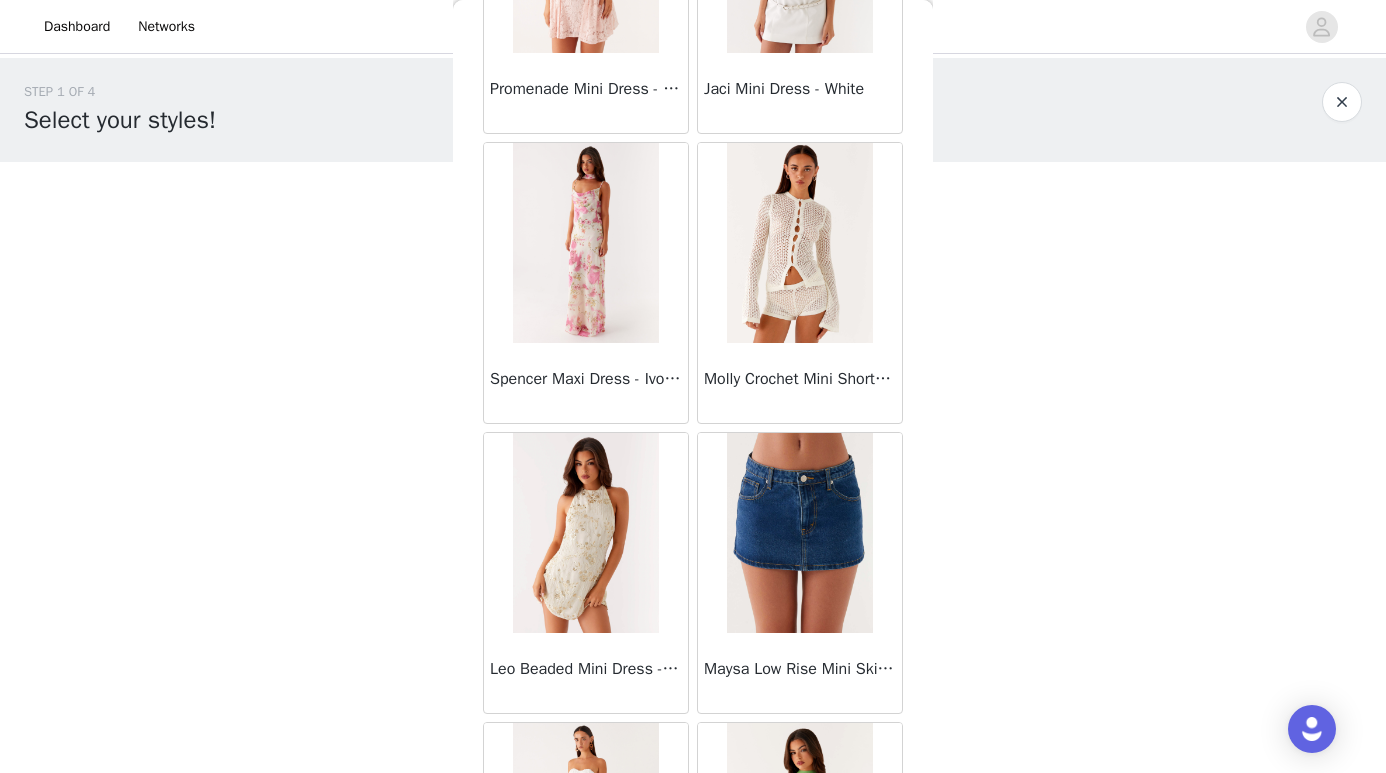 scroll, scrollTop: 55923, scrollLeft: 0, axis: vertical 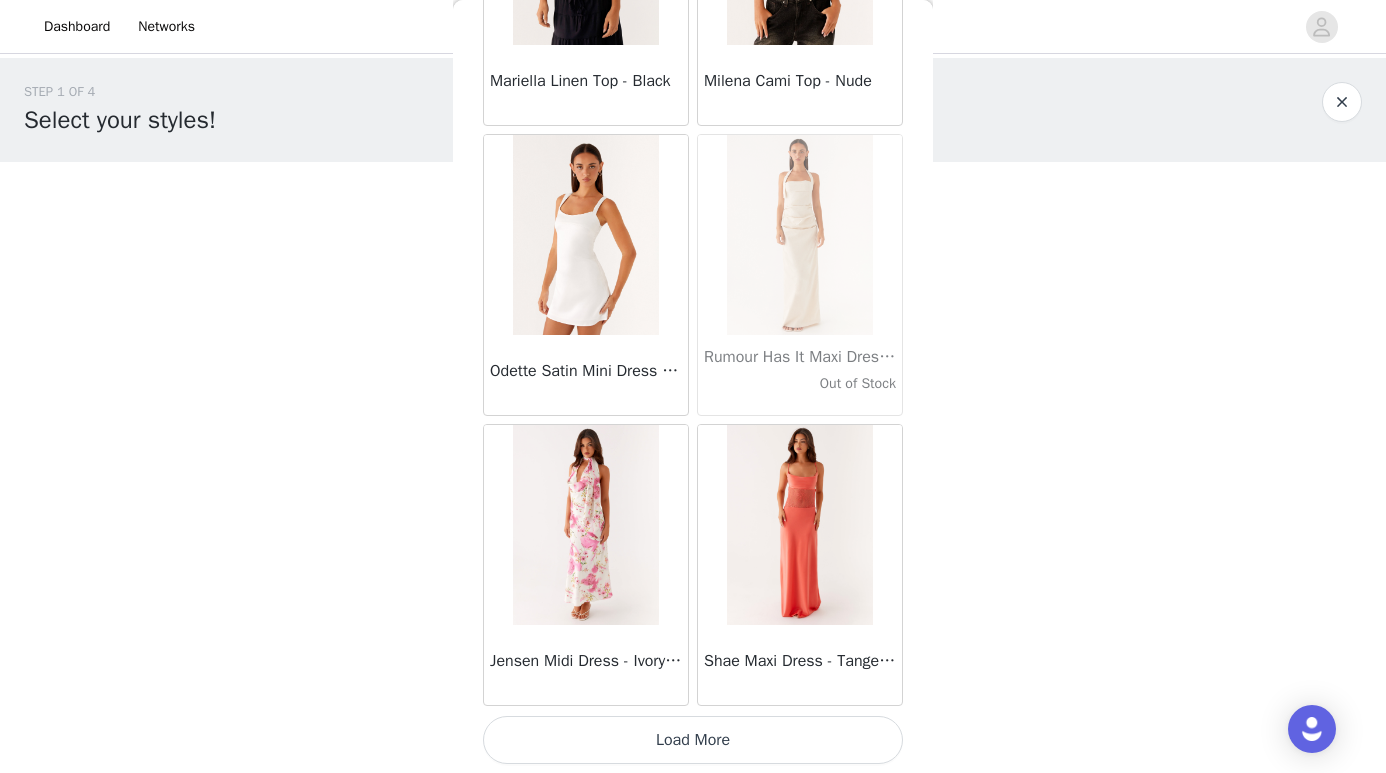 click on "Load More" at bounding box center (693, 740) 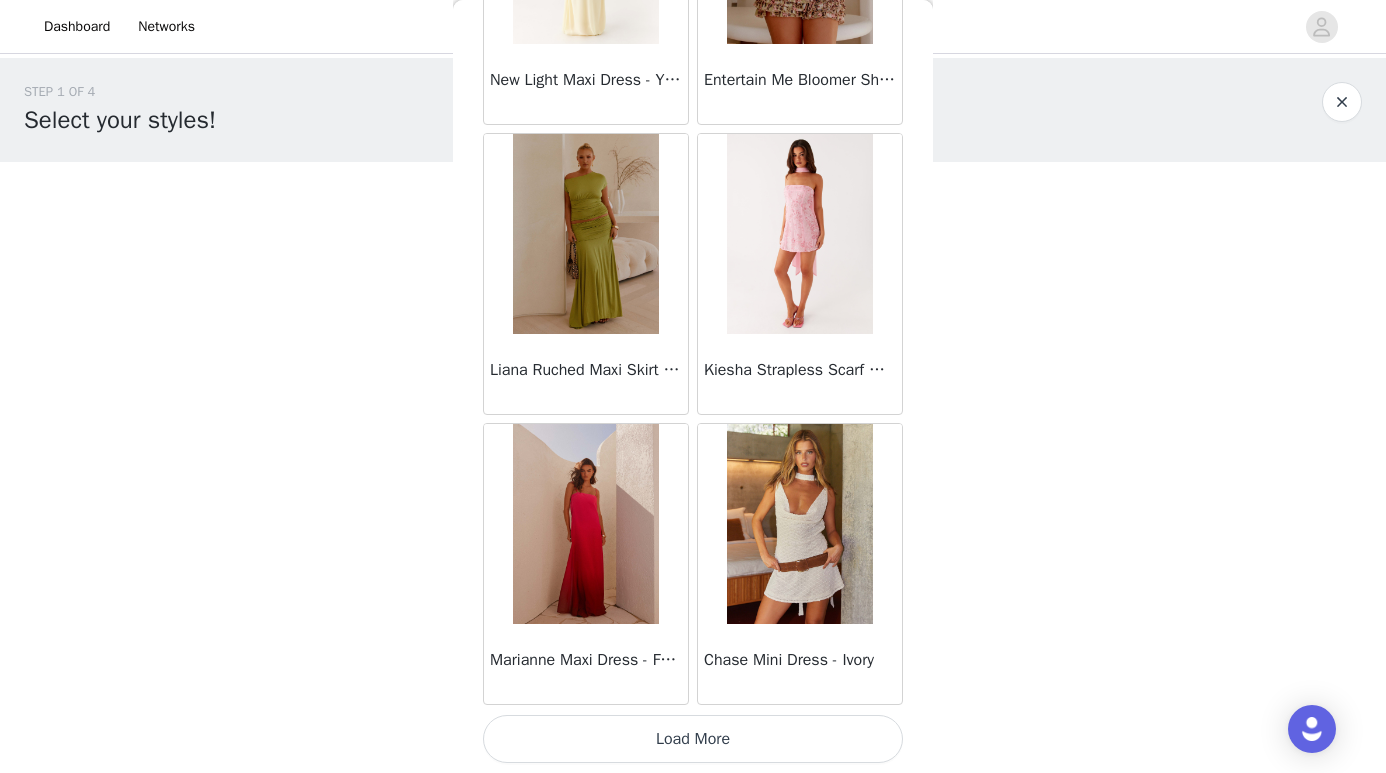 scroll, scrollTop: 60286, scrollLeft: 0, axis: vertical 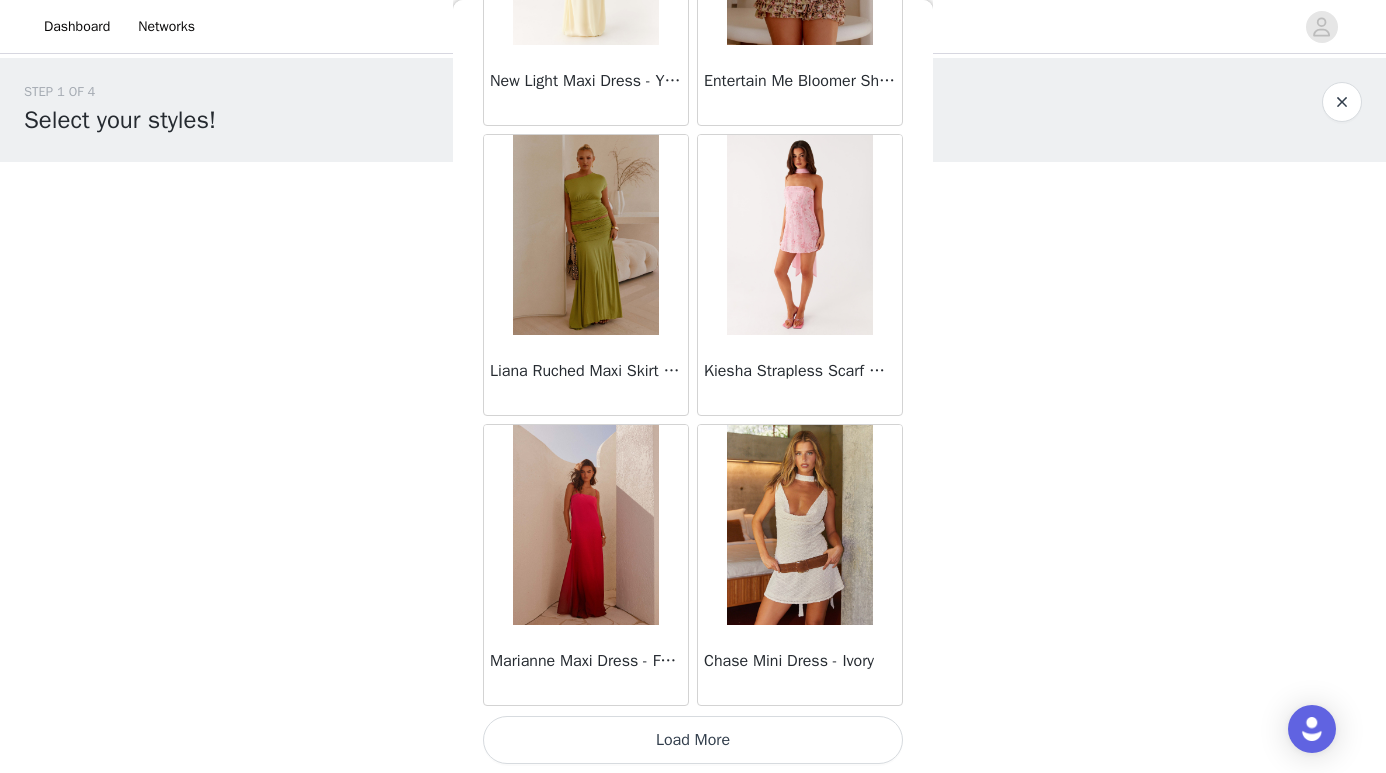 click on "Load More" at bounding box center (693, 740) 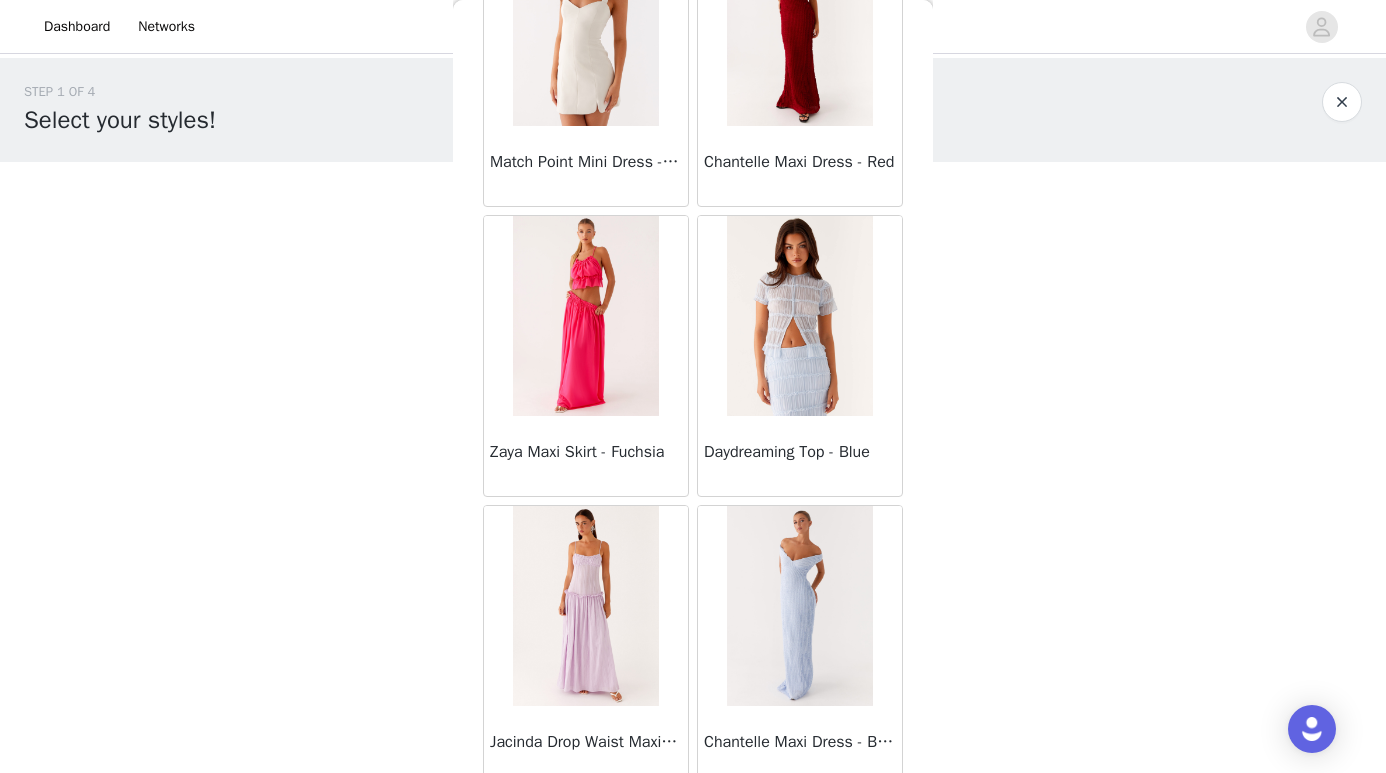 scroll, scrollTop: 63187, scrollLeft: 0, axis: vertical 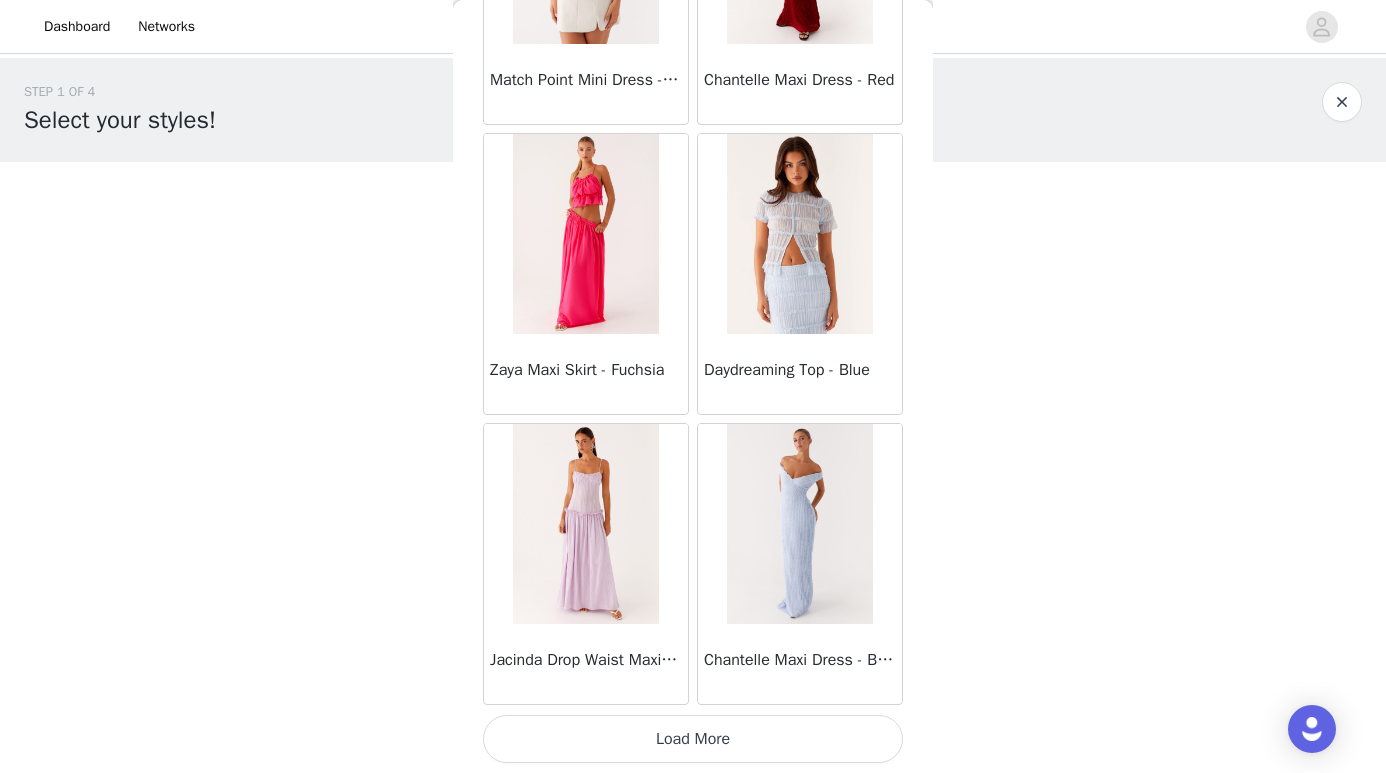 click on "Load More" at bounding box center [693, 739] 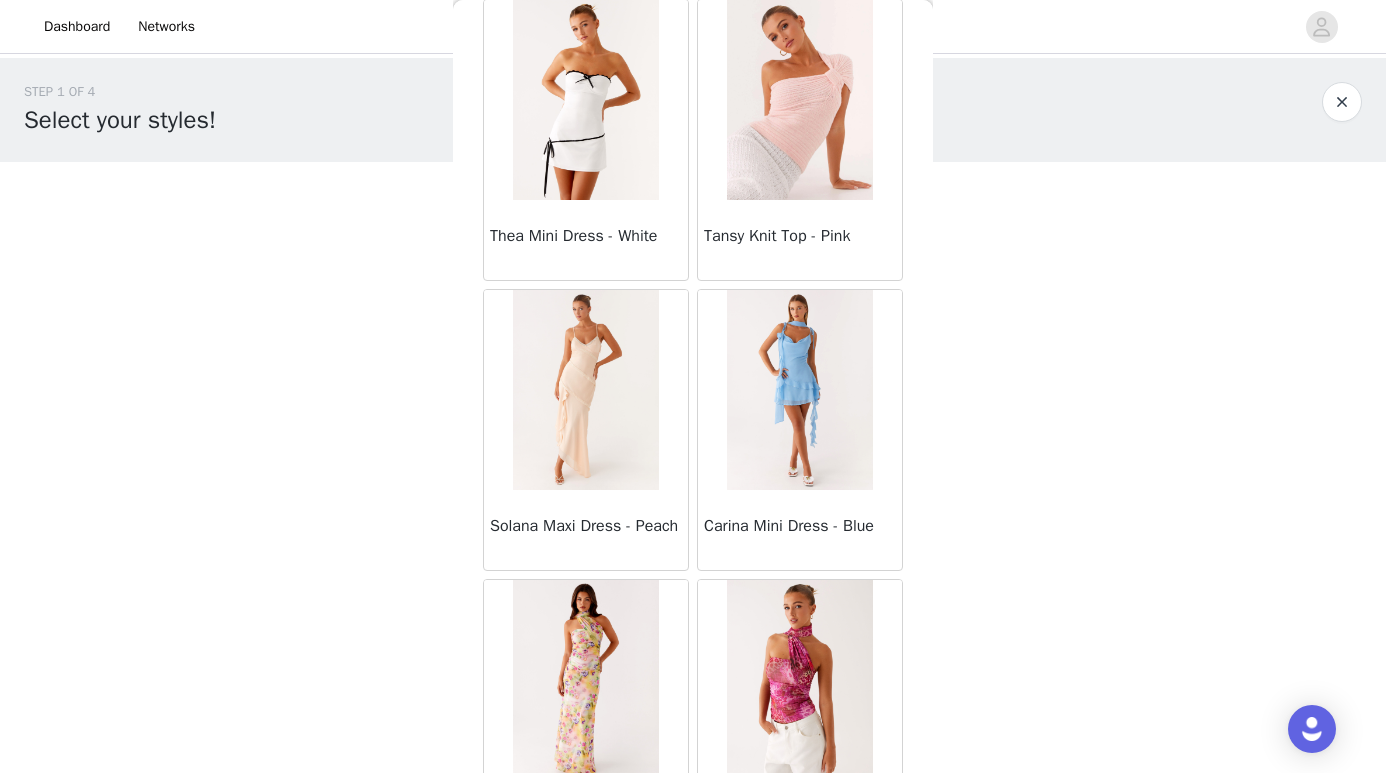 scroll, scrollTop: 66087, scrollLeft: 0, axis: vertical 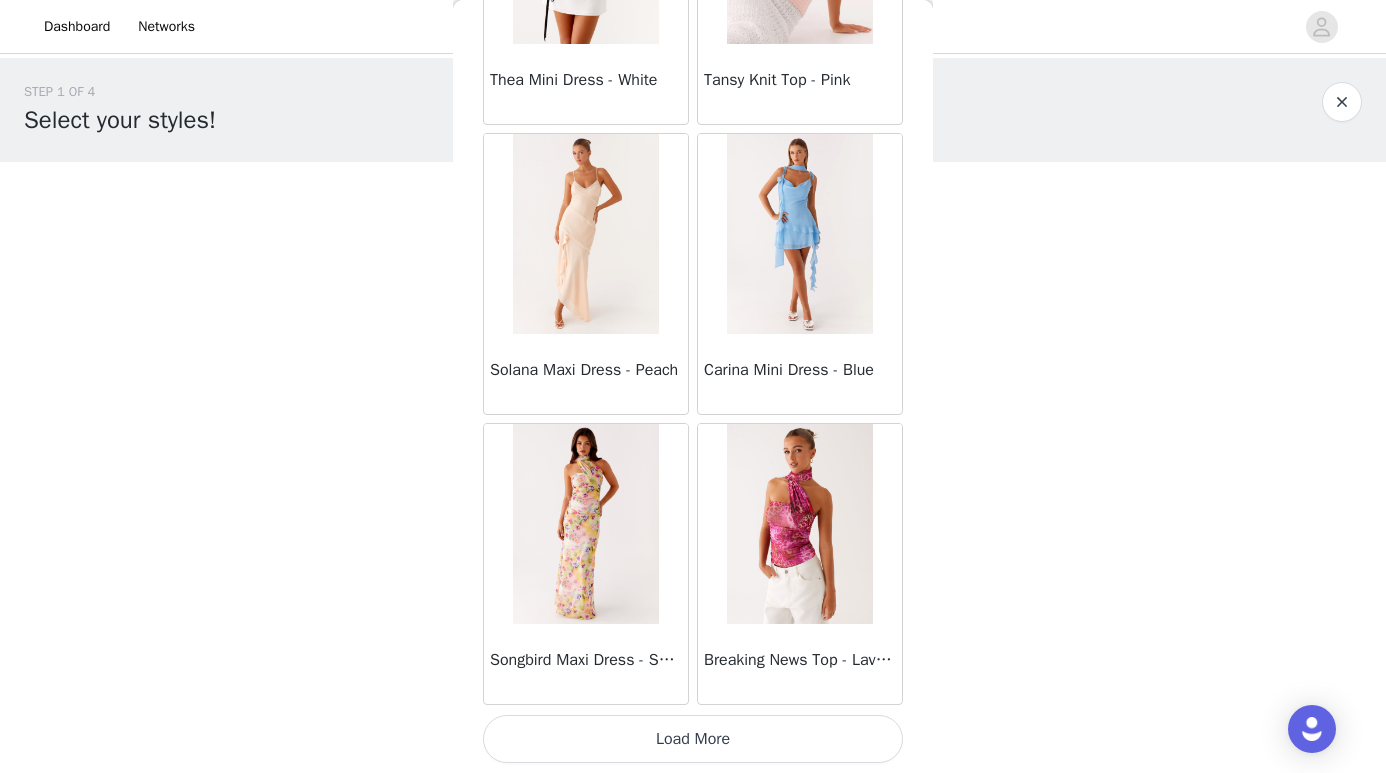 click on "Load More" at bounding box center (693, 739) 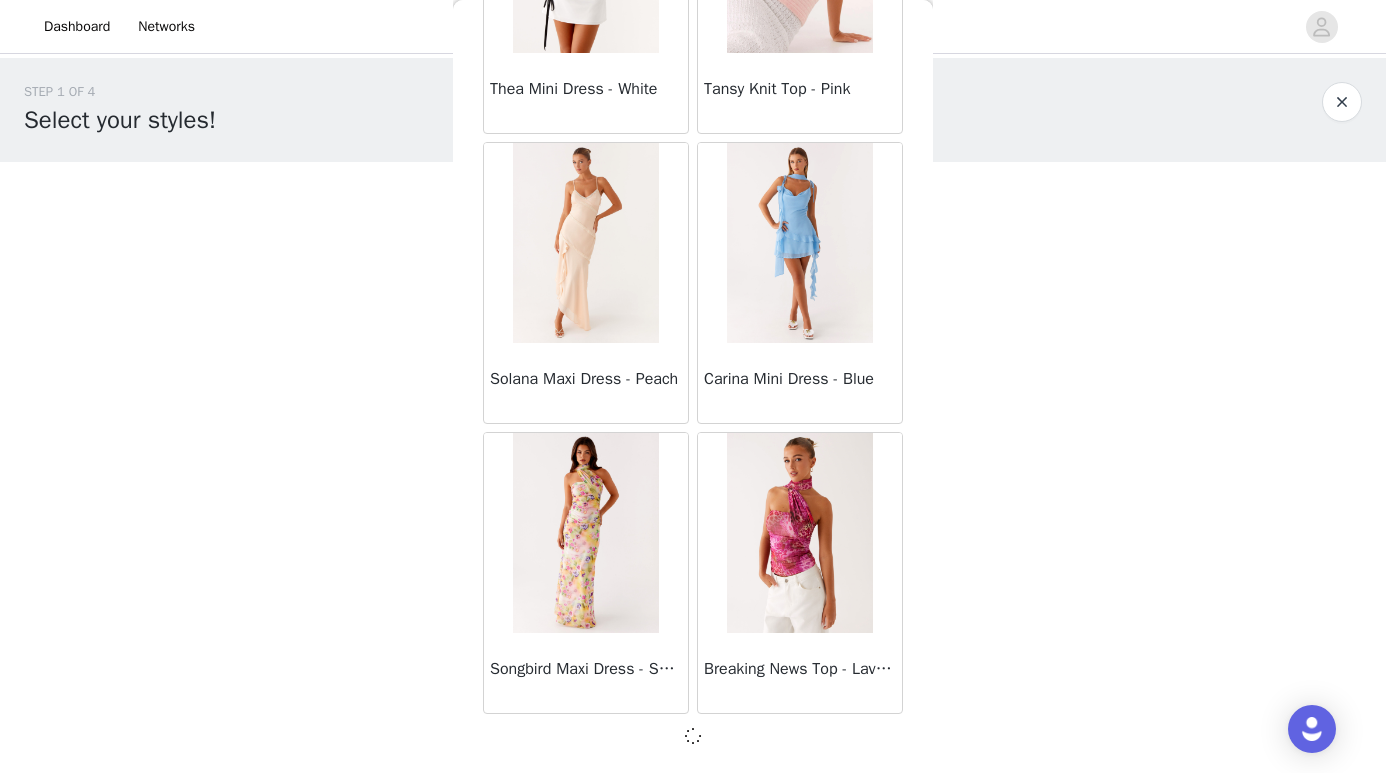 scroll, scrollTop: 66078, scrollLeft: 0, axis: vertical 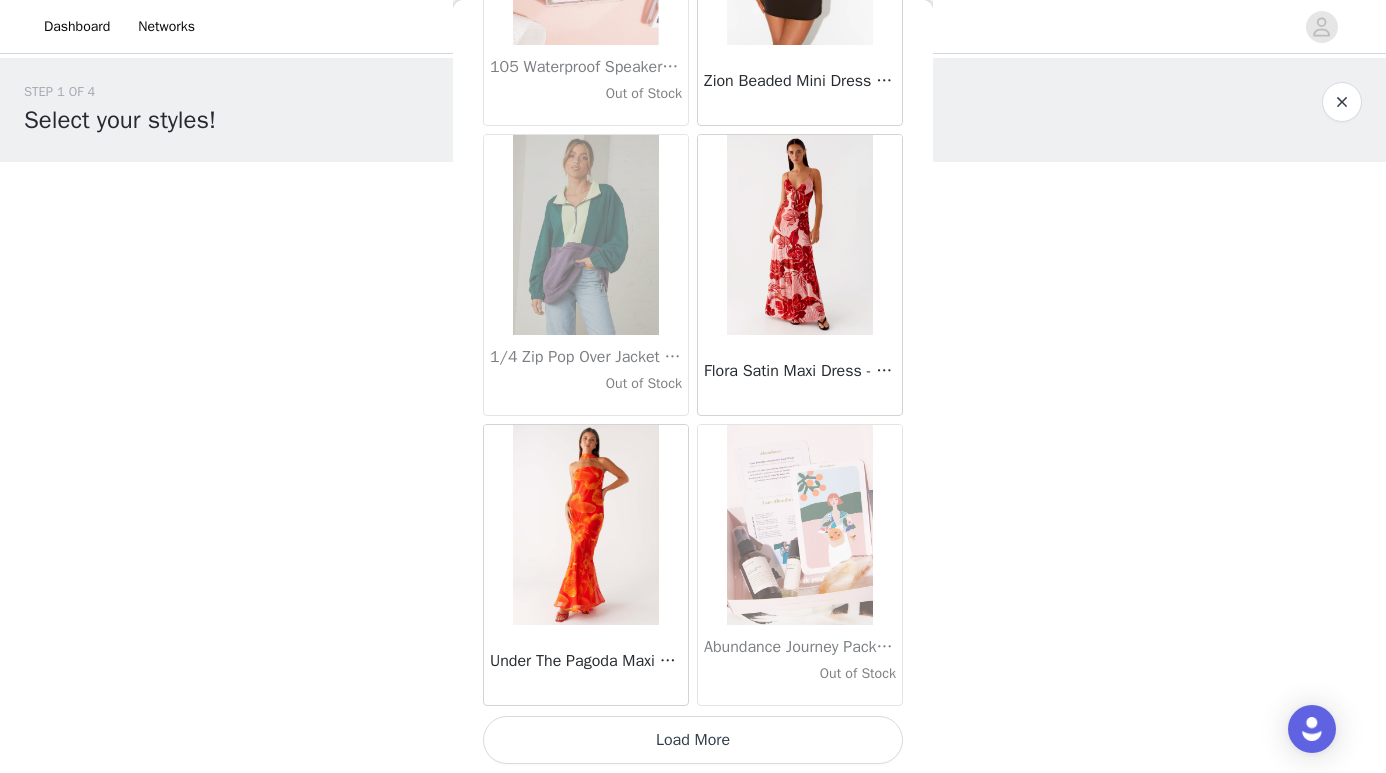 click on "Load More" at bounding box center (693, 740) 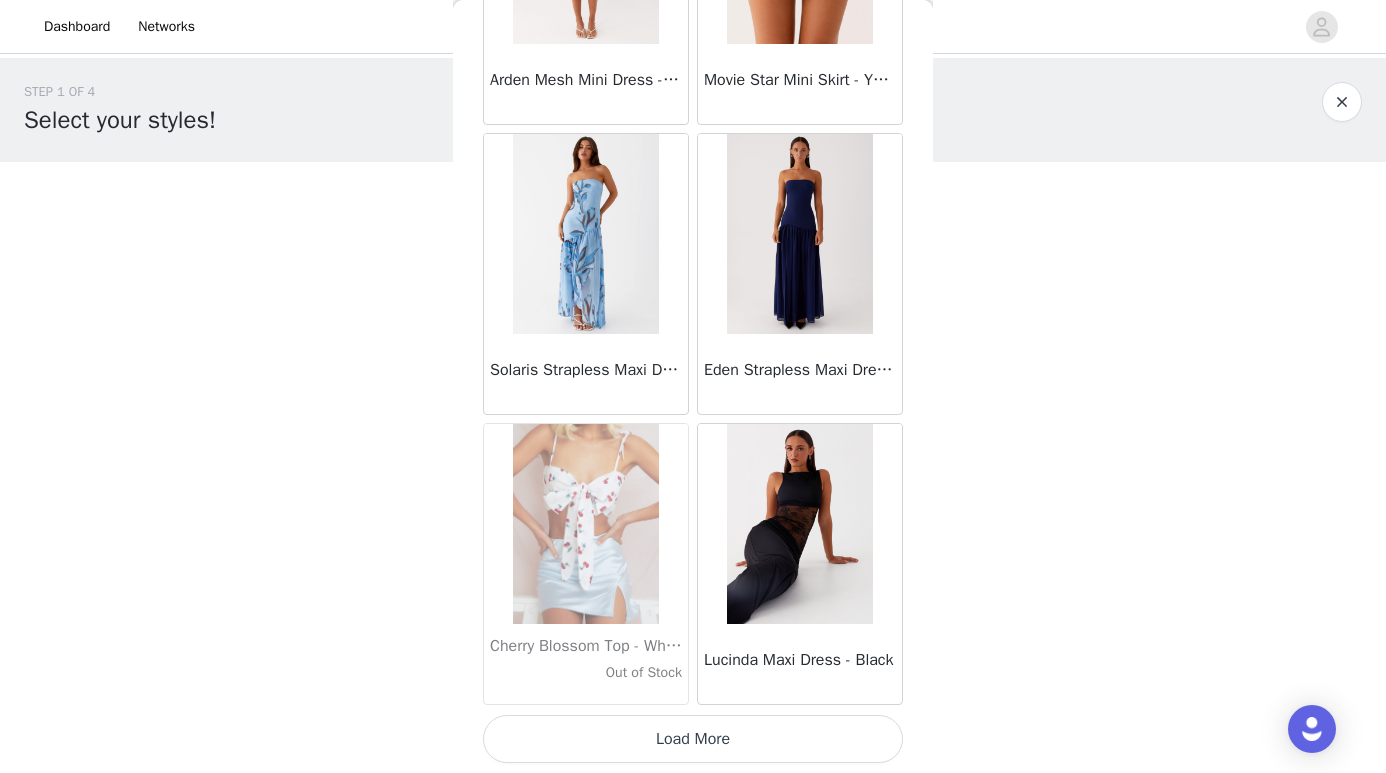 scroll, scrollTop: 71884, scrollLeft: 0, axis: vertical 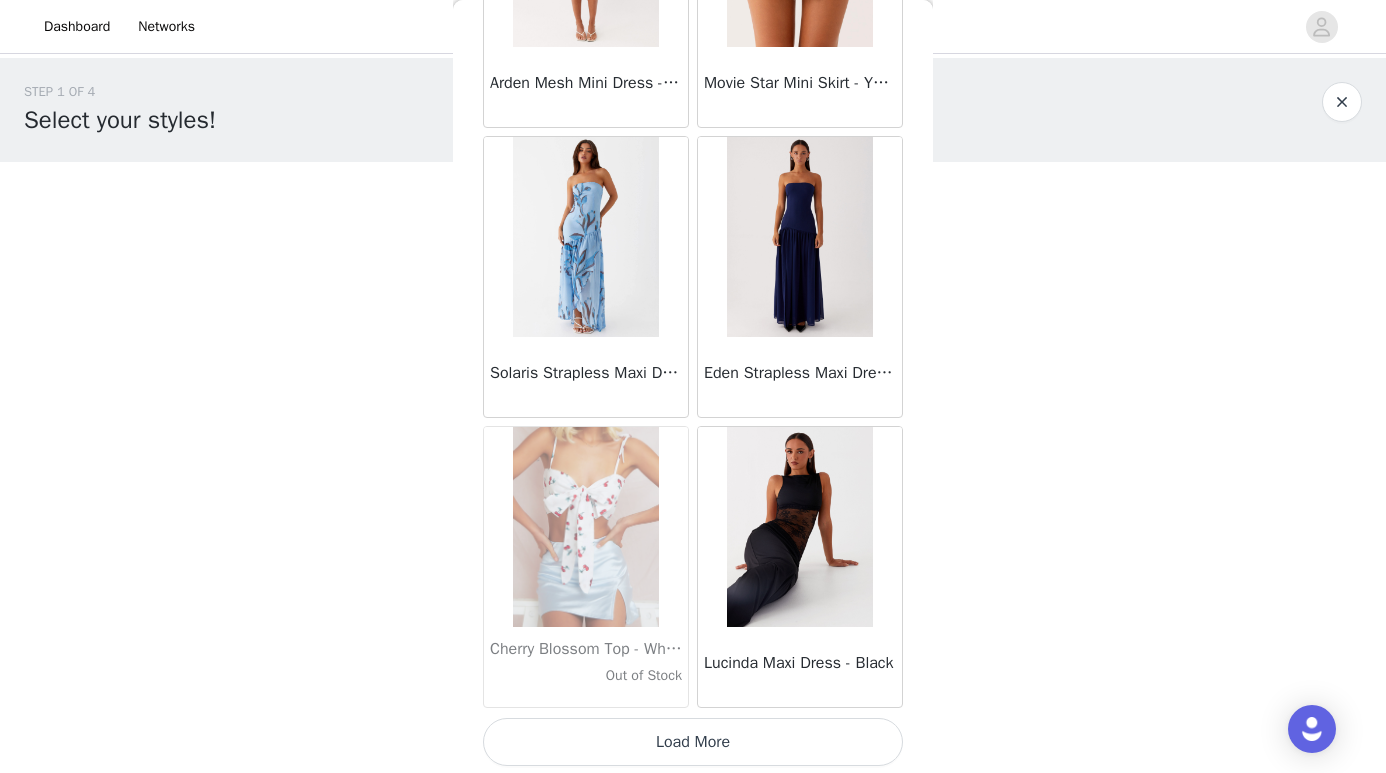 click on "Load More" at bounding box center (693, 742) 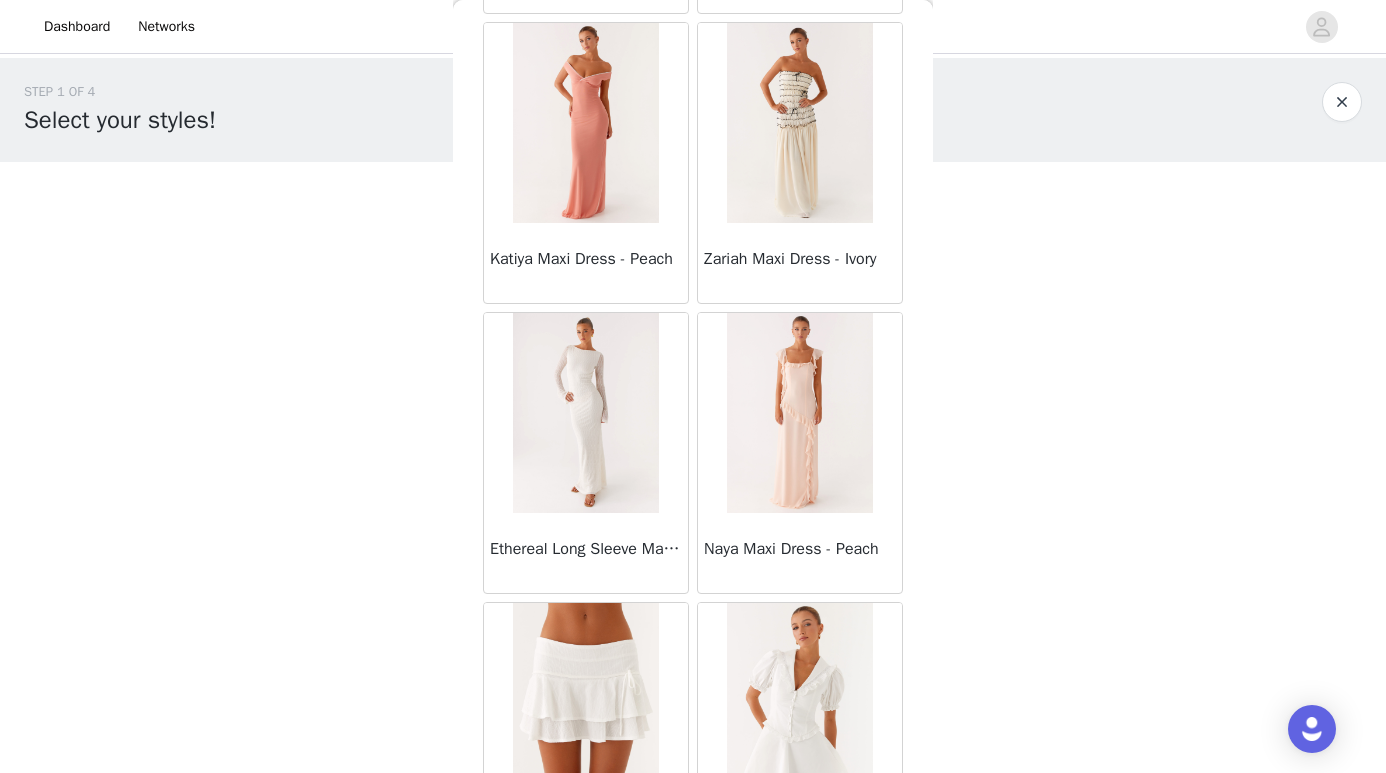 scroll, scrollTop: 74787, scrollLeft: 0, axis: vertical 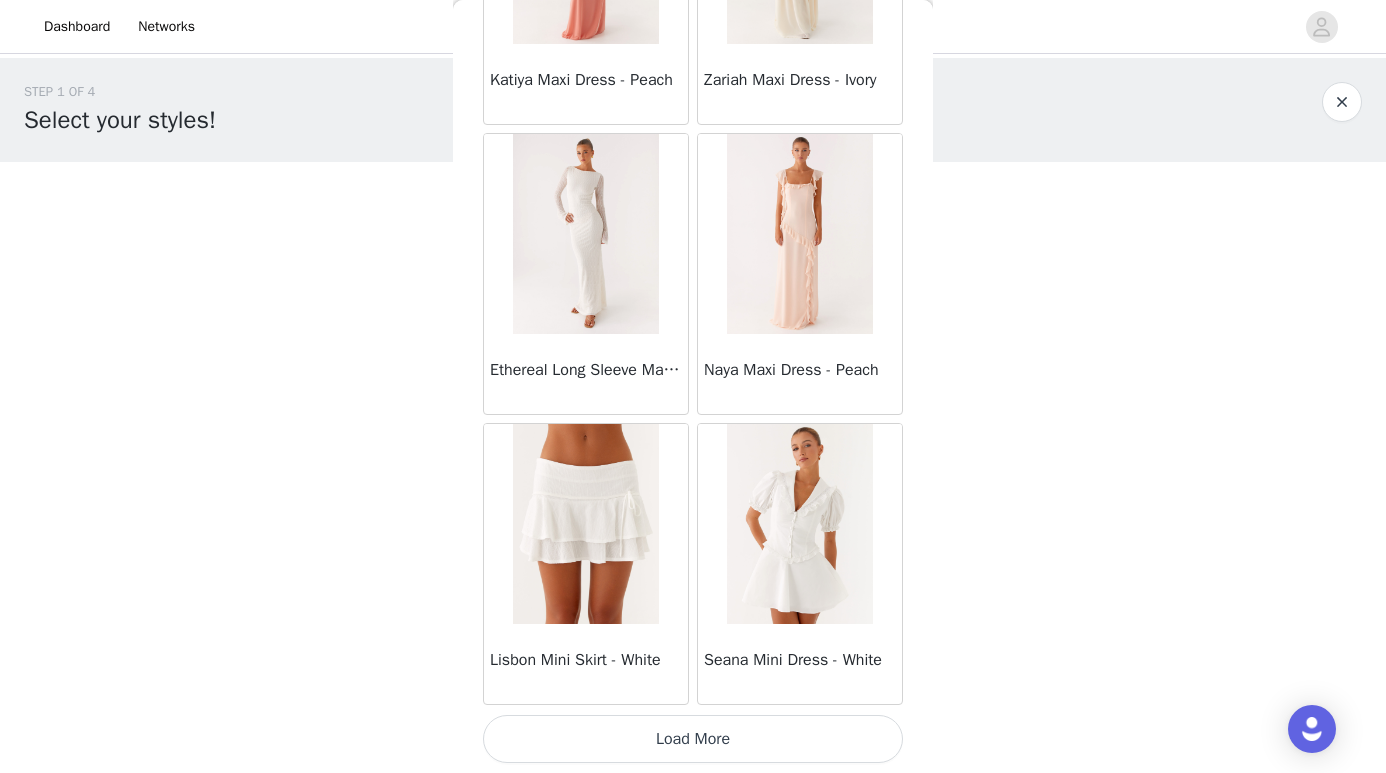 click on "Load More" at bounding box center [693, 739] 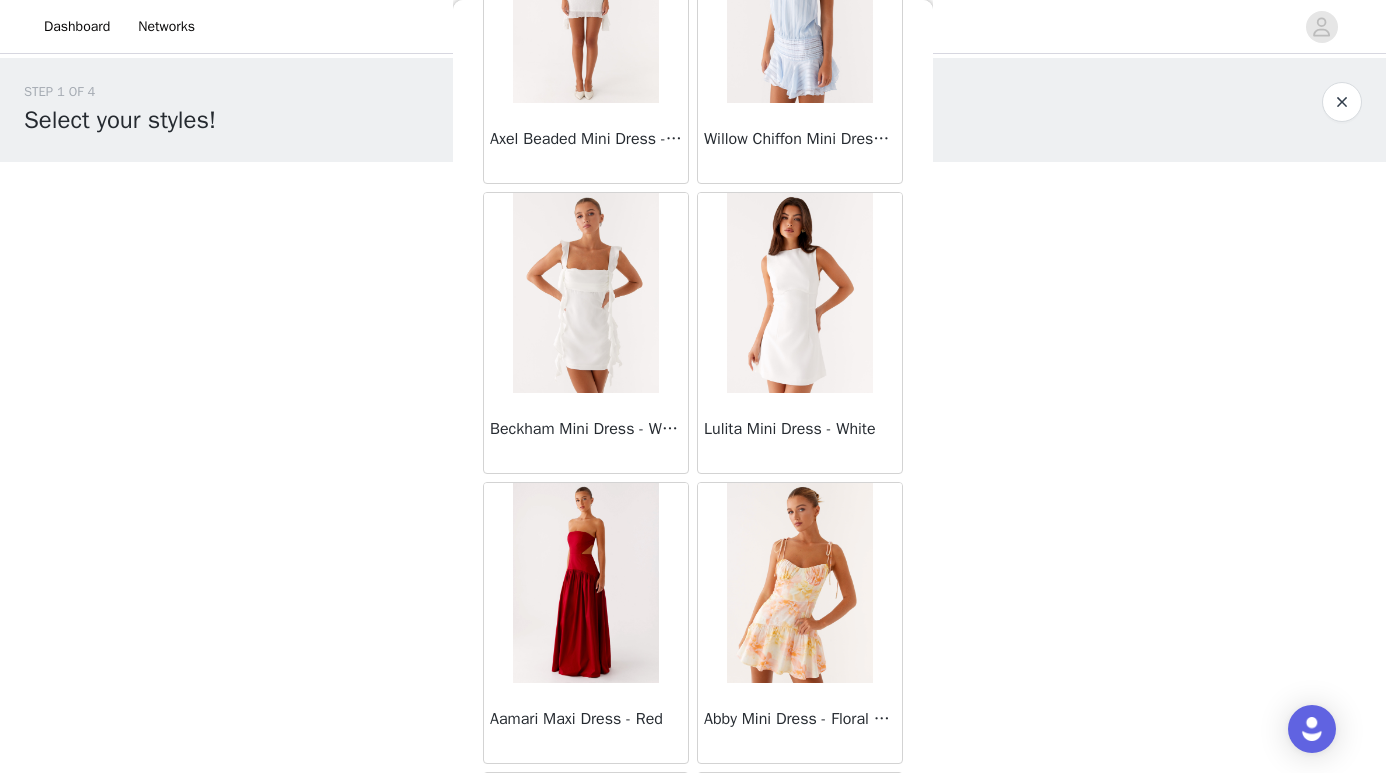 scroll, scrollTop: 76330, scrollLeft: 0, axis: vertical 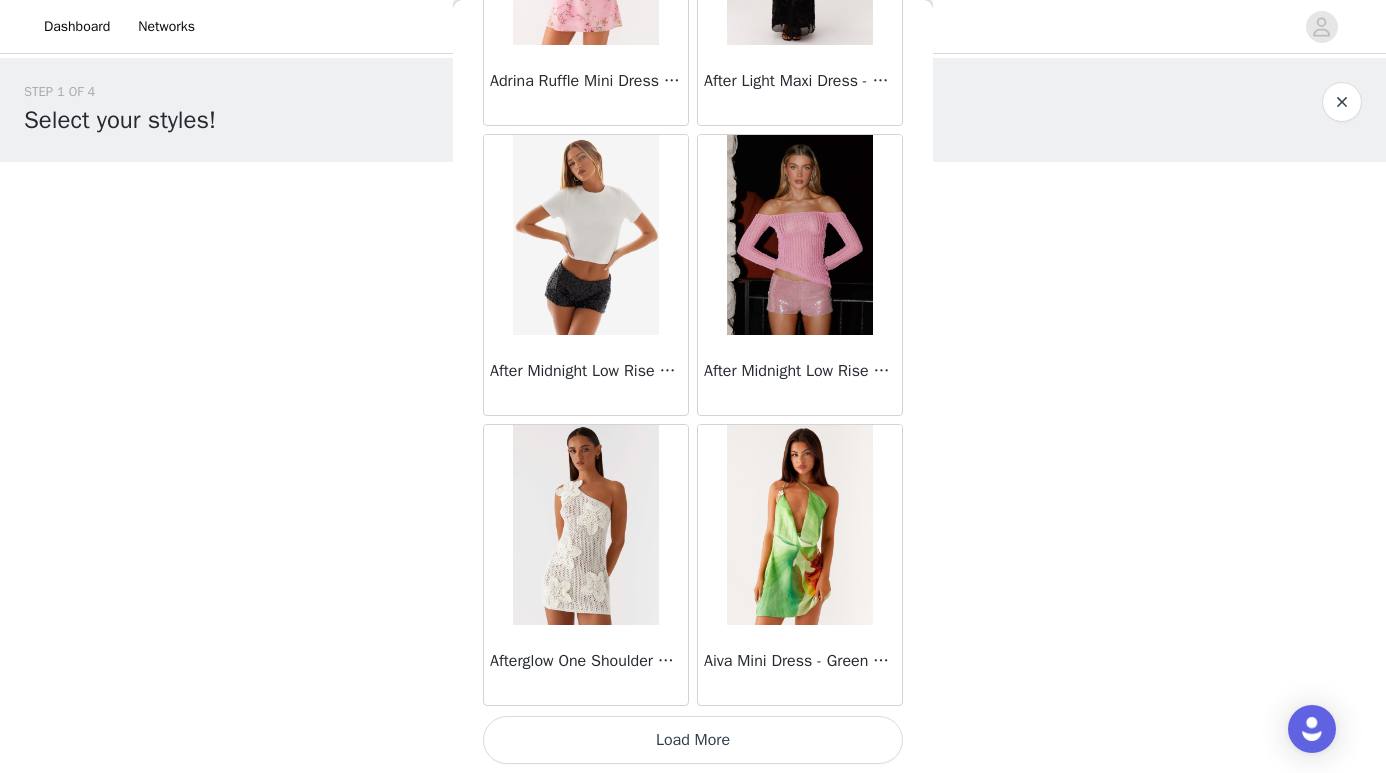 click on "Load More" at bounding box center [693, 740] 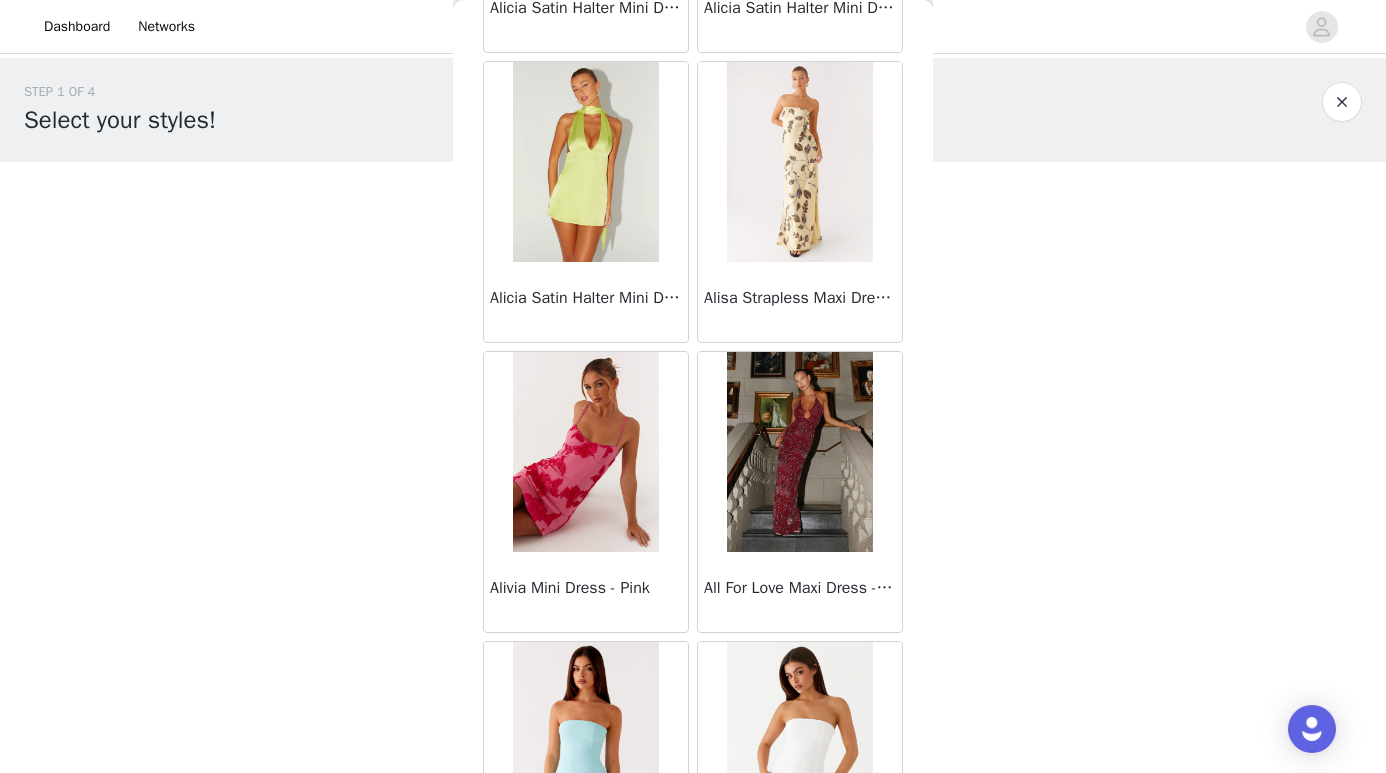 scroll, scrollTop: 80587, scrollLeft: 0, axis: vertical 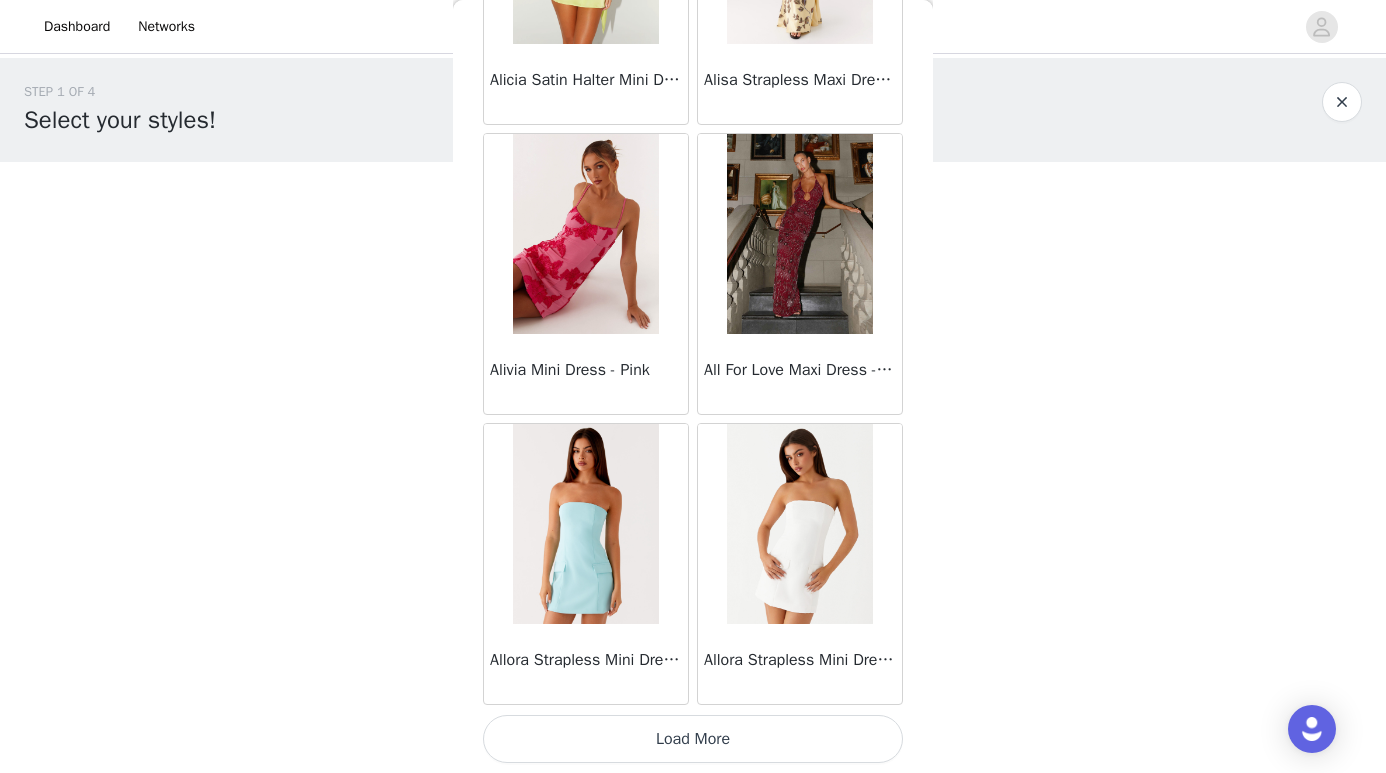 click on "Load More" at bounding box center (693, 739) 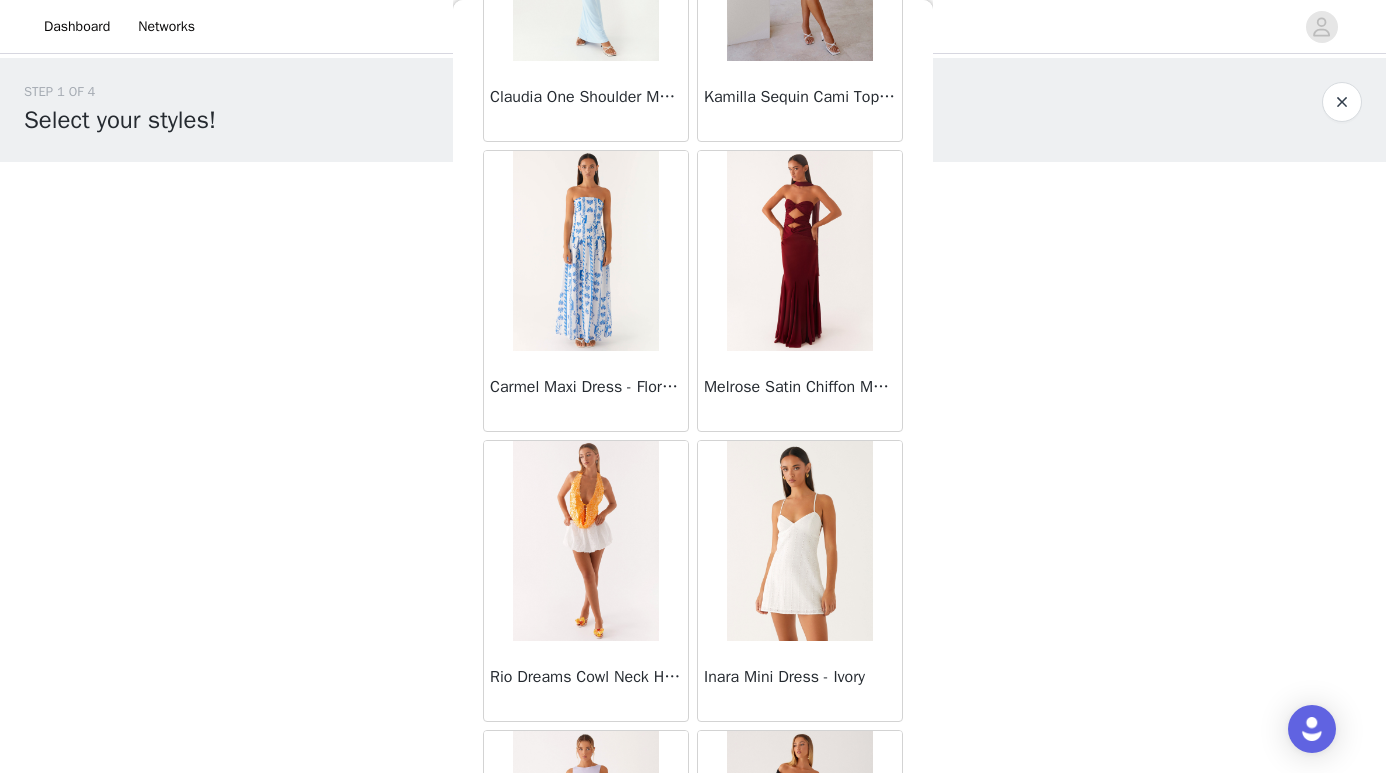 scroll, scrollTop: 47800, scrollLeft: 0, axis: vertical 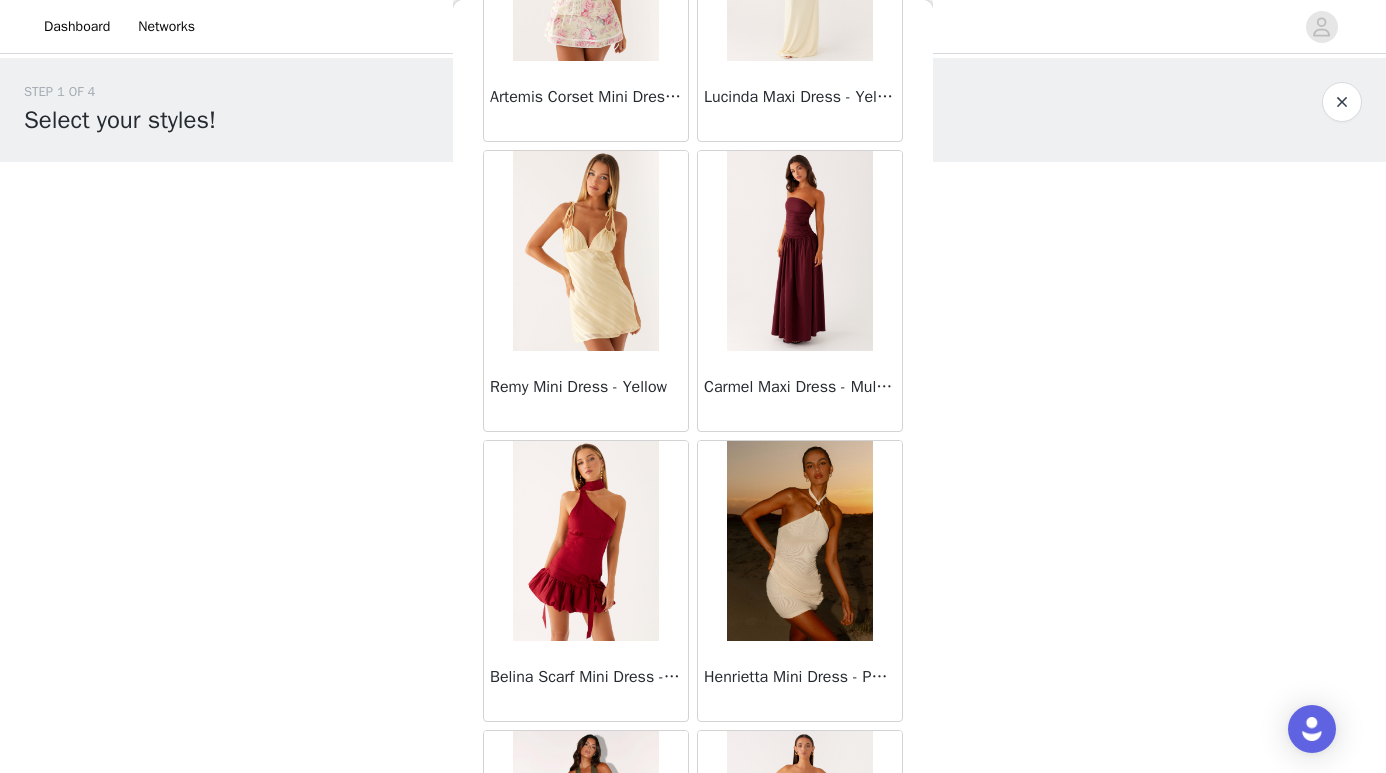 click at bounding box center (799, 251) 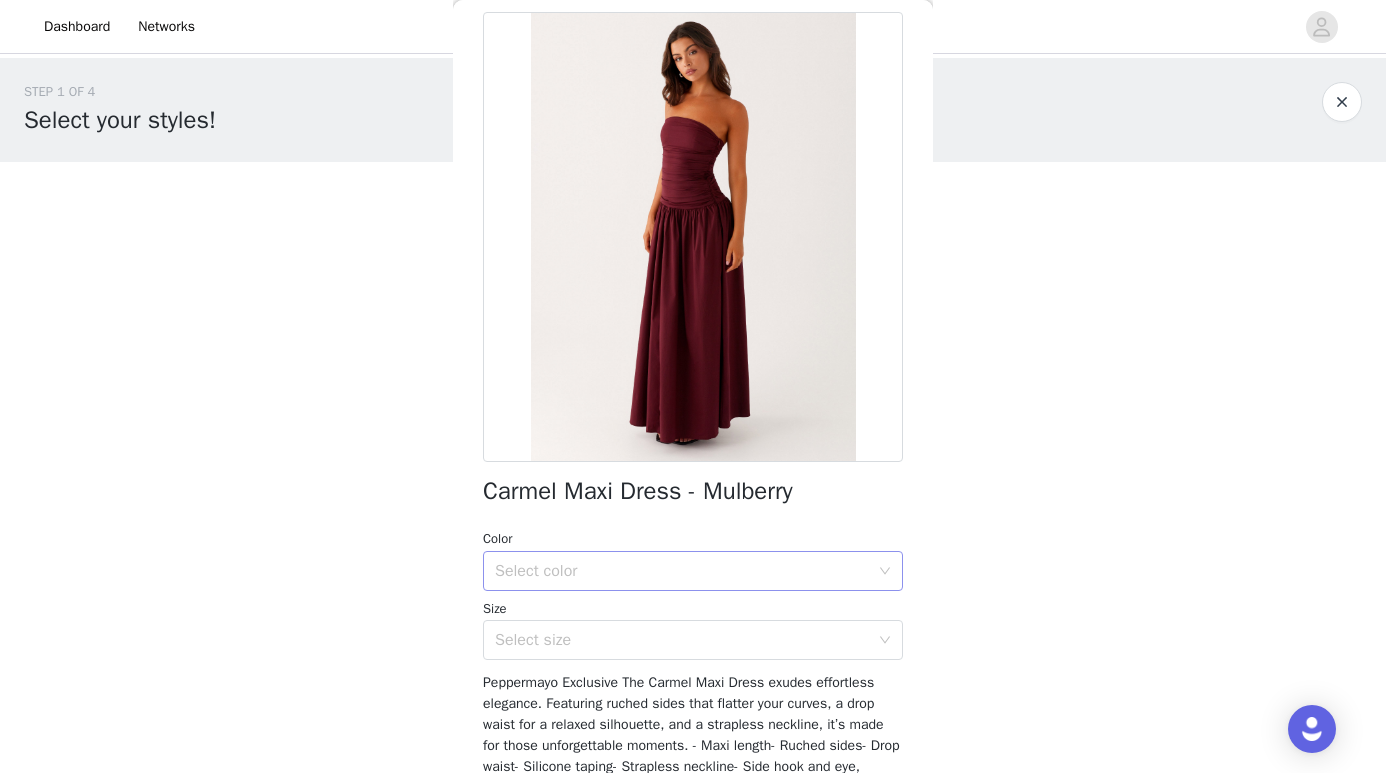 scroll, scrollTop: 80, scrollLeft: 0, axis: vertical 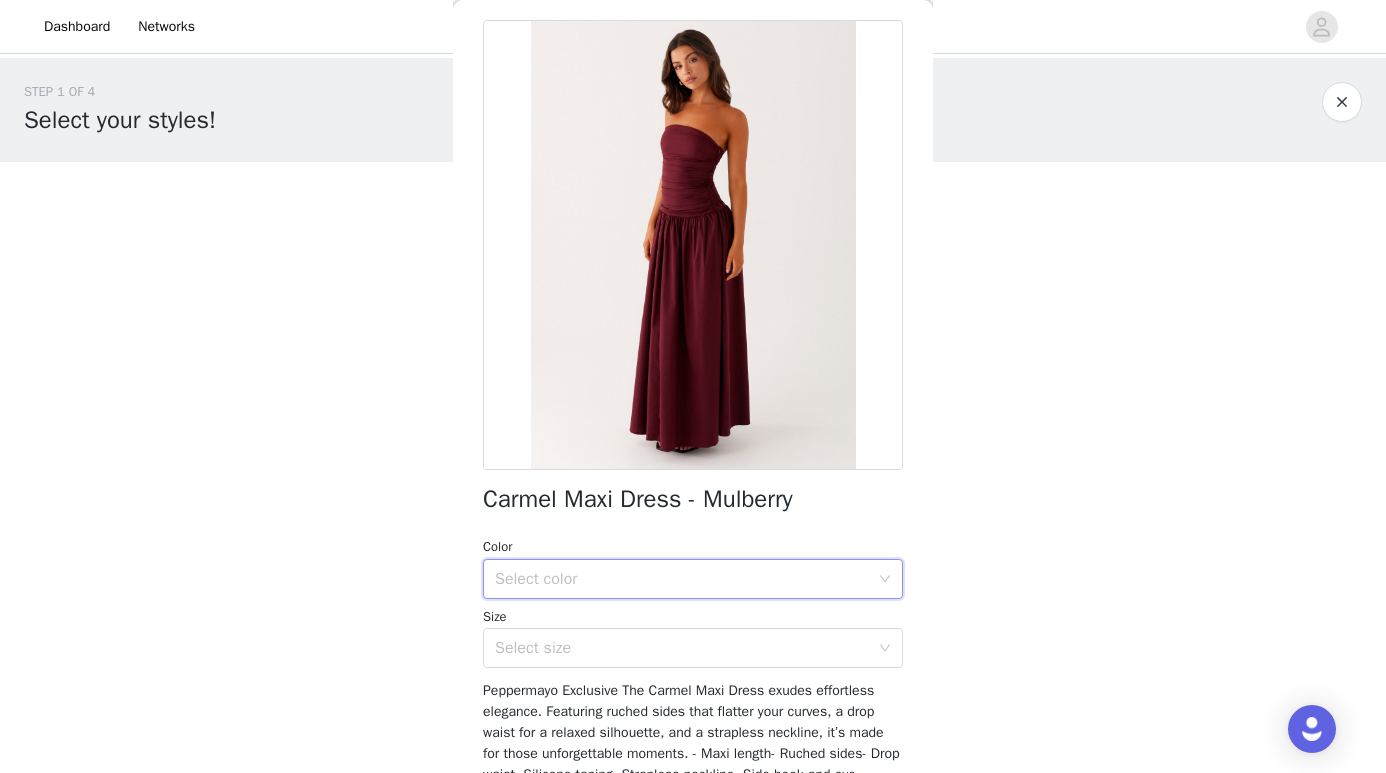 click on "Select color" at bounding box center (686, 579) 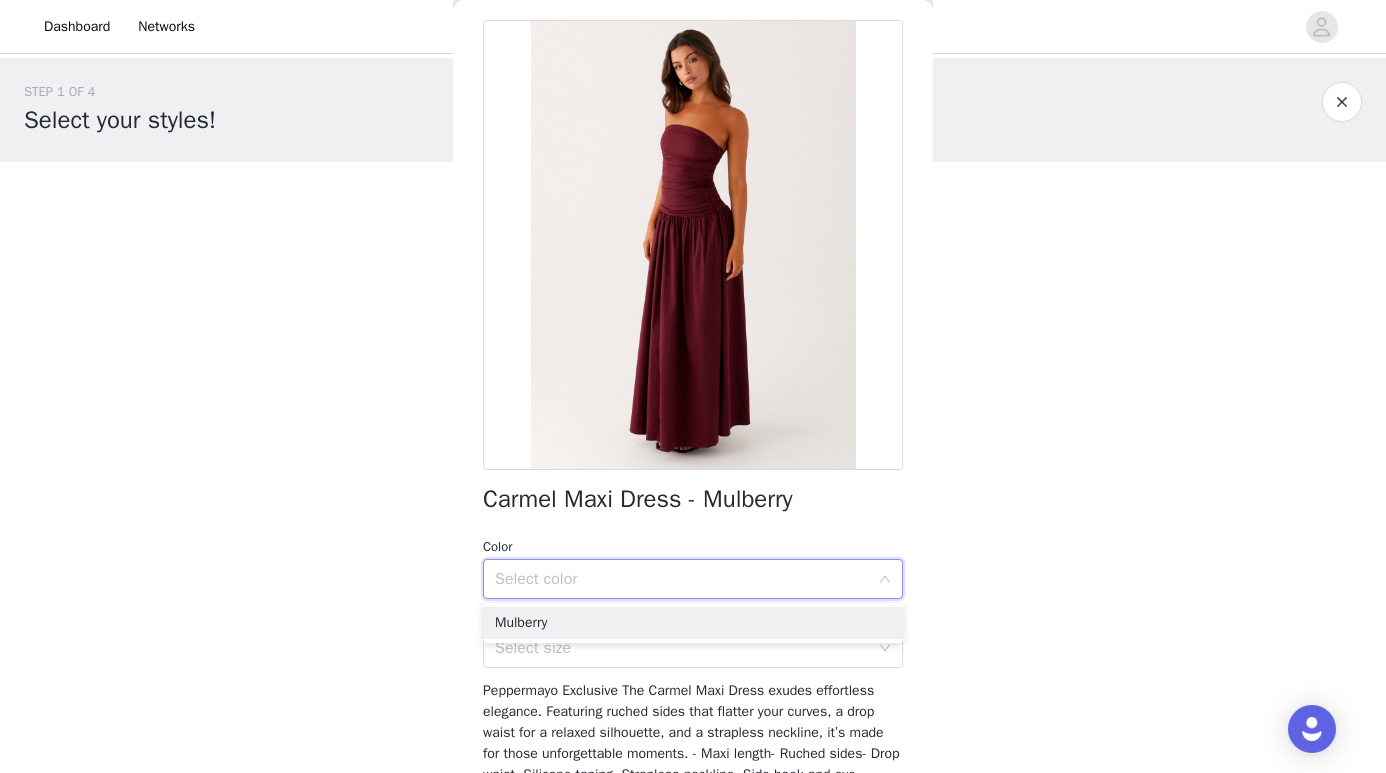click on "Color" at bounding box center [693, 547] 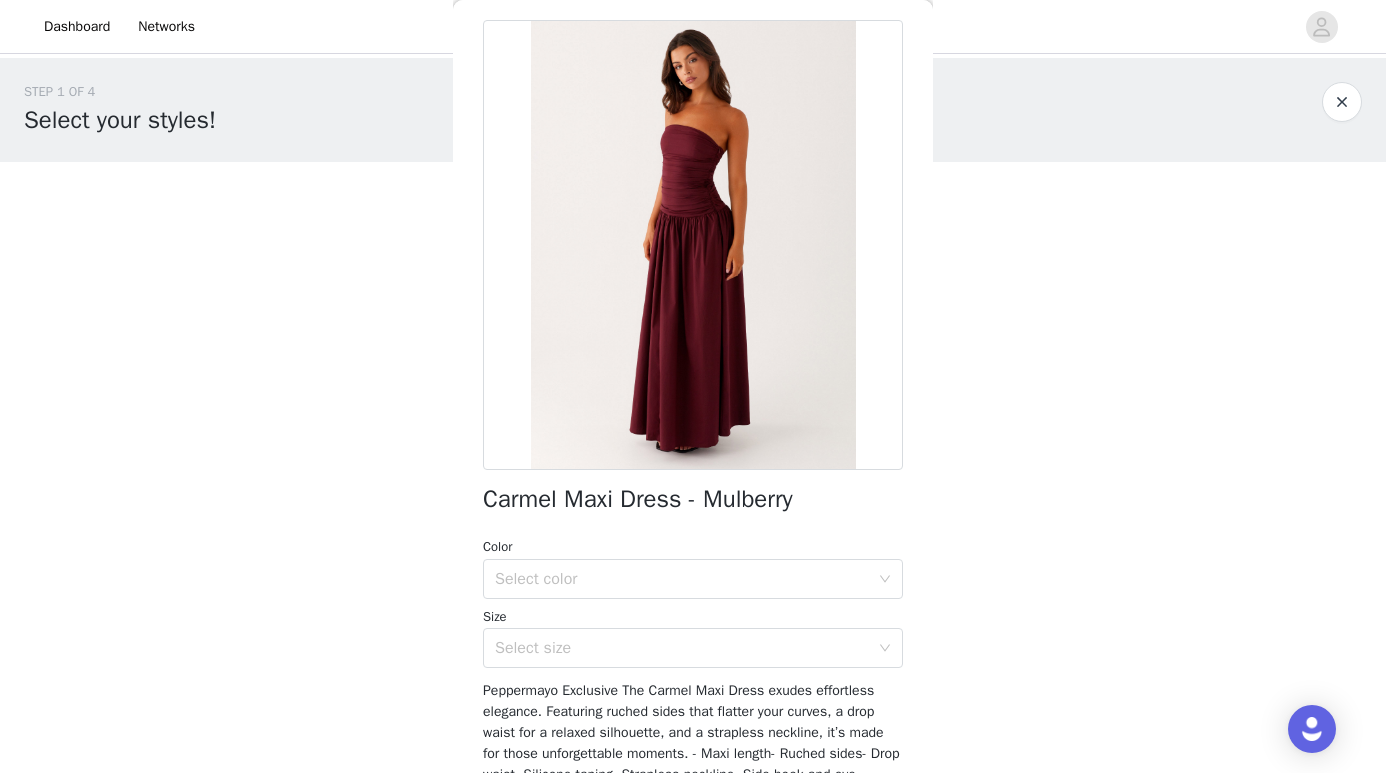 click on "STEP 1 OF 4
Select your styles!
You will receive 3 products.       0/3 Selected           Add Product       Back     Carmel Maxi Dress - Mulberry               Color   Select color Size   Select size   Peppermayo Exclusive The Carmel Maxi Dress exudes effortless elegance. Featuring ruched sides that flatter your curves, a drop waist for a relaxed silhouette, and a strapless neckline, it’s made for those unforgettable moments. - Maxi length- Ruched sides- Drop waist- Silicone taping- Strapless neckline- Side hook and eye, invisible zipper- Flare skirt- Fabric composition: 65% cotton, 32% nylon, 3% spandex; Lining: 88% polyester, 12% spandex Size AU 8 / US 4 garment measurements: Bust - 74cm / 29.1inWaist - 66cm / 26inHip - 84cm / 33.1inHem - 258cm / 101.6inLength - 131cm / 51.6in [PERSON_NAME] is 170cm and wearing a size AU 8 / and US 4   Add Product" at bounding box center [693, 216] 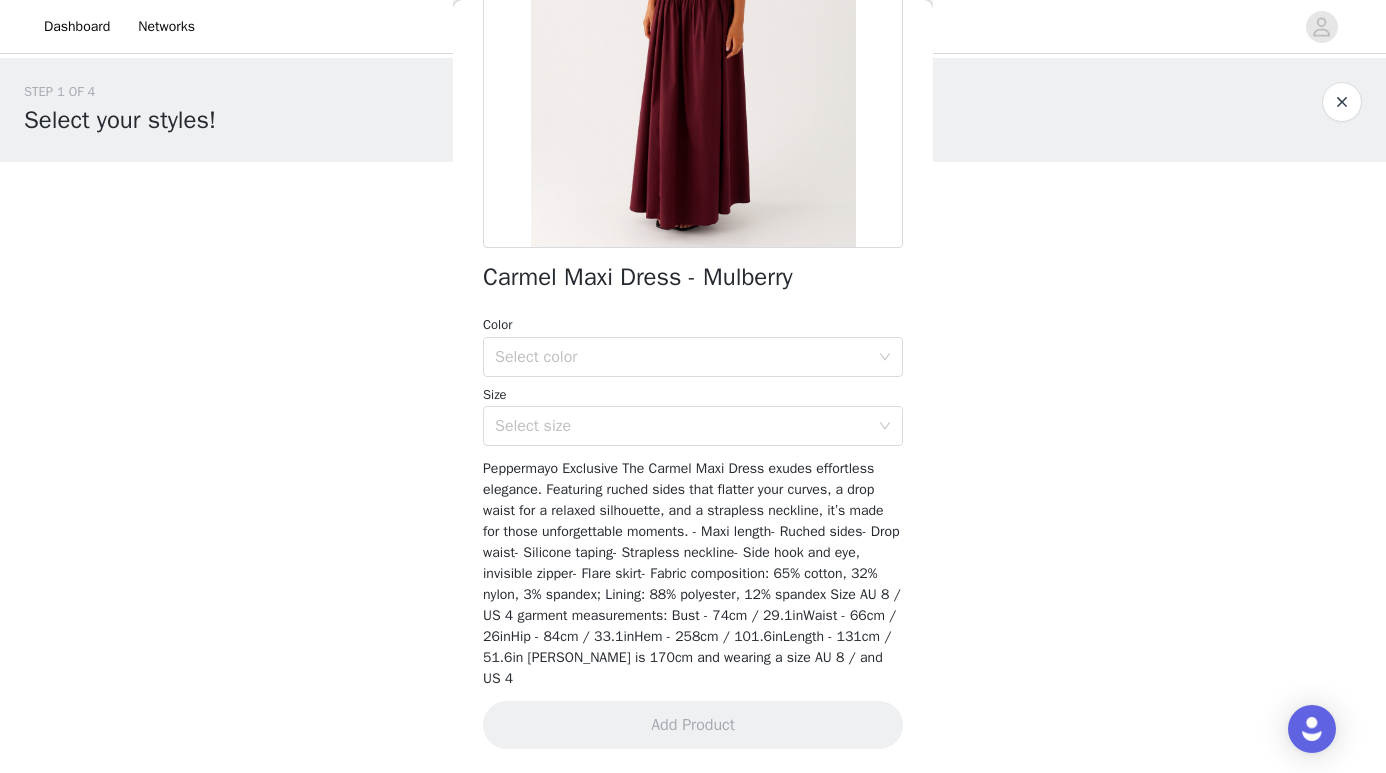 scroll, scrollTop: 0, scrollLeft: 0, axis: both 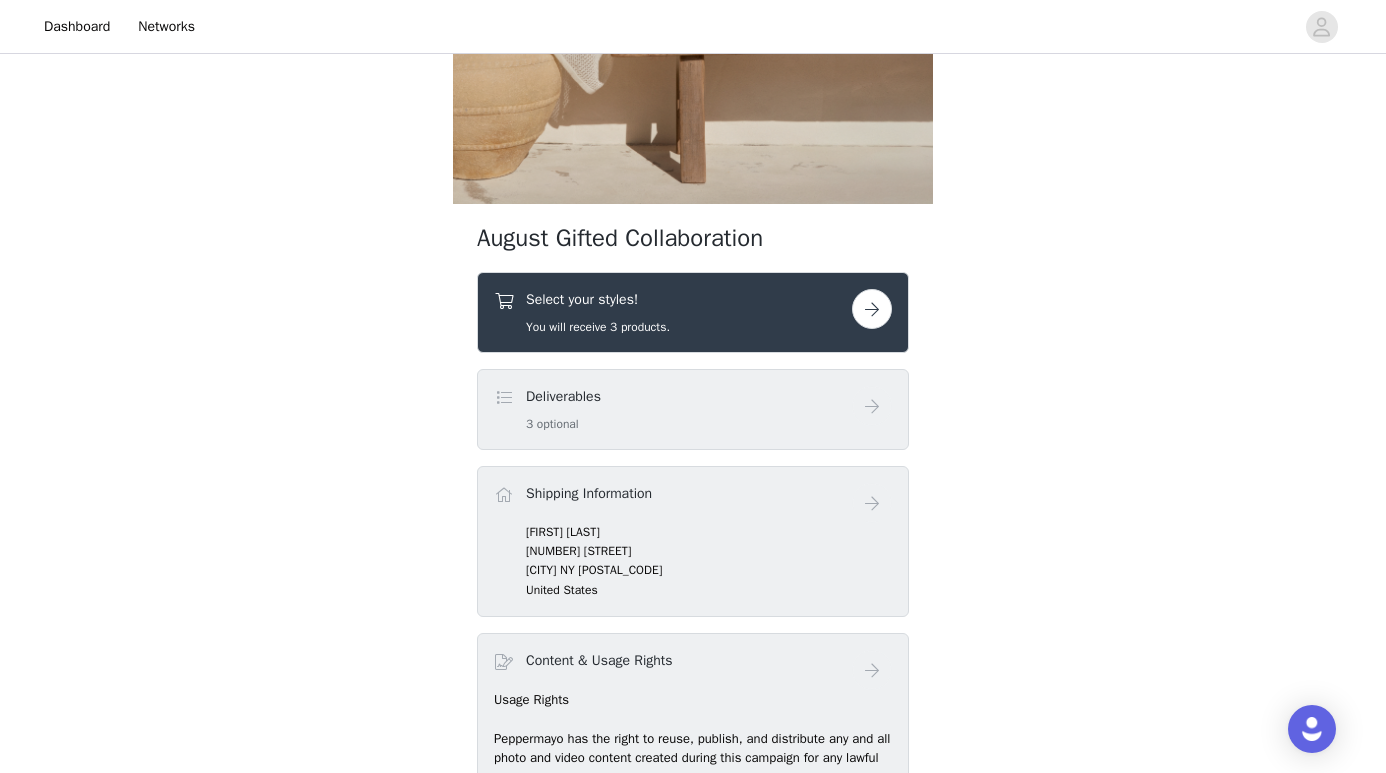 click at bounding box center (872, 309) 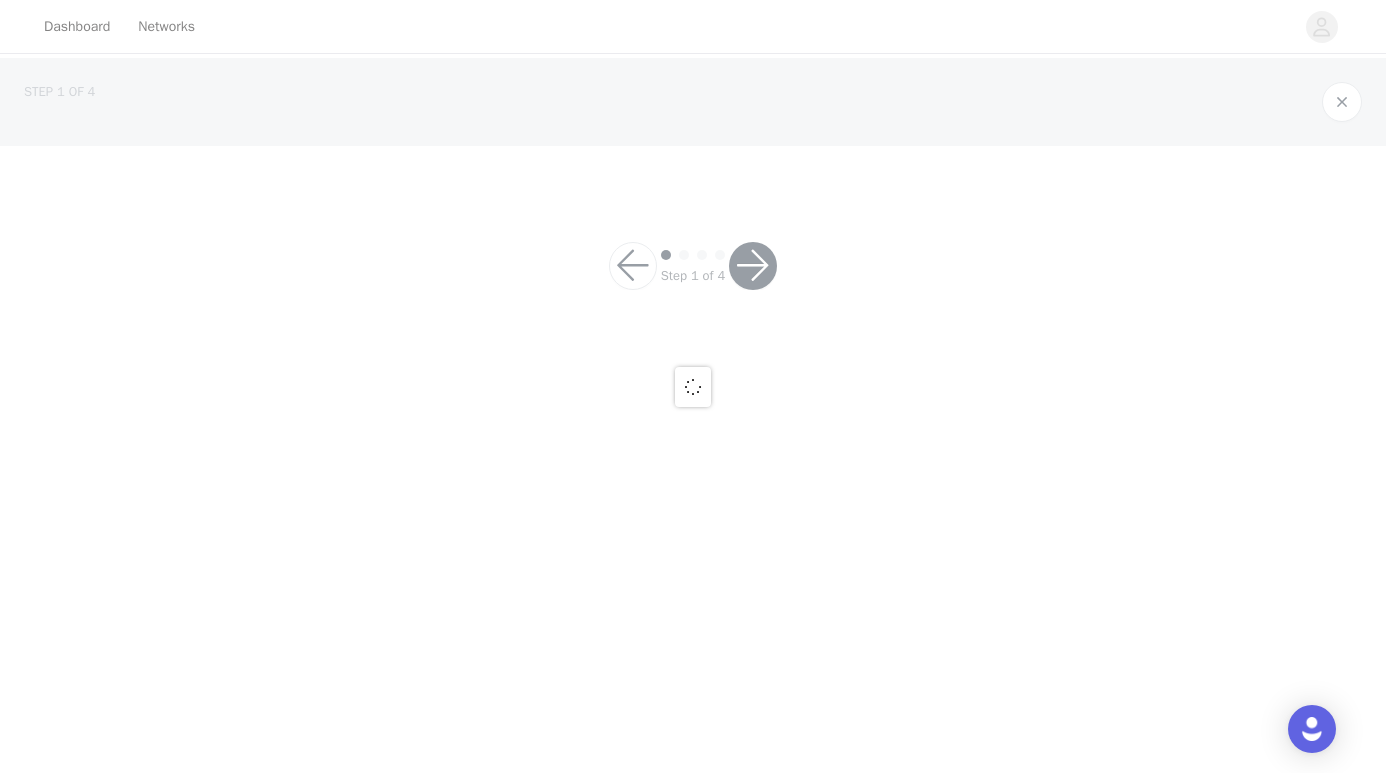 scroll, scrollTop: 0, scrollLeft: 0, axis: both 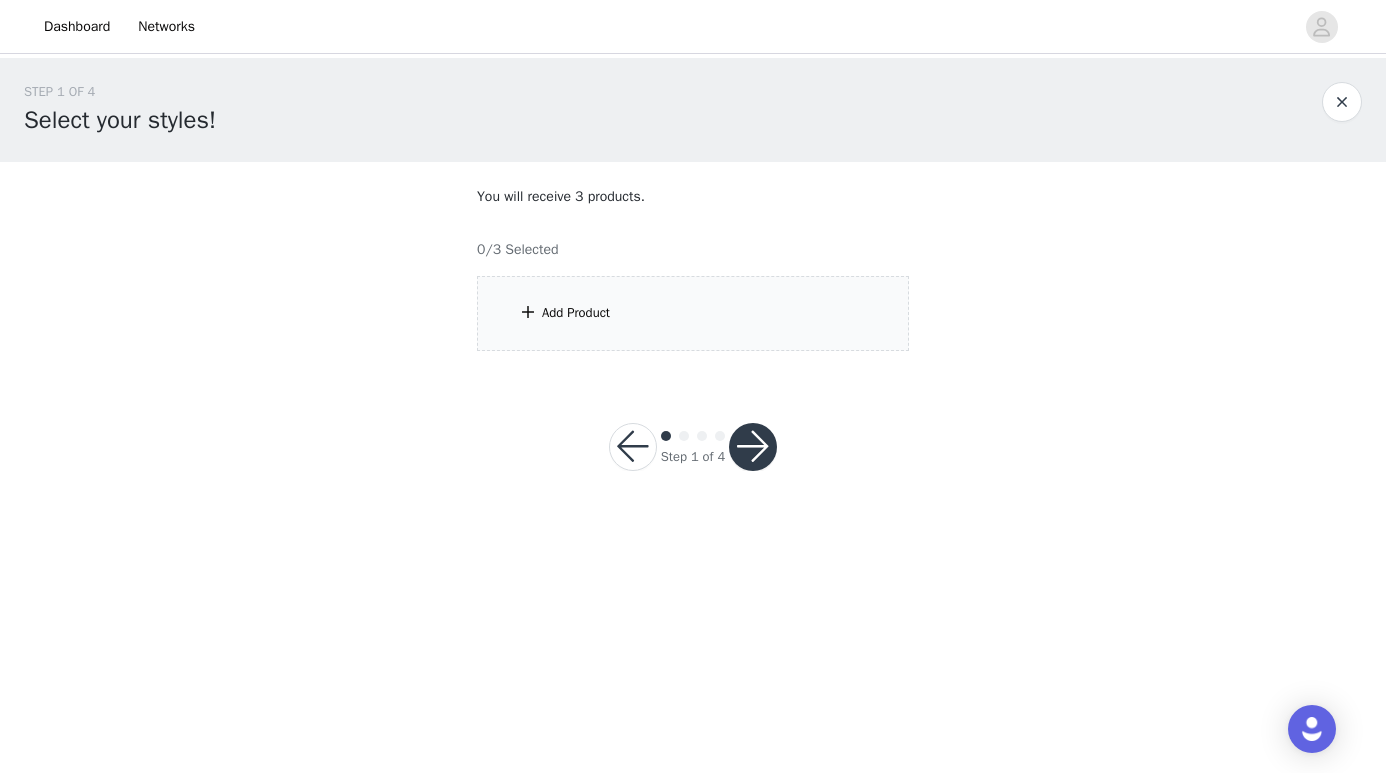 click on "Add Product" at bounding box center (576, 313) 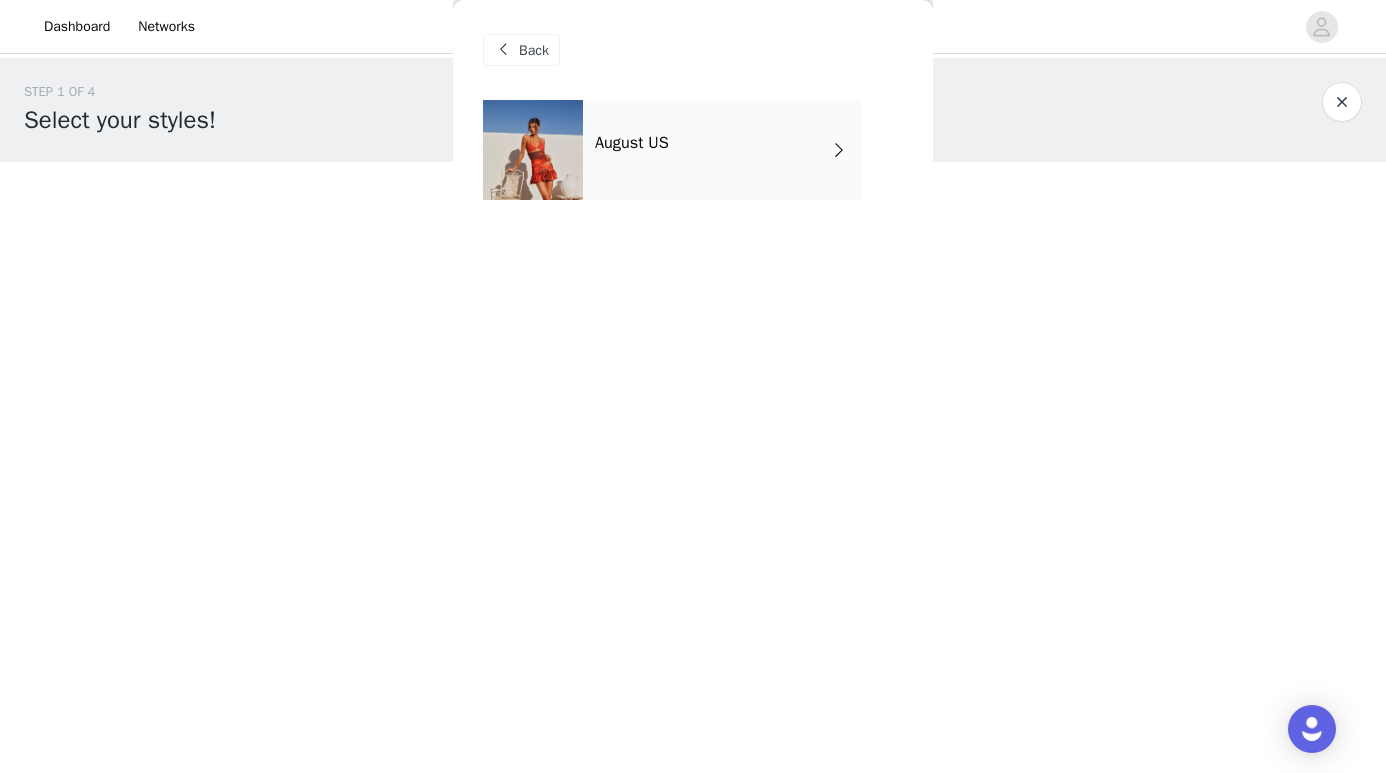 click on "August US" at bounding box center (722, 150) 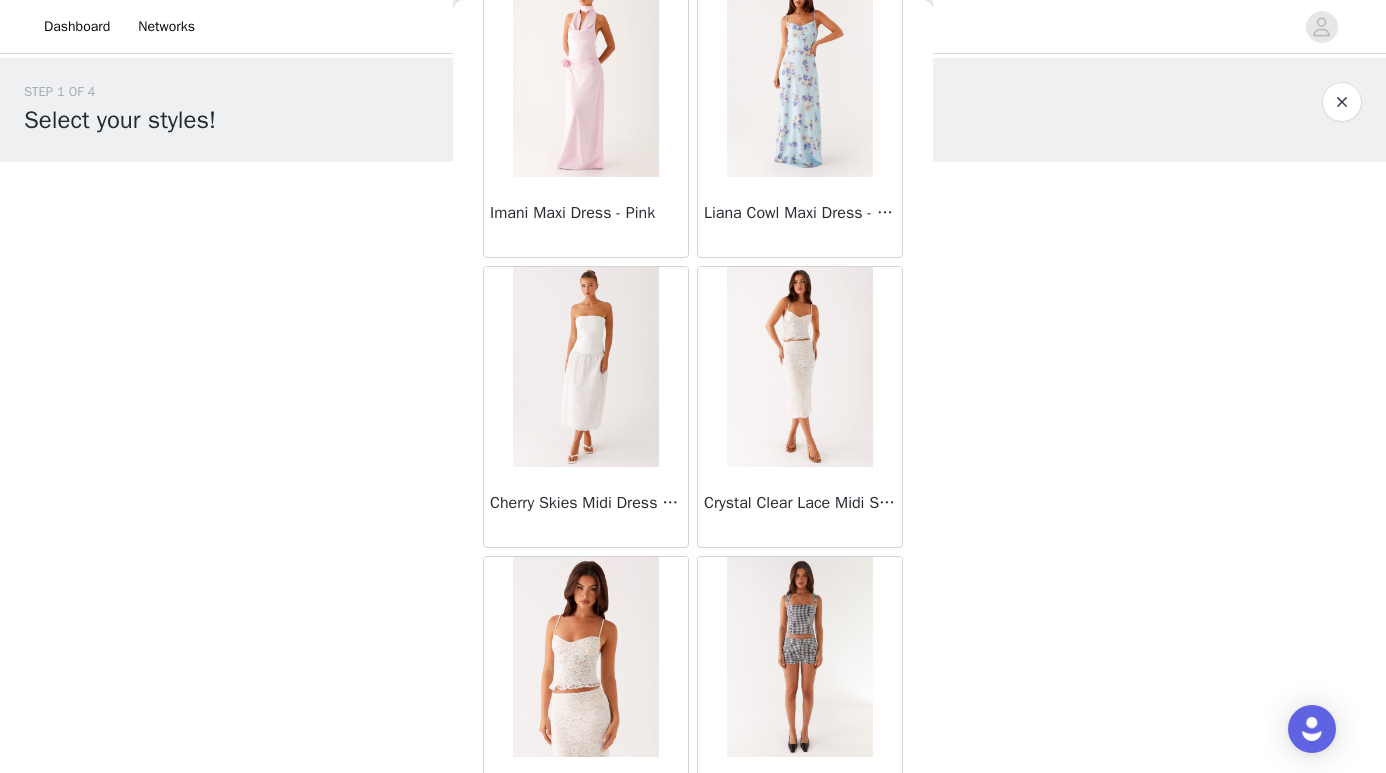 scroll, scrollTop: 0, scrollLeft: 0, axis: both 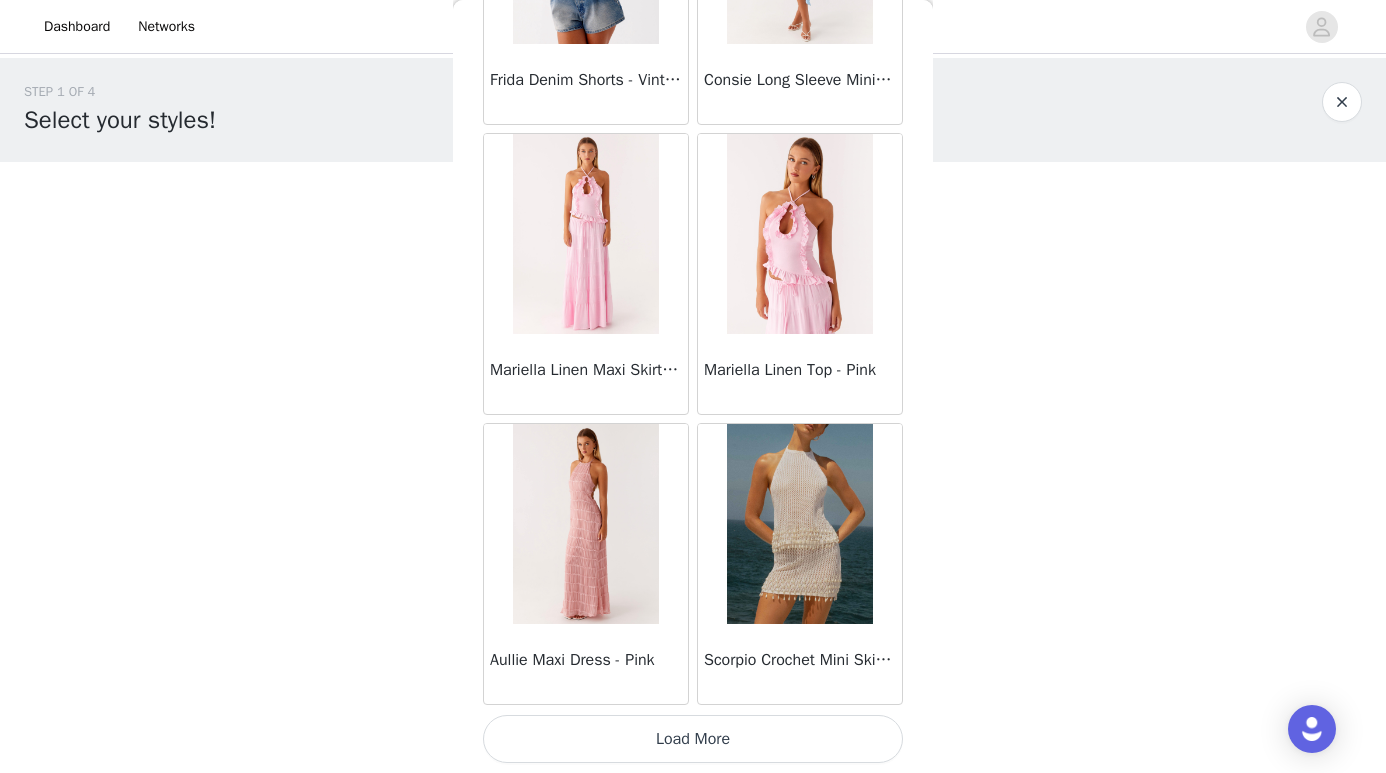 click on "Load More" at bounding box center (693, 739) 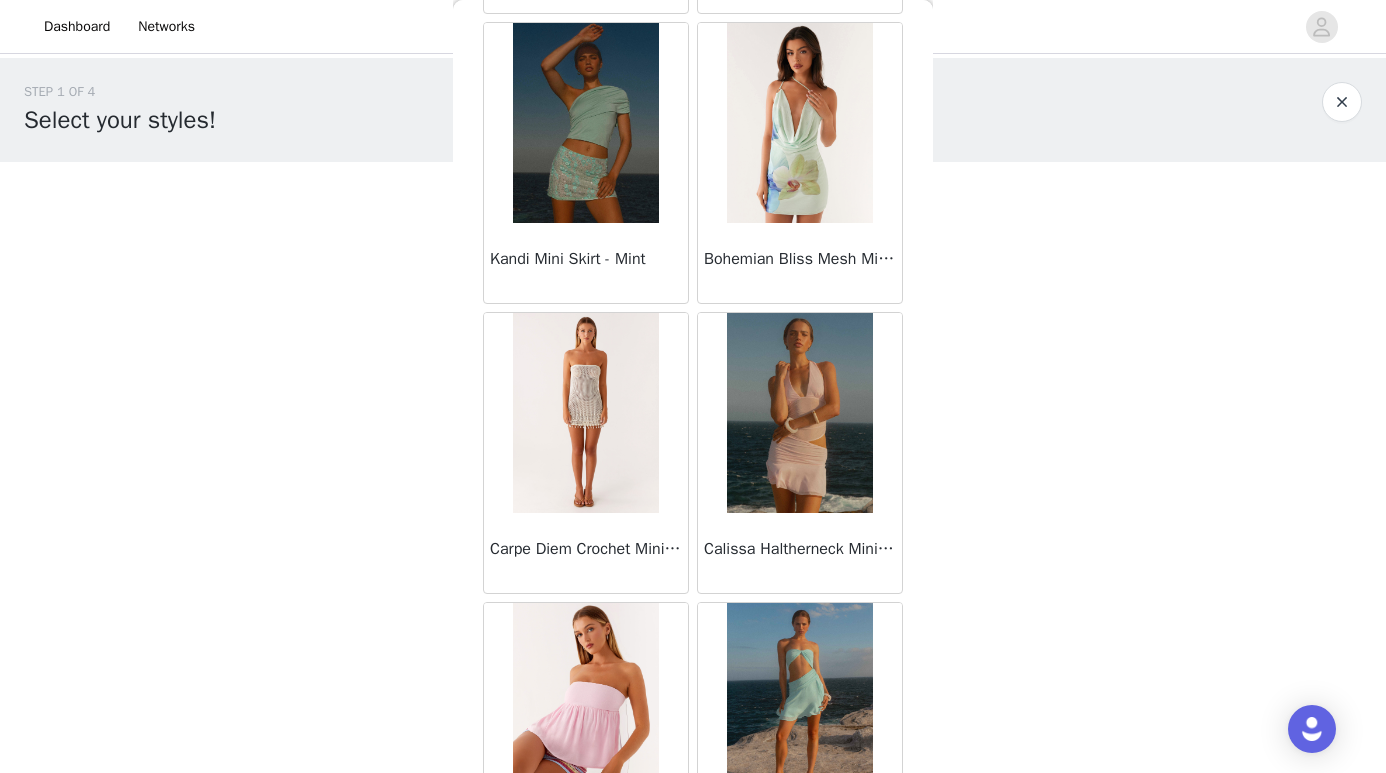 scroll, scrollTop: 5187, scrollLeft: 0, axis: vertical 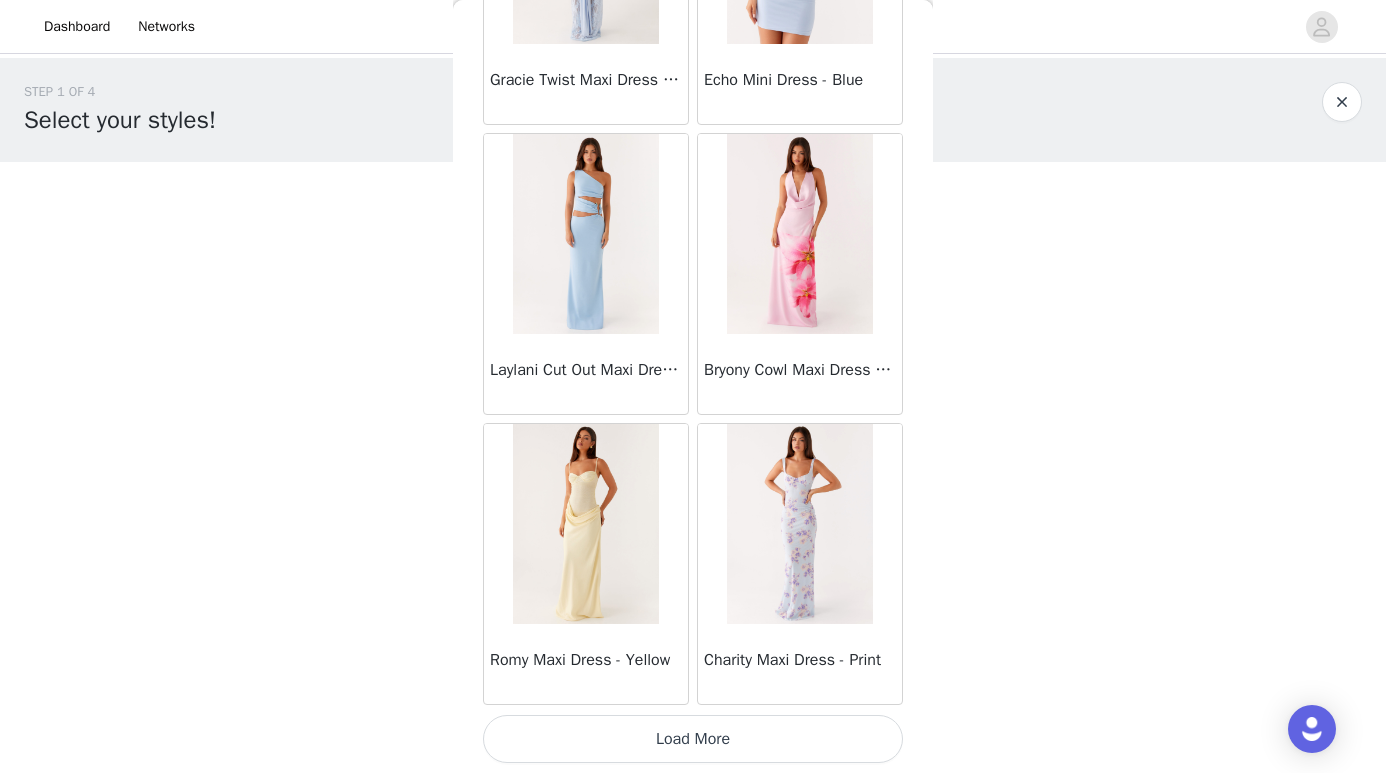 click on "Load More" at bounding box center (693, 739) 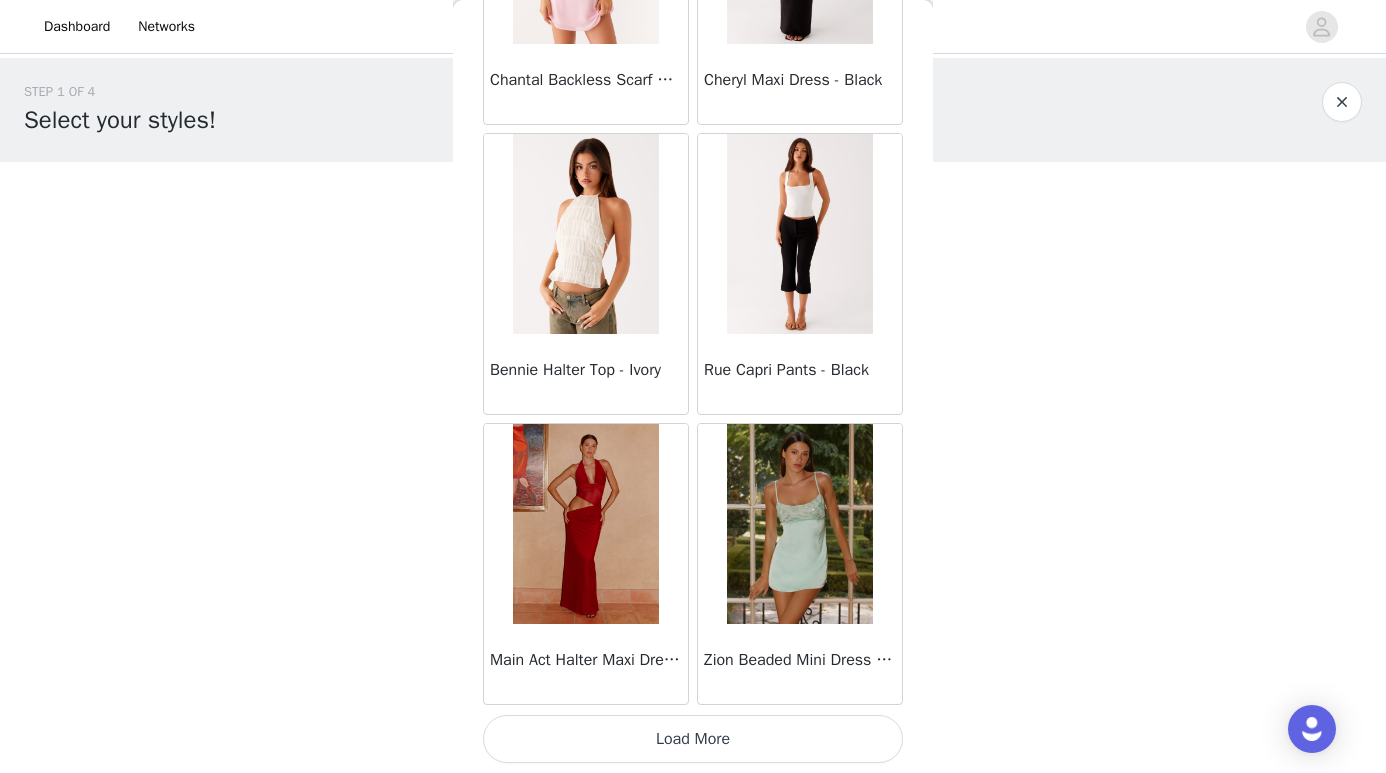 click on "Load More" at bounding box center (693, 739) 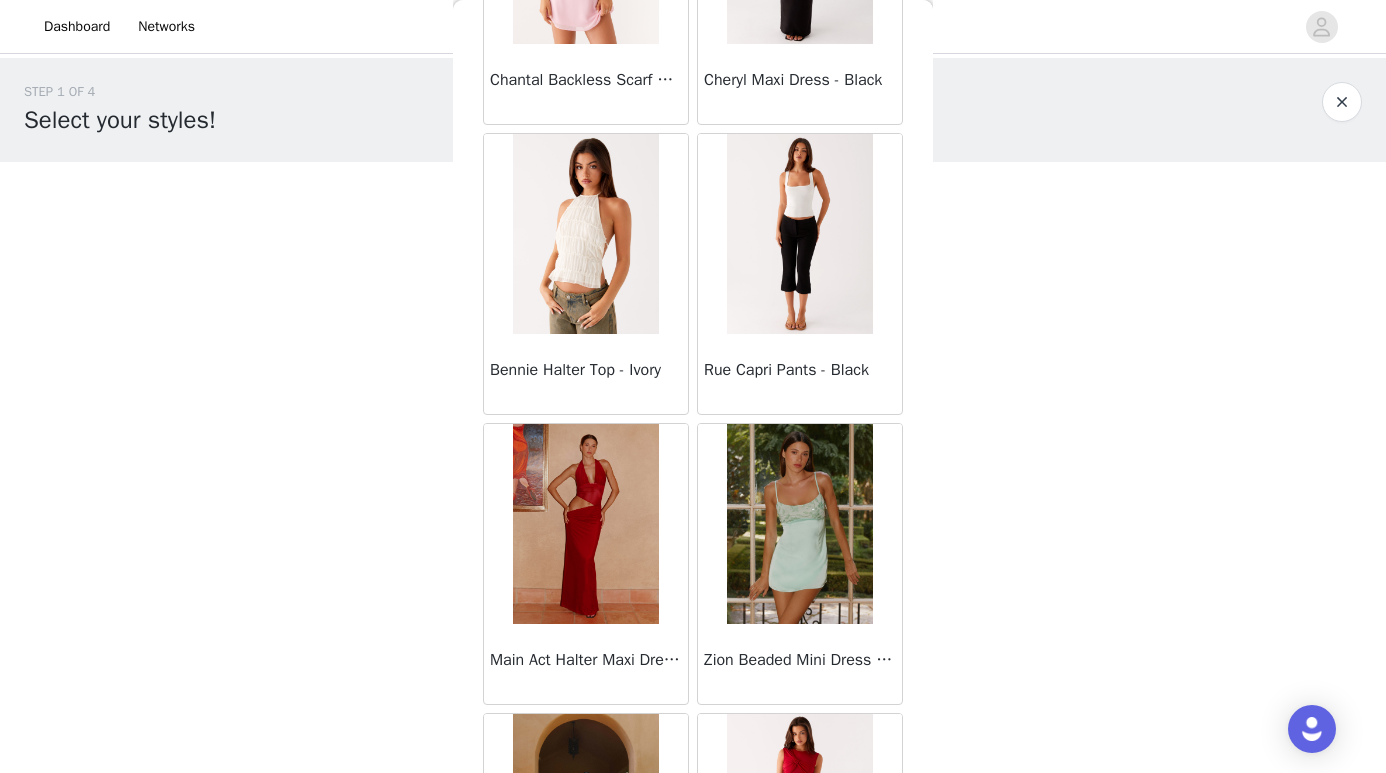 scroll, scrollTop: 10987, scrollLeft: 0, axis: vertical 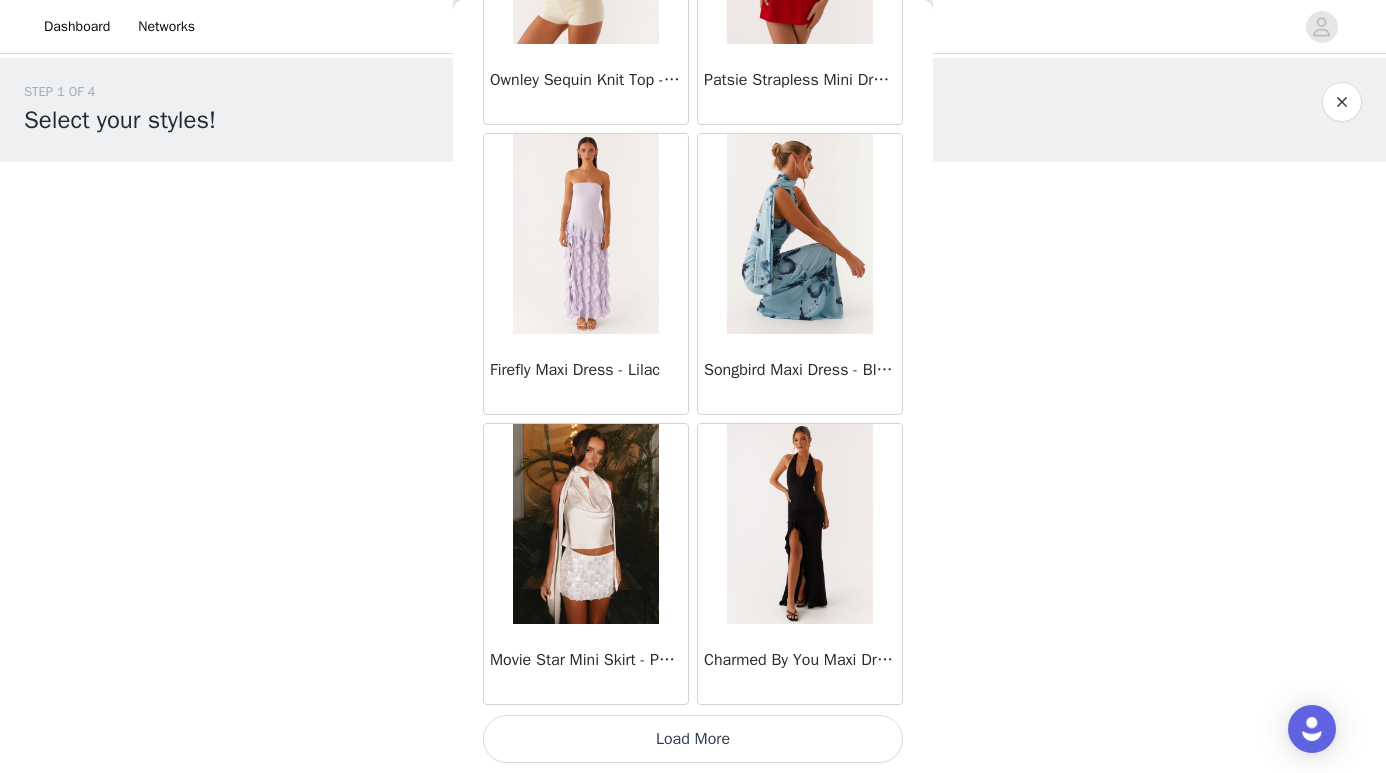 click on "Load More" at bounding box center (693, 739) 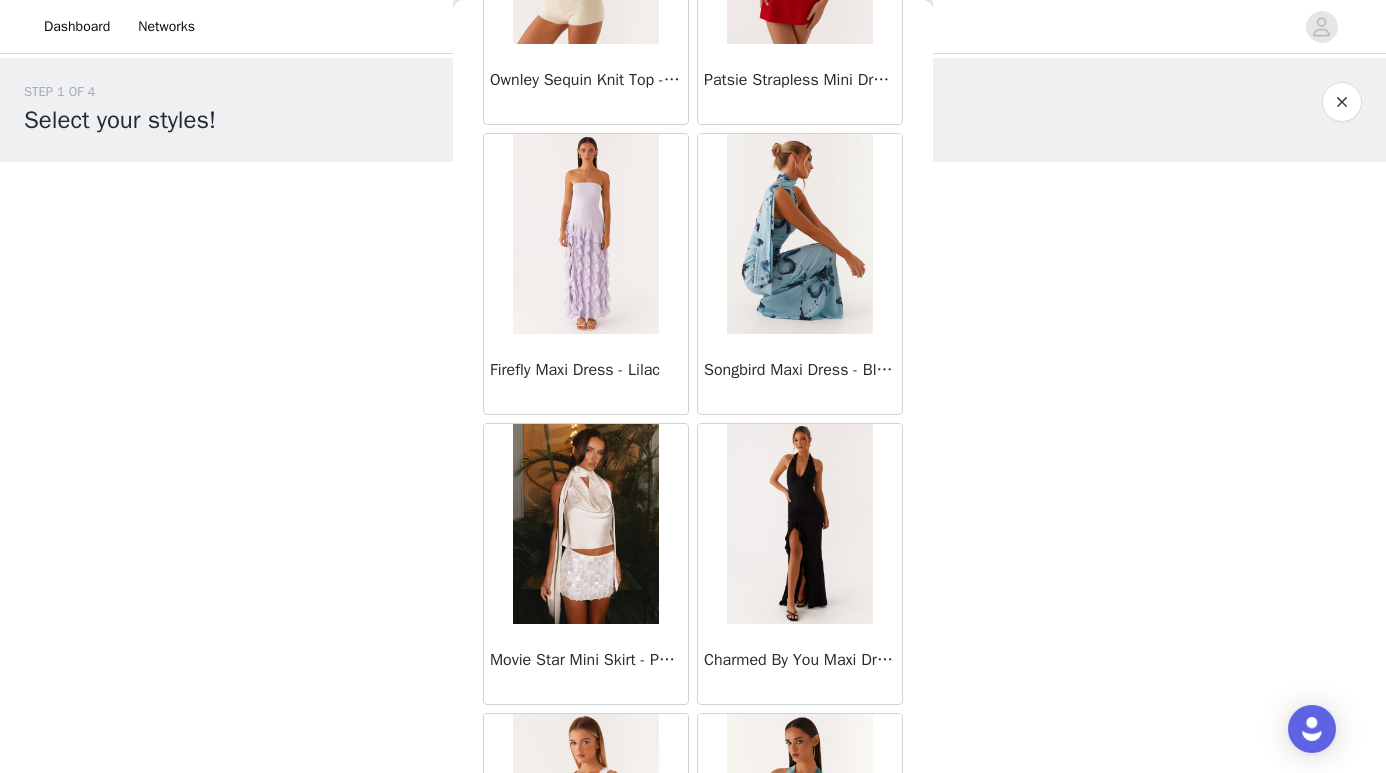 scroll, scrollTop: 13887, scrollLeft: 0, axis: vertical 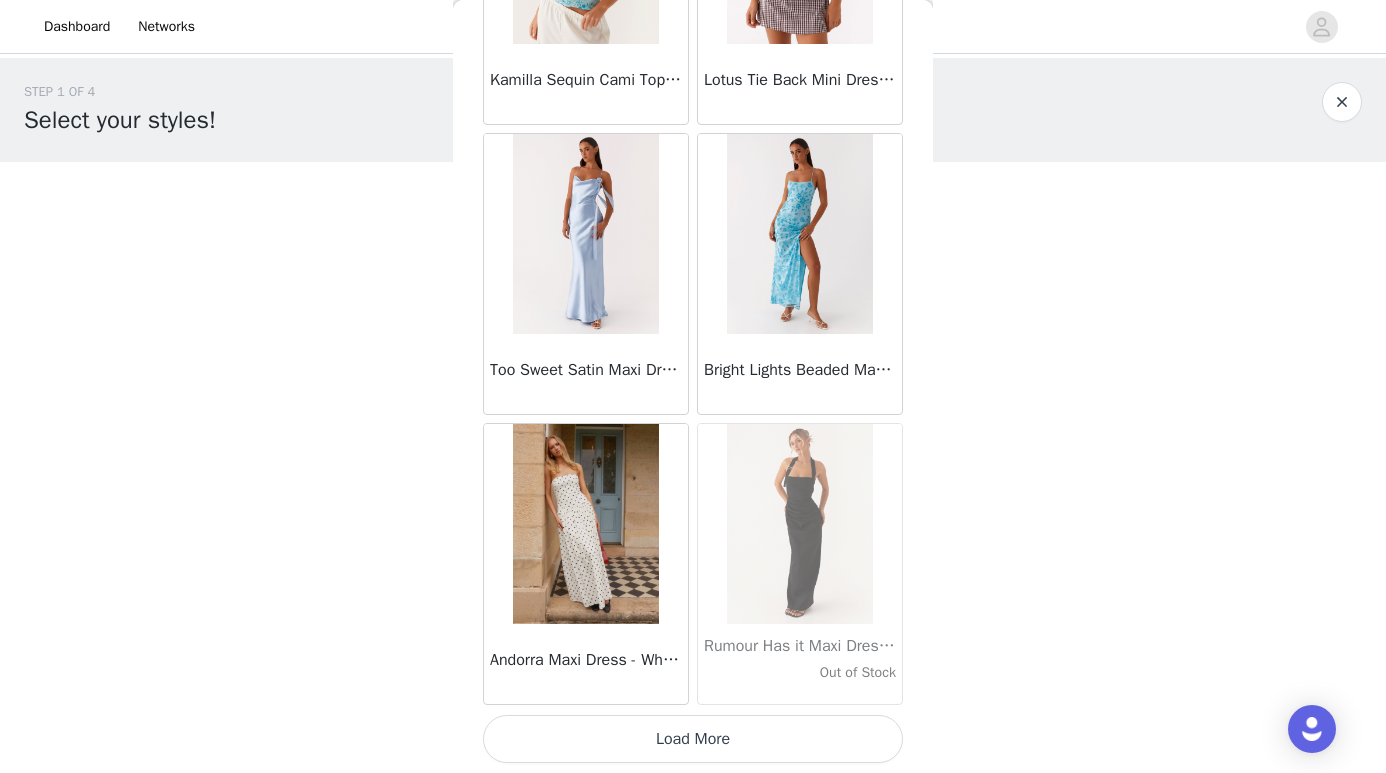 click on "Manuka Ruffle Mini Dress - Yellow       Heart Of Glass Satin Maxi Dress - Blue       Ronnie Maxi Dress - Blue       Nicola Maxi Dress - Pink       Imani Maxi Dress - Pink       Liana Cowl Maxi Dress - Print       Cherry Skies Midi Dress - White       Crystal Clear Lace Midi Skirt - Ivory       Crystal Clear Lace Top - Ivory       Clayton Top - Black Gingham       Wish You Luck Denim Top - Dark Blue       Raphaela Mini Dress - Navy       Maloney Maxi Dress - White       Franco Tie Back Top - Blue       Frida Denim Shorts - Vintage Wash Blue       Consie Long Sleeve Mini Dress - Pale Blue       Mariella Linen Maxi Skirt - Pink       Mariella Linen Top - Pink       Aullie Maxi Dress - Pink       Scorpio Crochet Mini Skirt - Ivory       Carnation Long Sleeve Knit Maxi Dress - Blue       Tara Maxi Dress - Pink Print       Kandi Mini Skirt - Mint       Bohemian Bliss Mesh Mini Dress - Green Floral       Carpe Diem Crochet Mini Dress - Ivory       Calissa Haltherneck Mini Dress - Pink" at bounding box center [693, -6509] 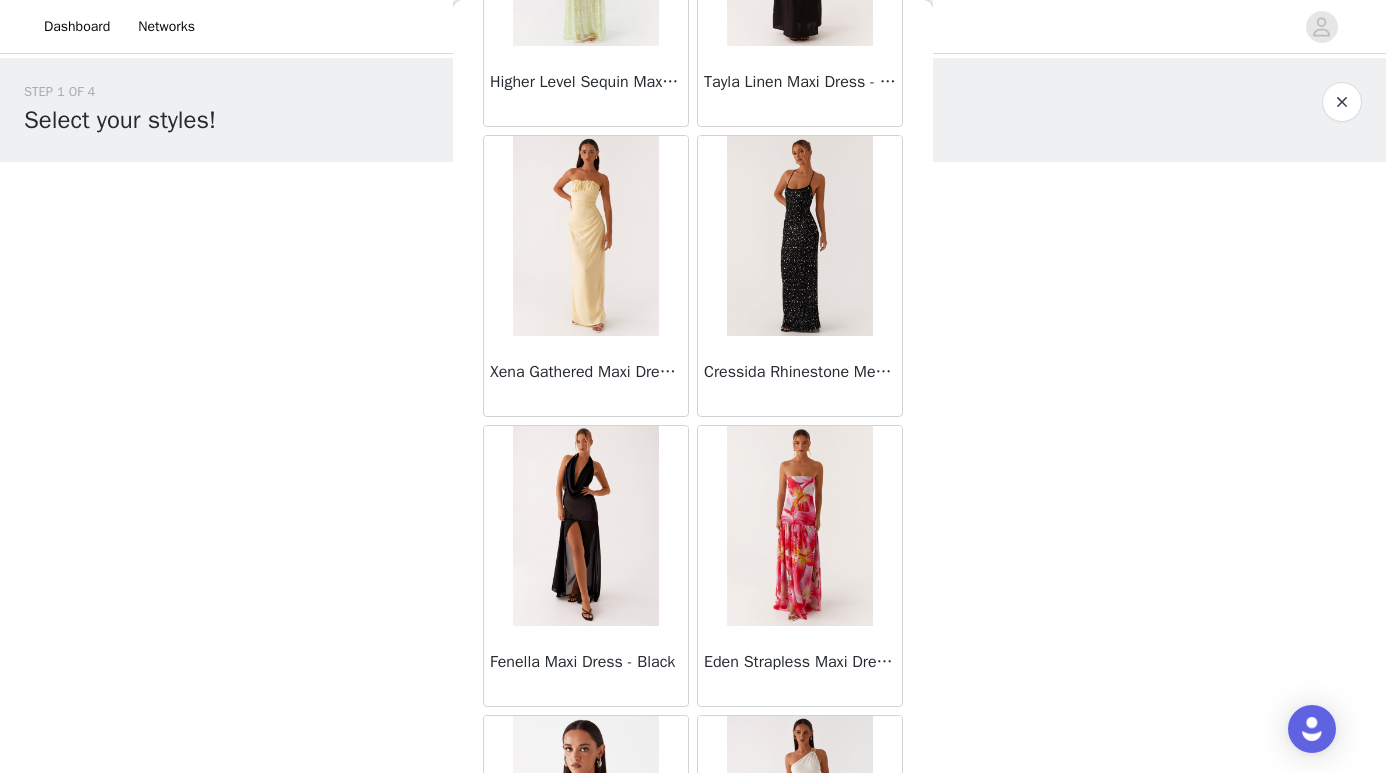 scroll, scrollTop: 16787, scrollLeft: 0, axis: vertical 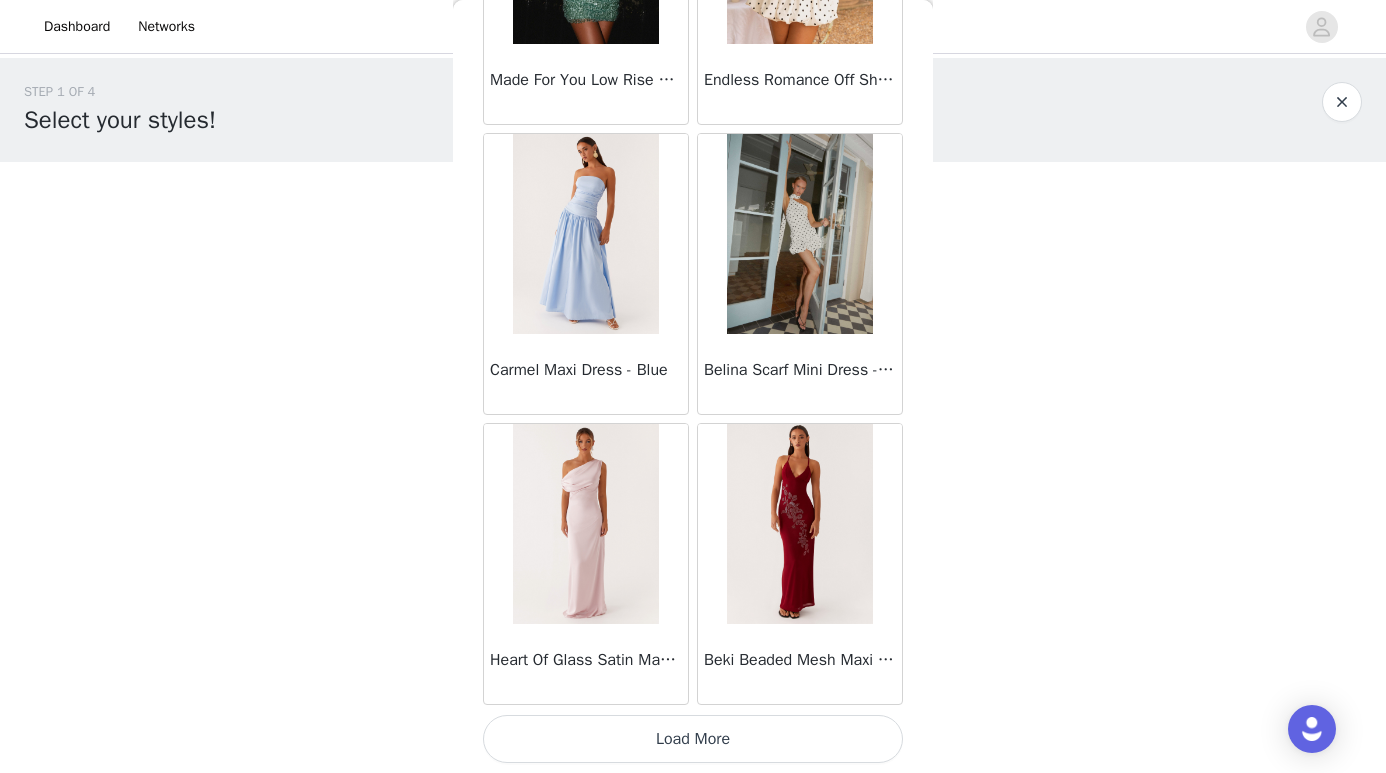 click on "Load More" at bounding box center [693, 739] 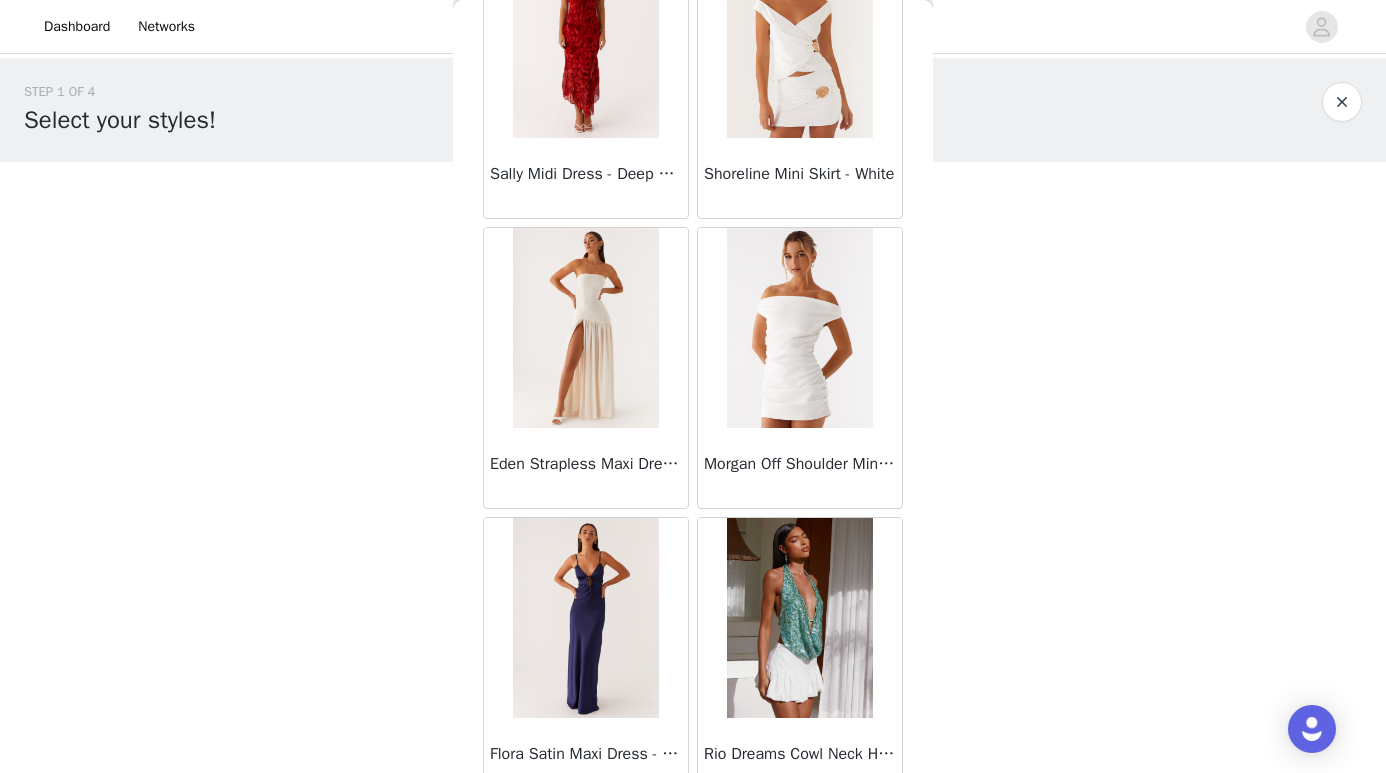 scroll, scrollTop: 19687, scrollLeft: 0, axis: vertical 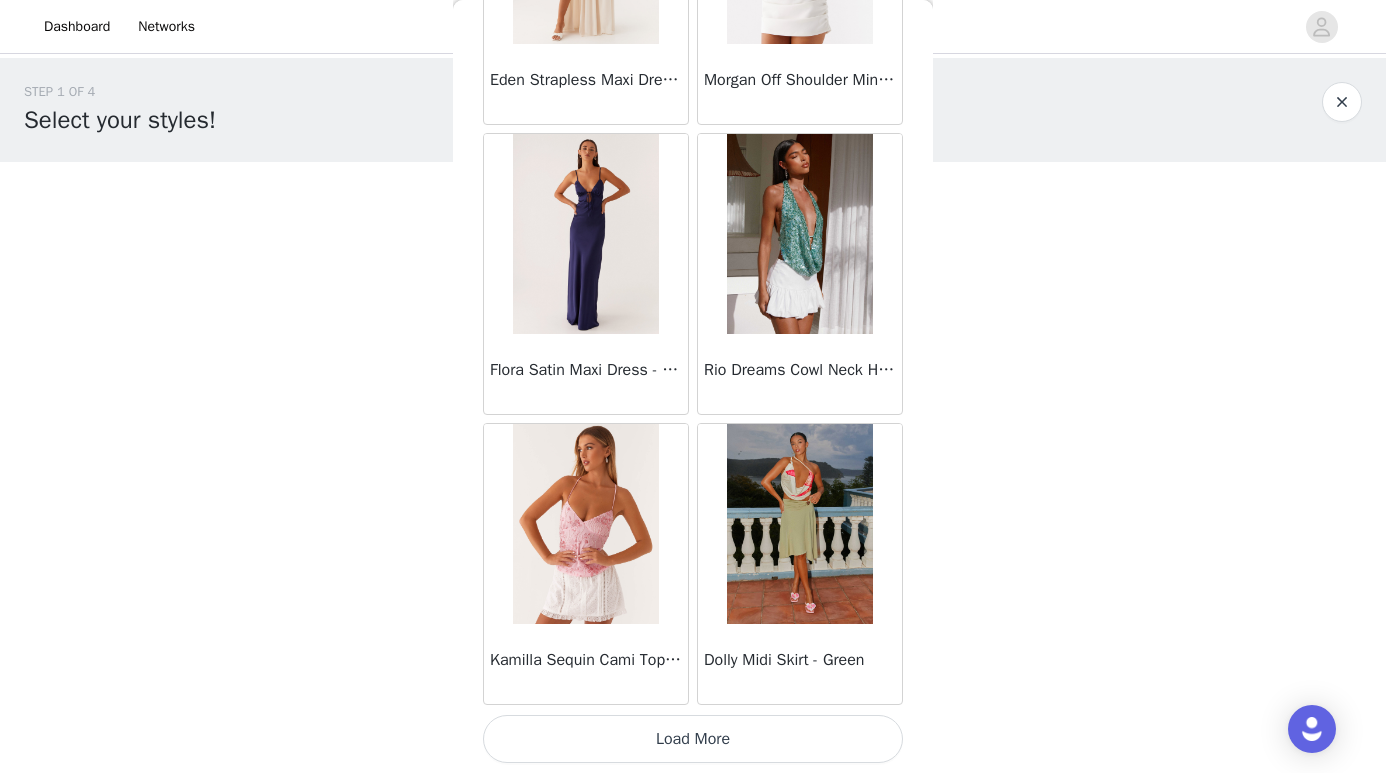 click on "Load More" at bounding box center [693, 739] 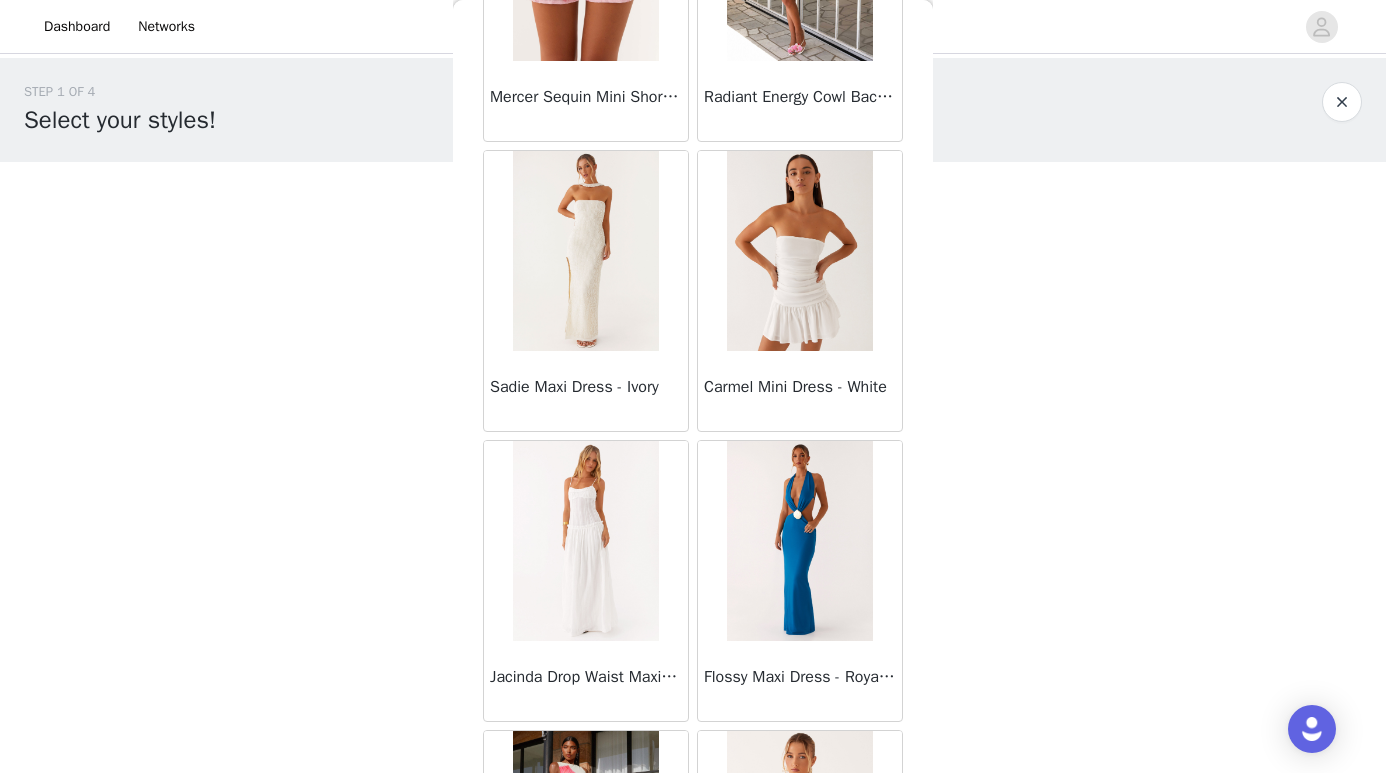 scroll, scrollTop: 22587, scrollLeft: 0, axis: vertical 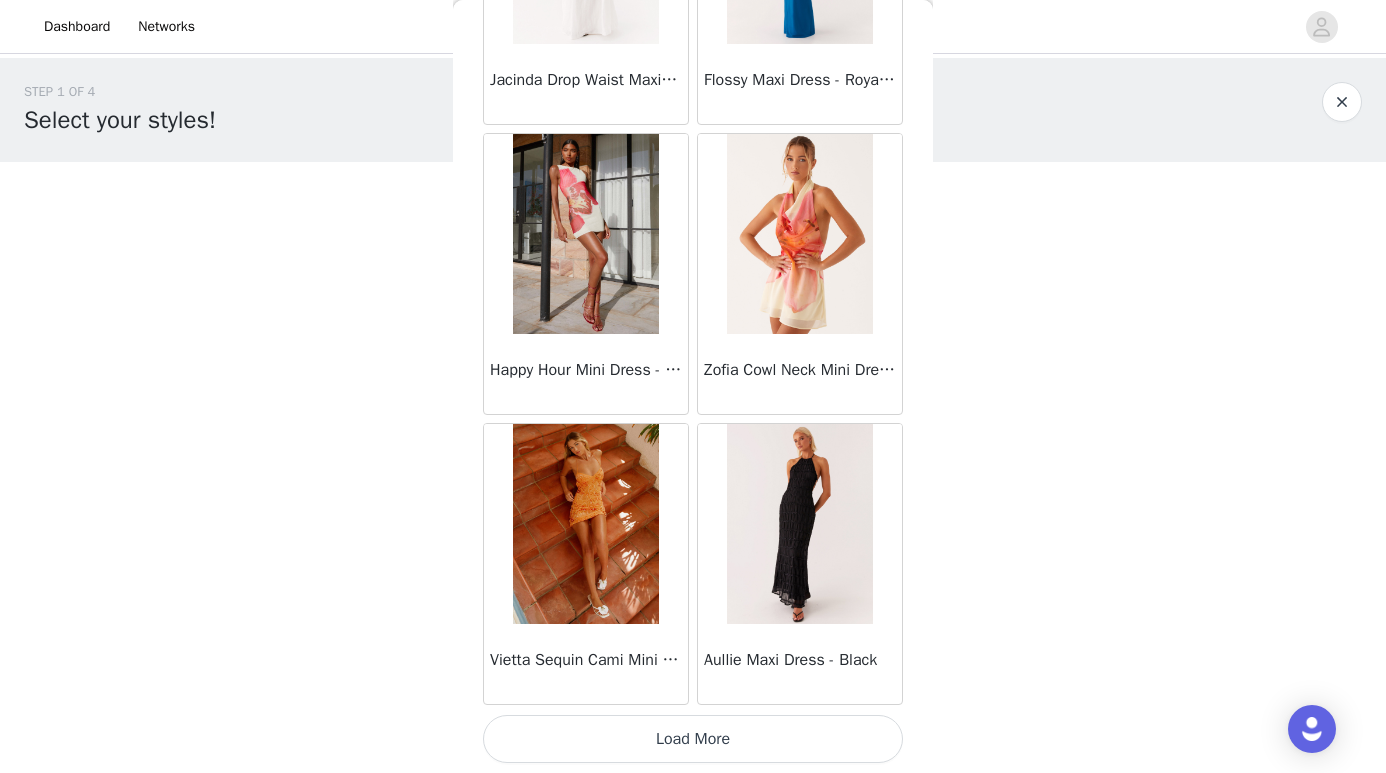 click on "Load More" at bounding box center [693, 739] 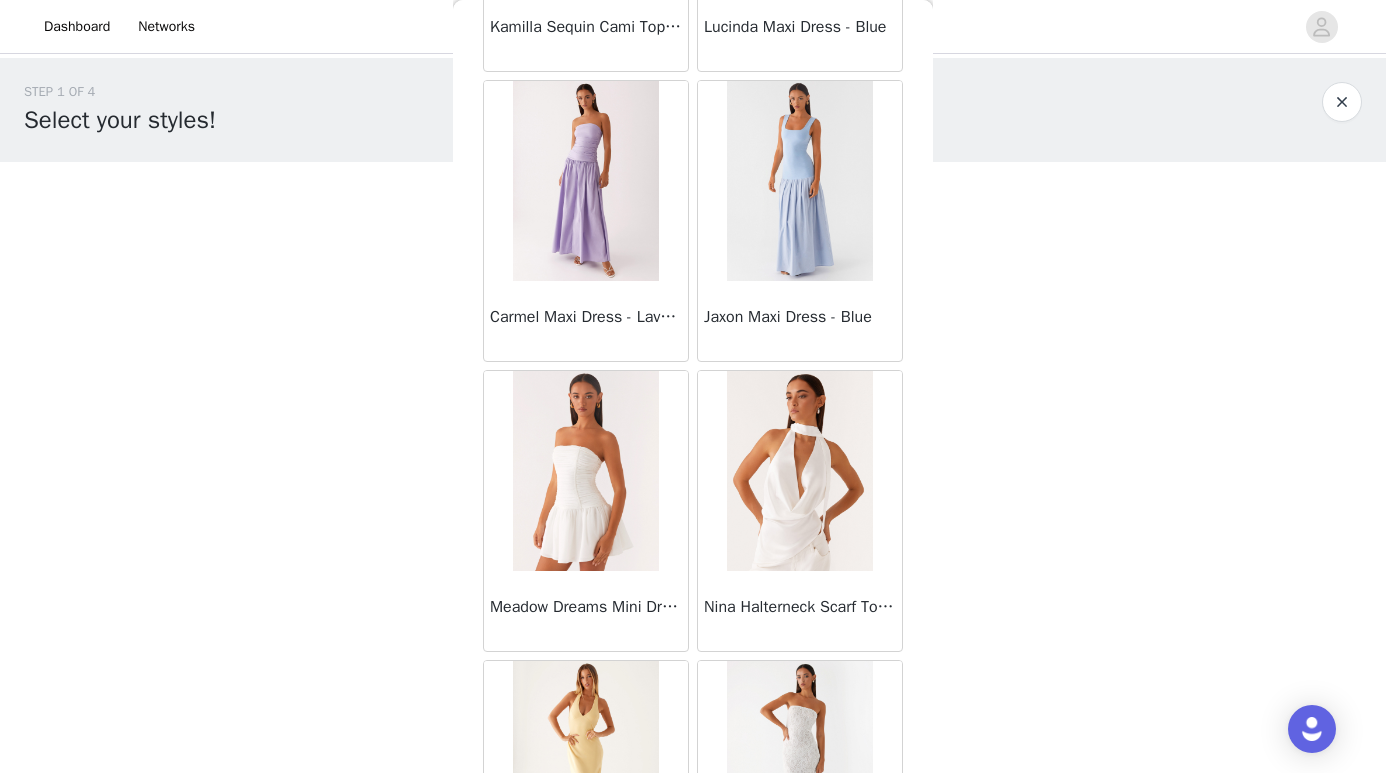 scroll, scrollTop: 25487, scrollLeft: 0, axis: vertical 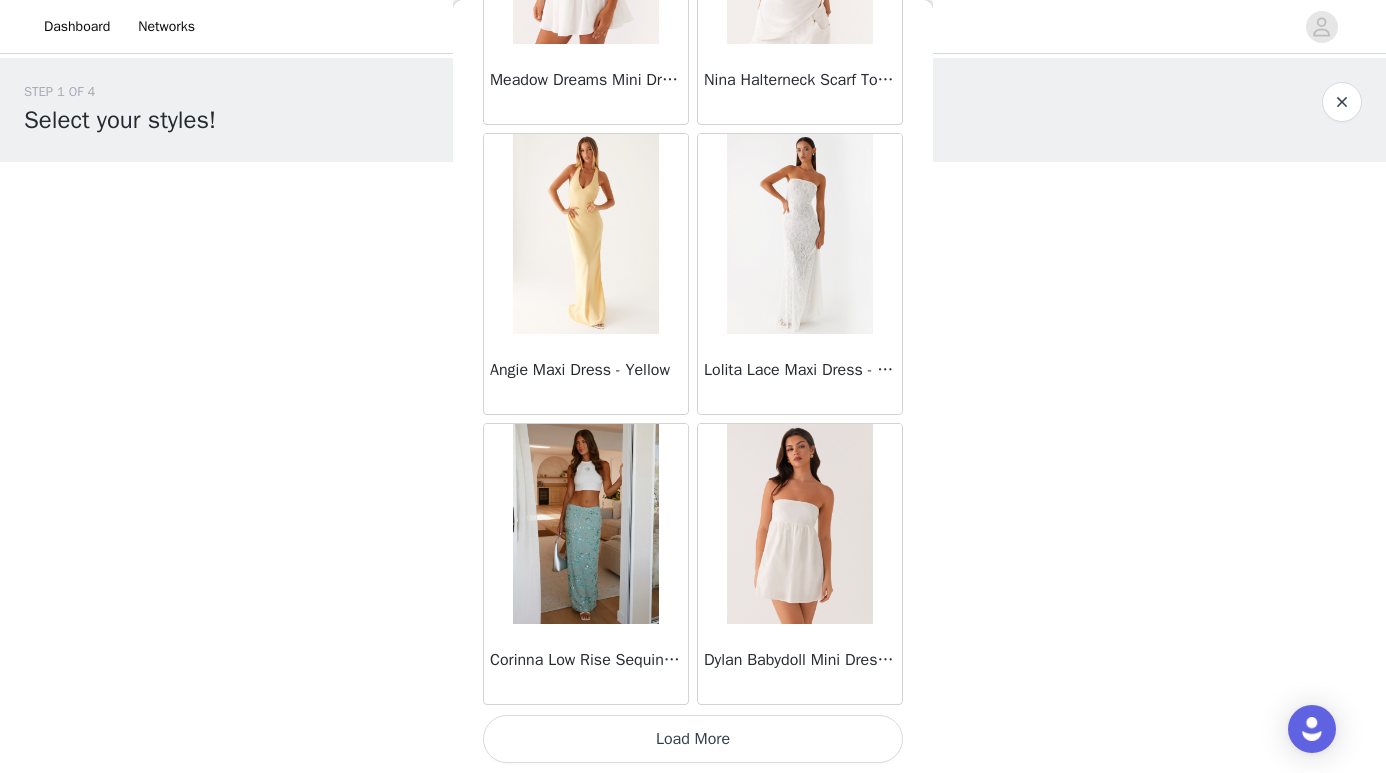 click on "Load More" at bounding box center (693, 739) 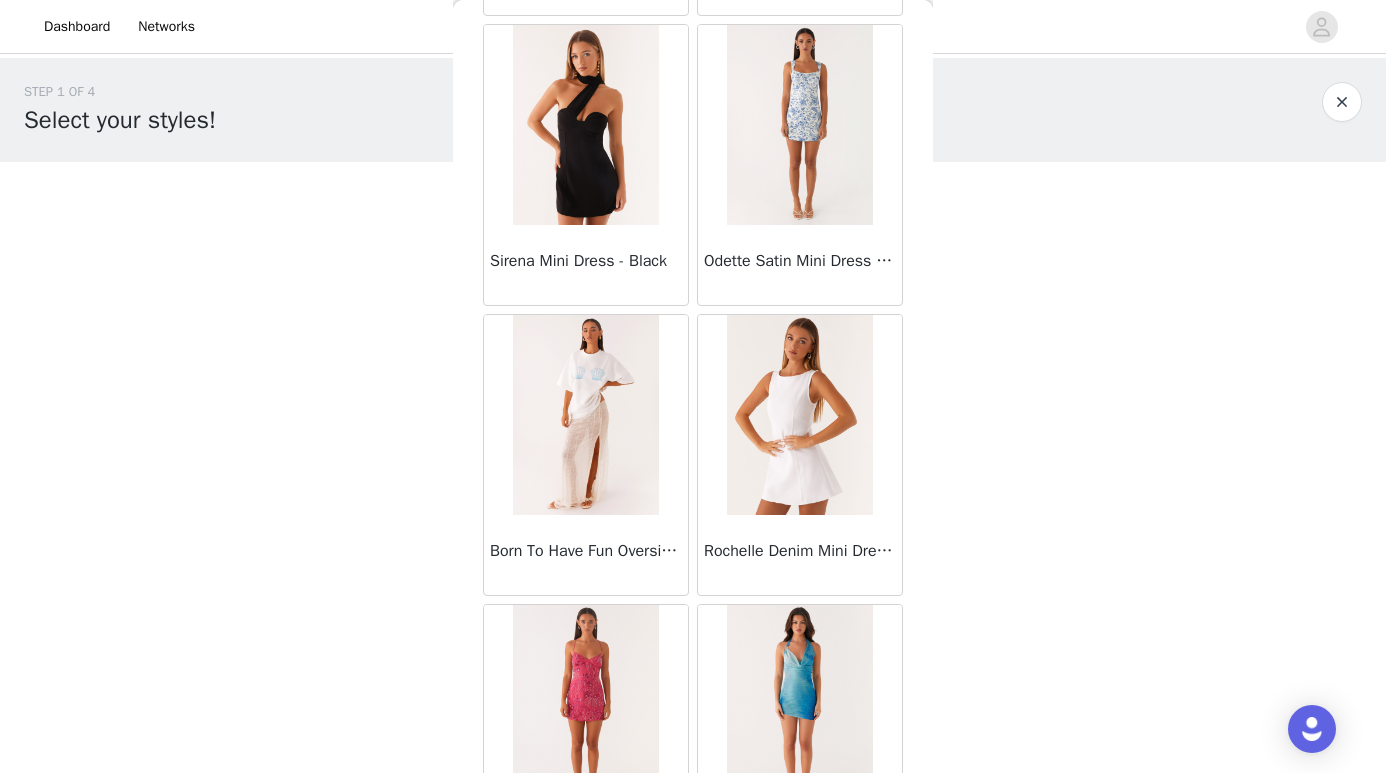 scroll, scrollTop: 28387, scrollLeft: 0, axis: vertical 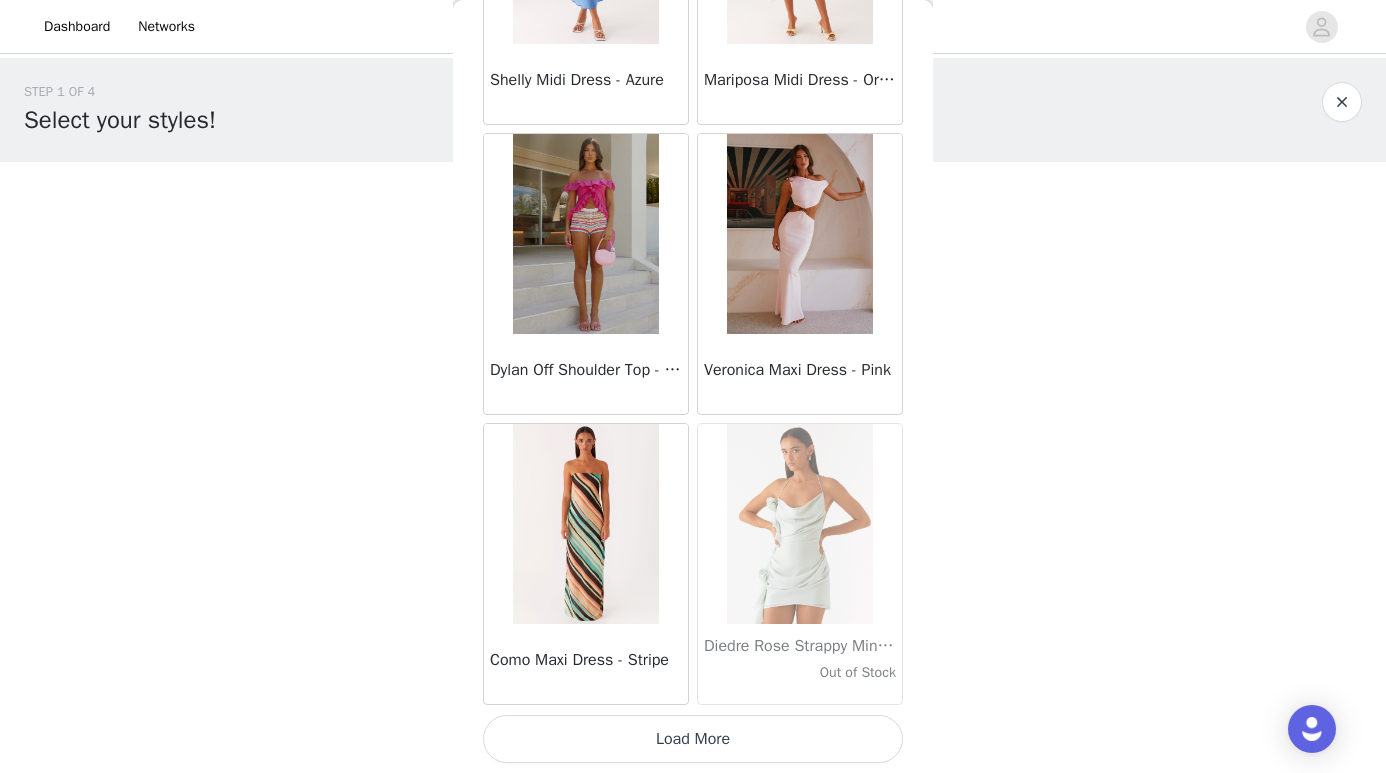 click on "Load More" at bounding box center (693, 739) 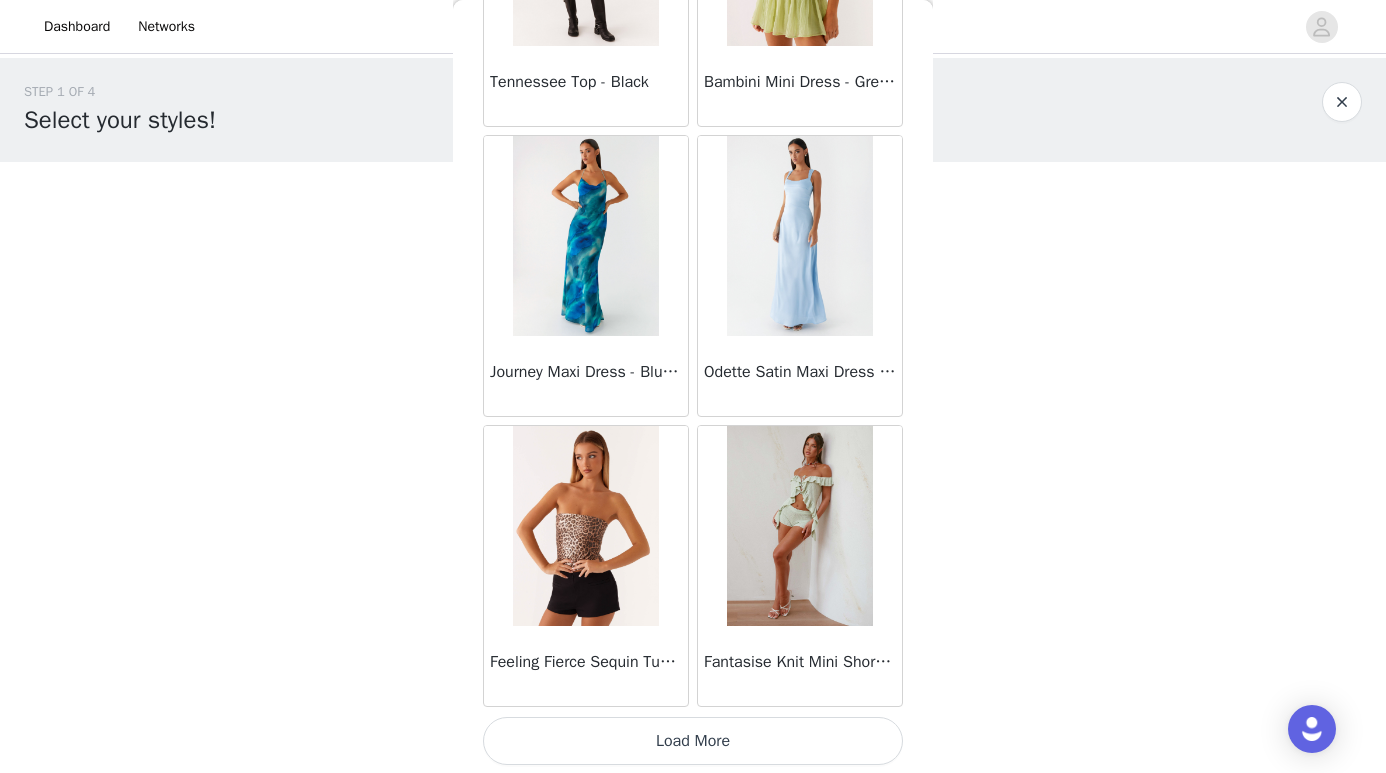 click on "Load More" at bounding box center (693, 741) 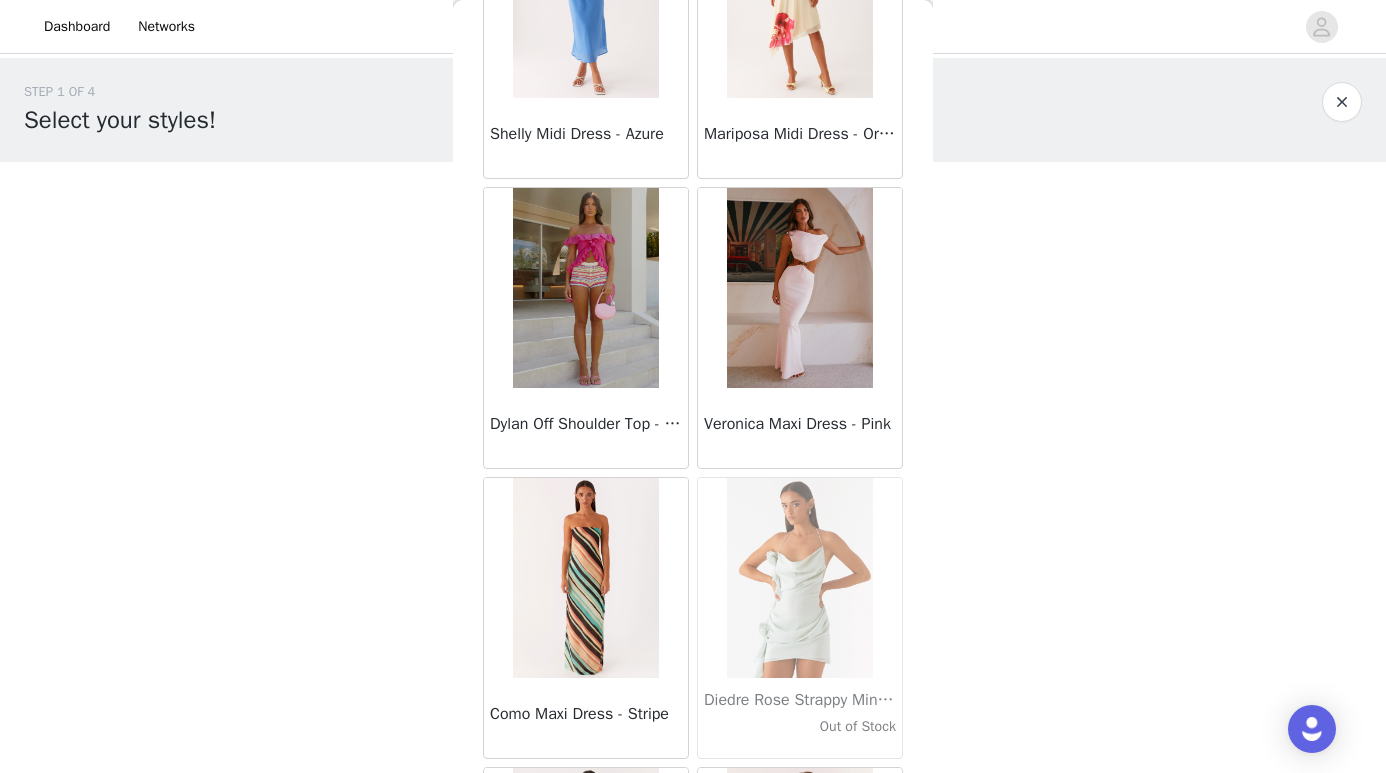 scroll, scrollTop: 20540, scrollLeft: 0, axis: vertical 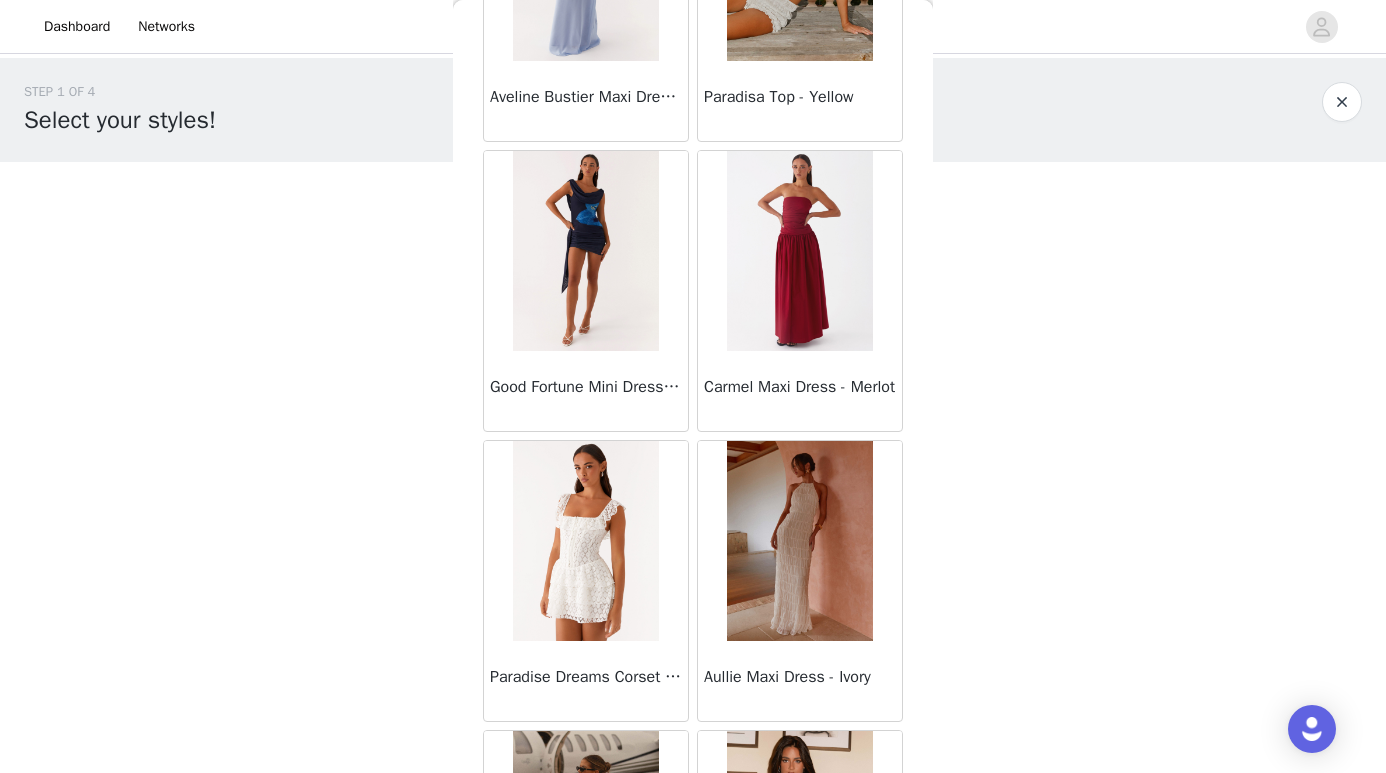 click at bounding box center [799, 251] 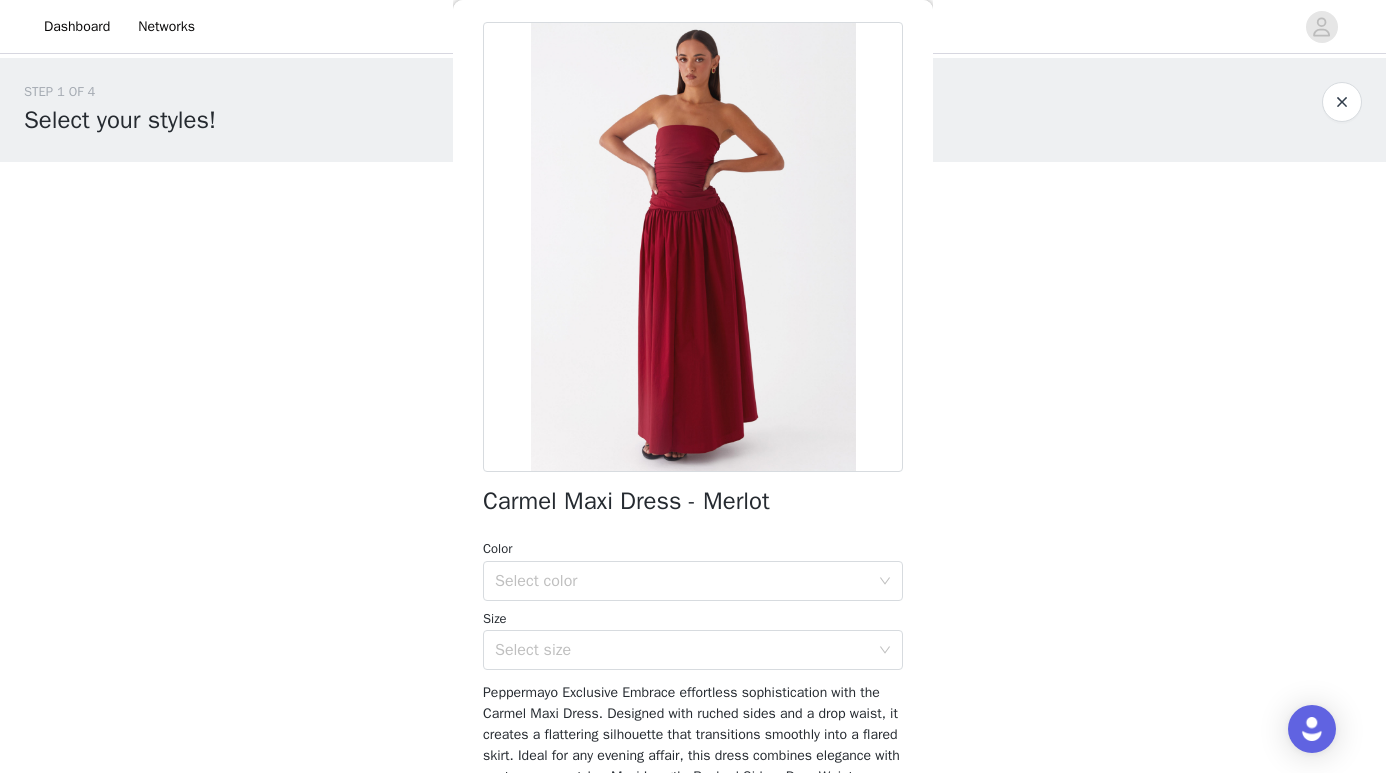 scroll, scrollTop: 0, scrollLeft: 0, axis: both 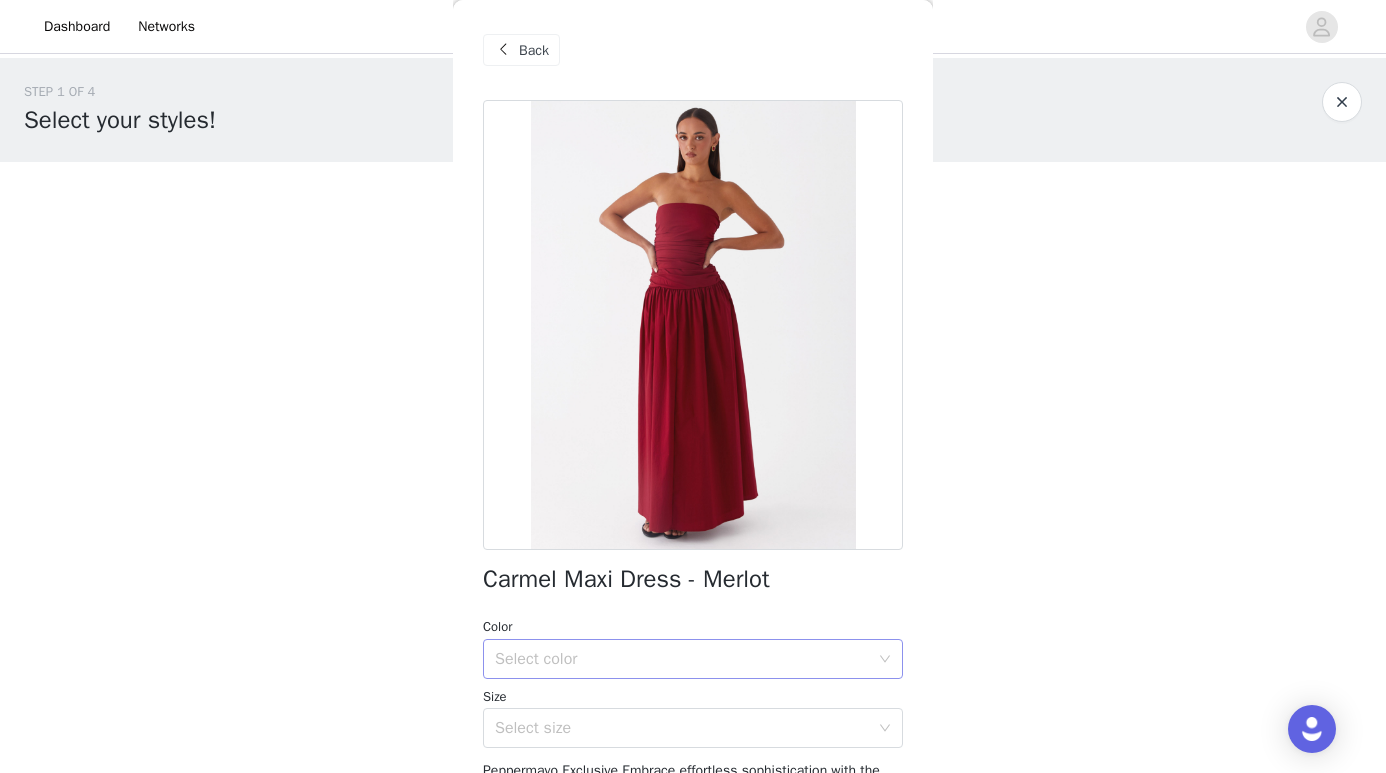 click on "Select color" at bounding box center (686, 659) 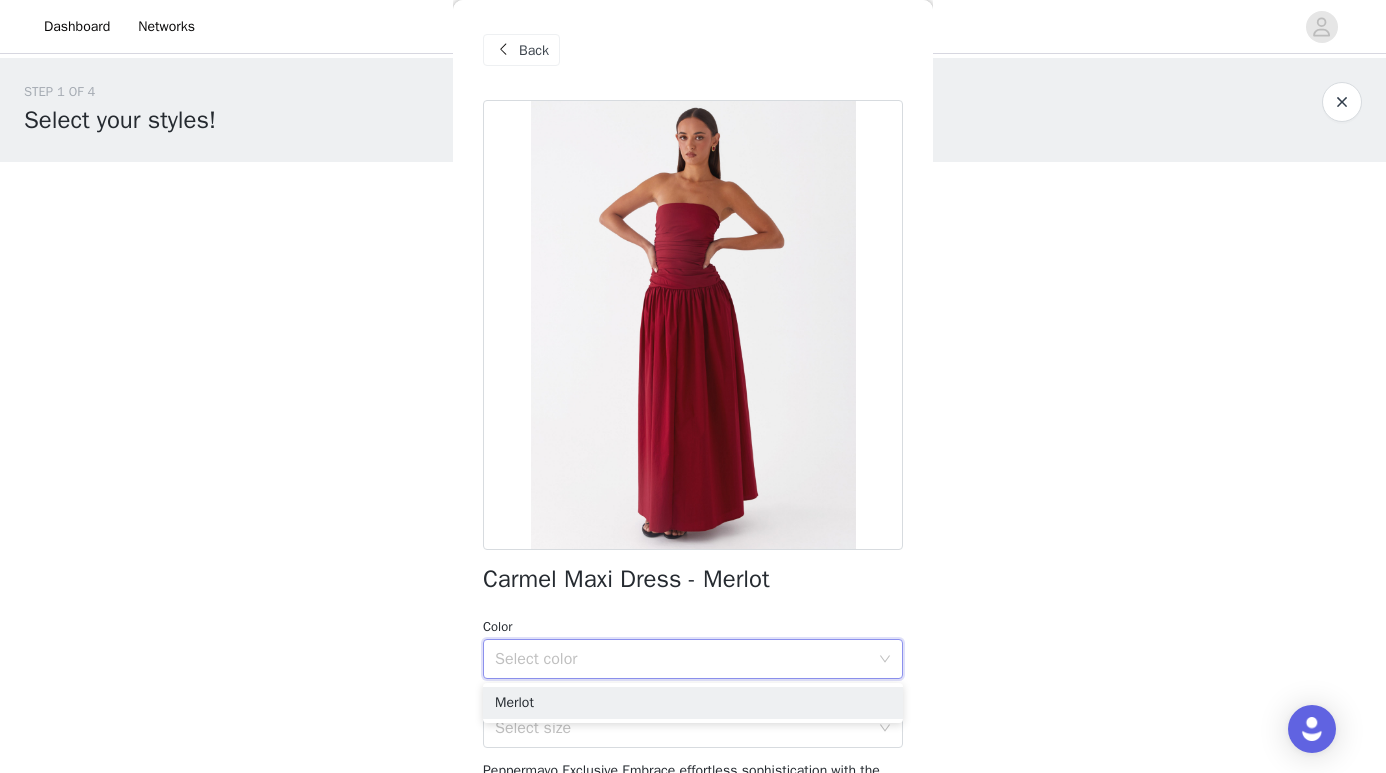 click on "Back" at bounding box center [693, 50] 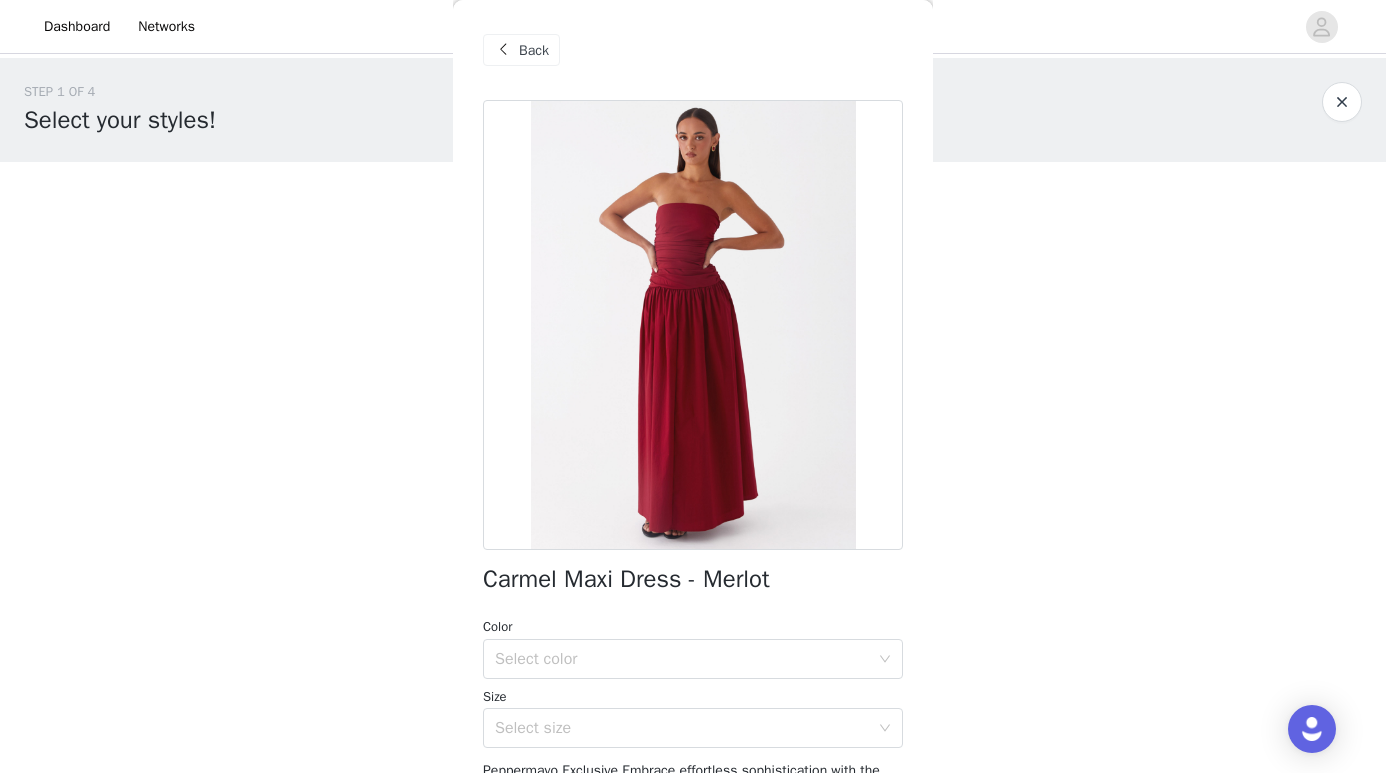 click on "Back" at bounding box center (521, 50) 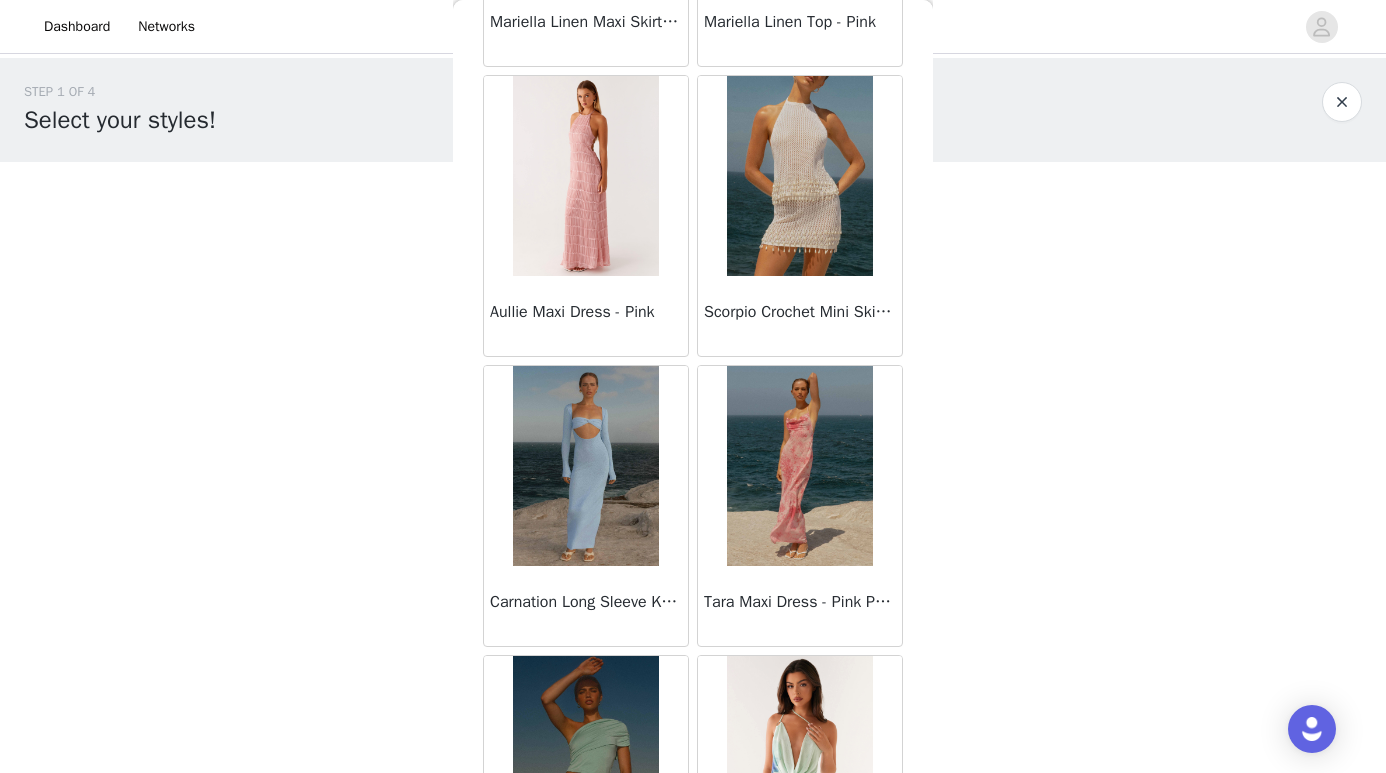 scroll, scrollTop: 2493, scrollLeft: 0, axis: vertical 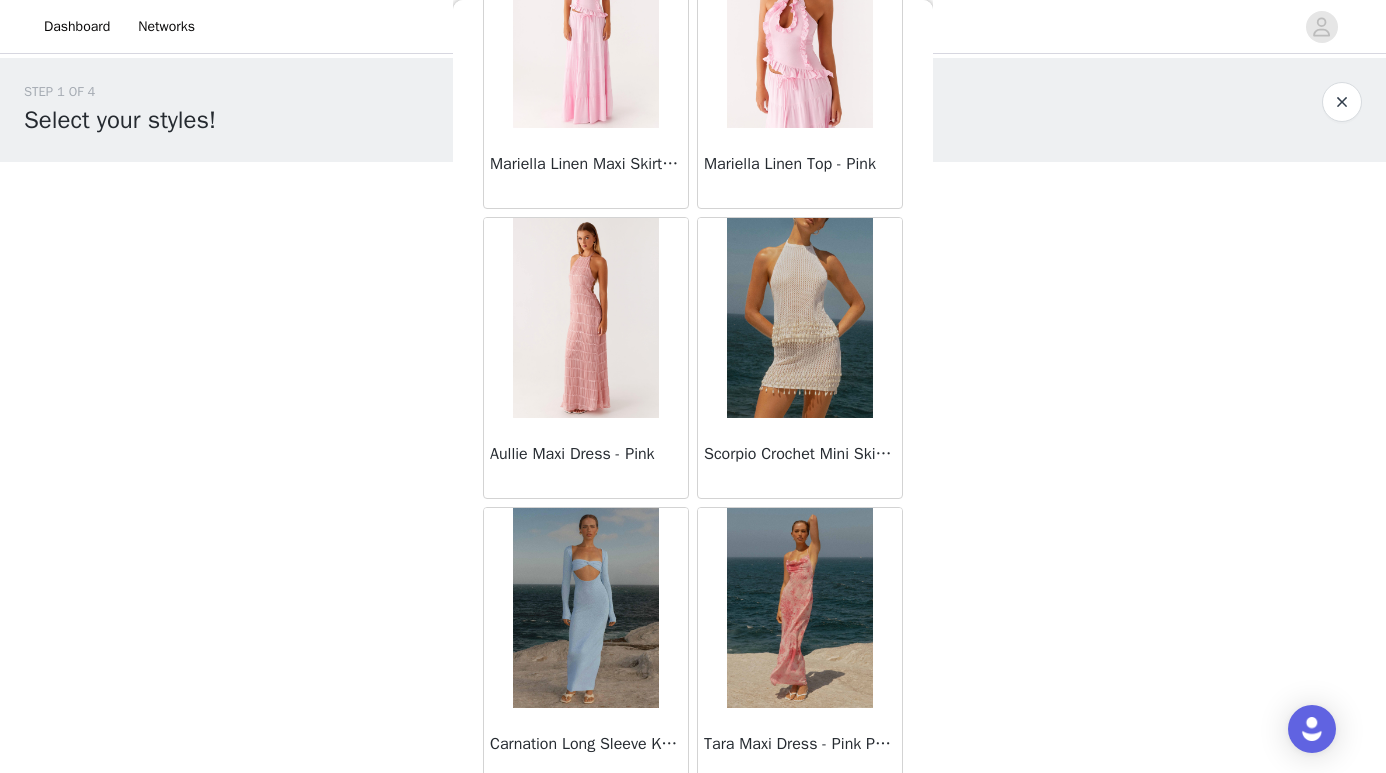 click at bounding box center [585, 318] 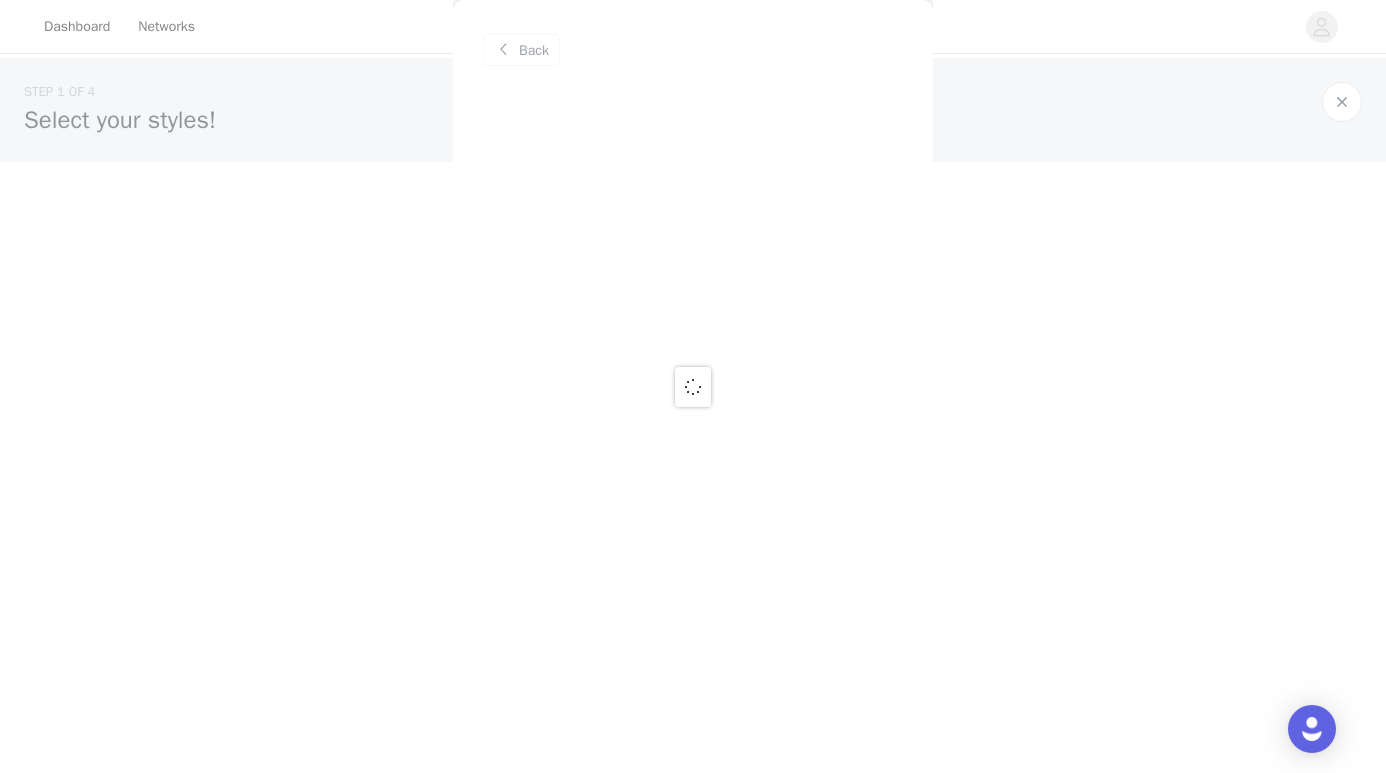 scroll, scrollTop: 0, scrollLeft: 0, axis: both 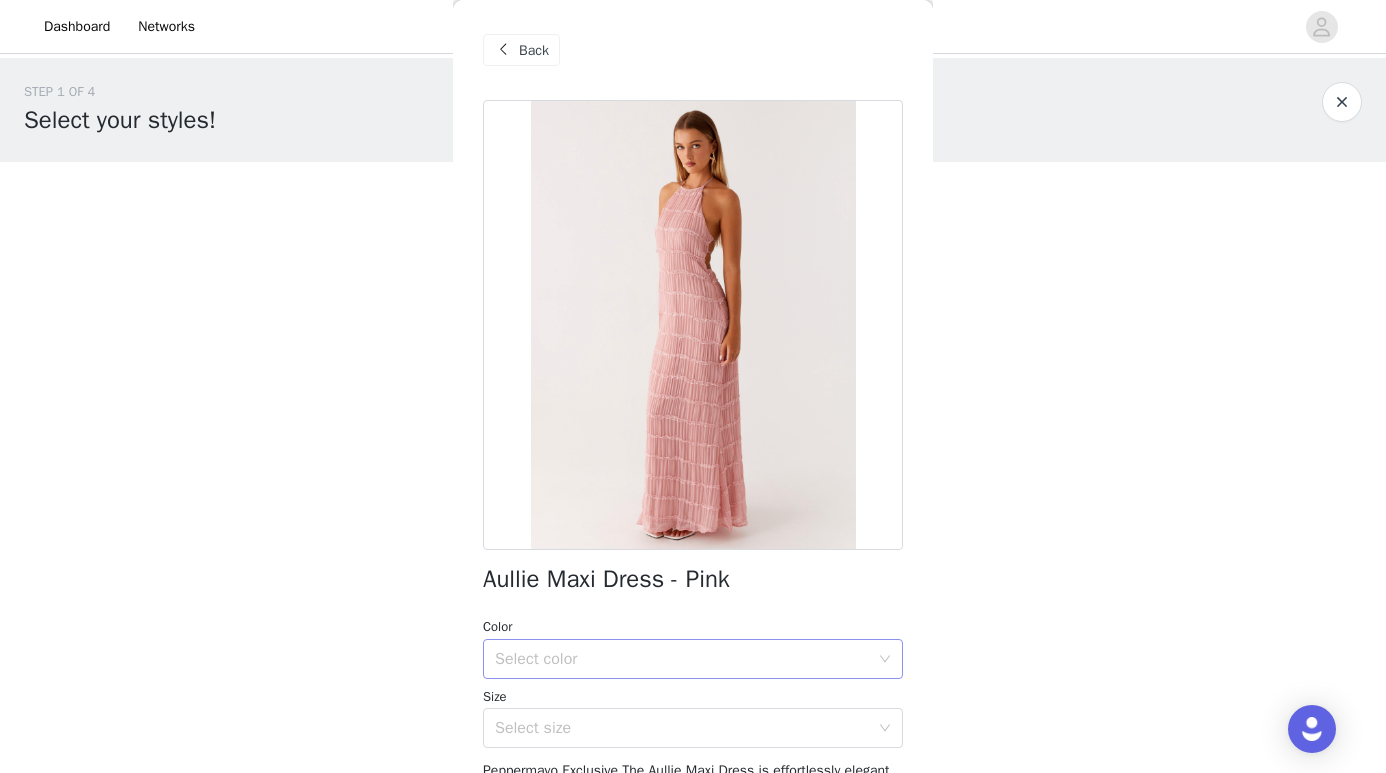 click on "Select color" at bounding box center (686, 659) 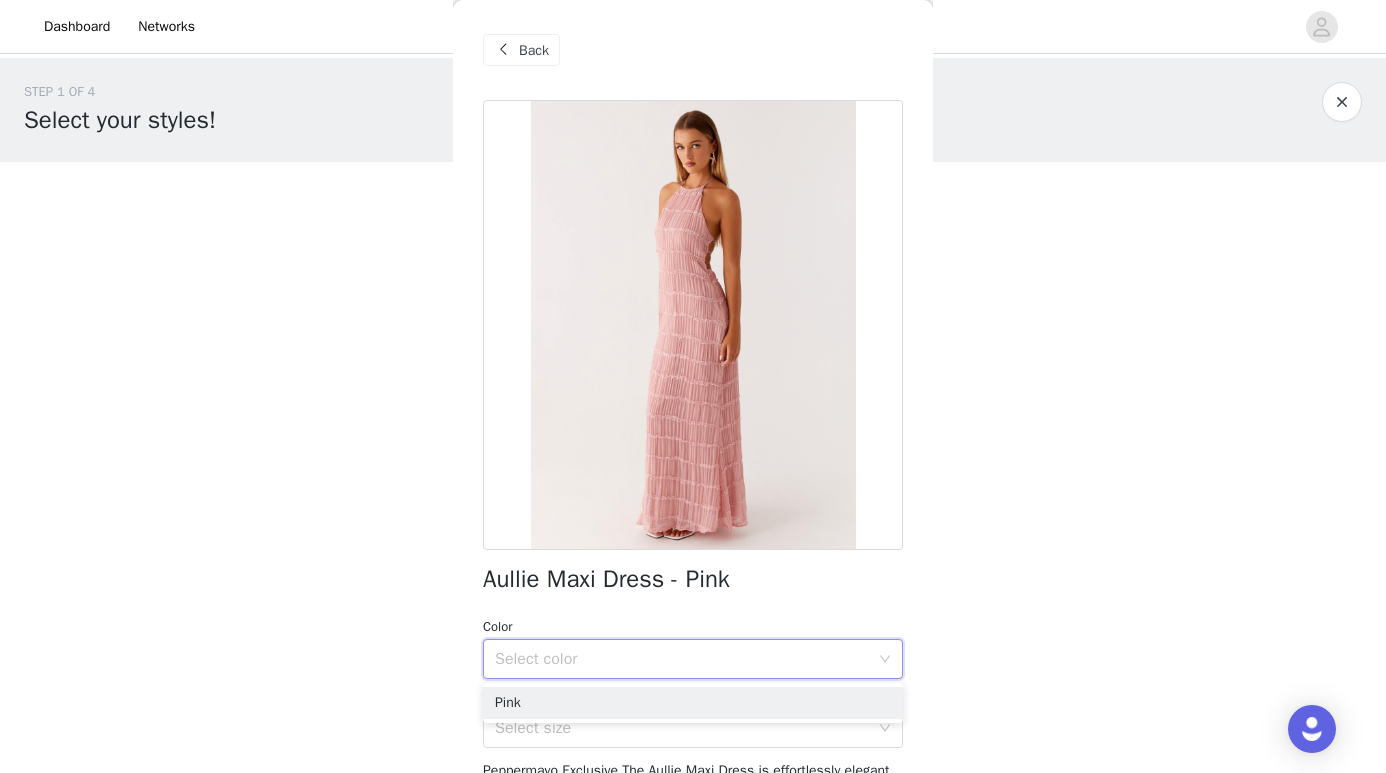 click at bounding box center (693, 325) 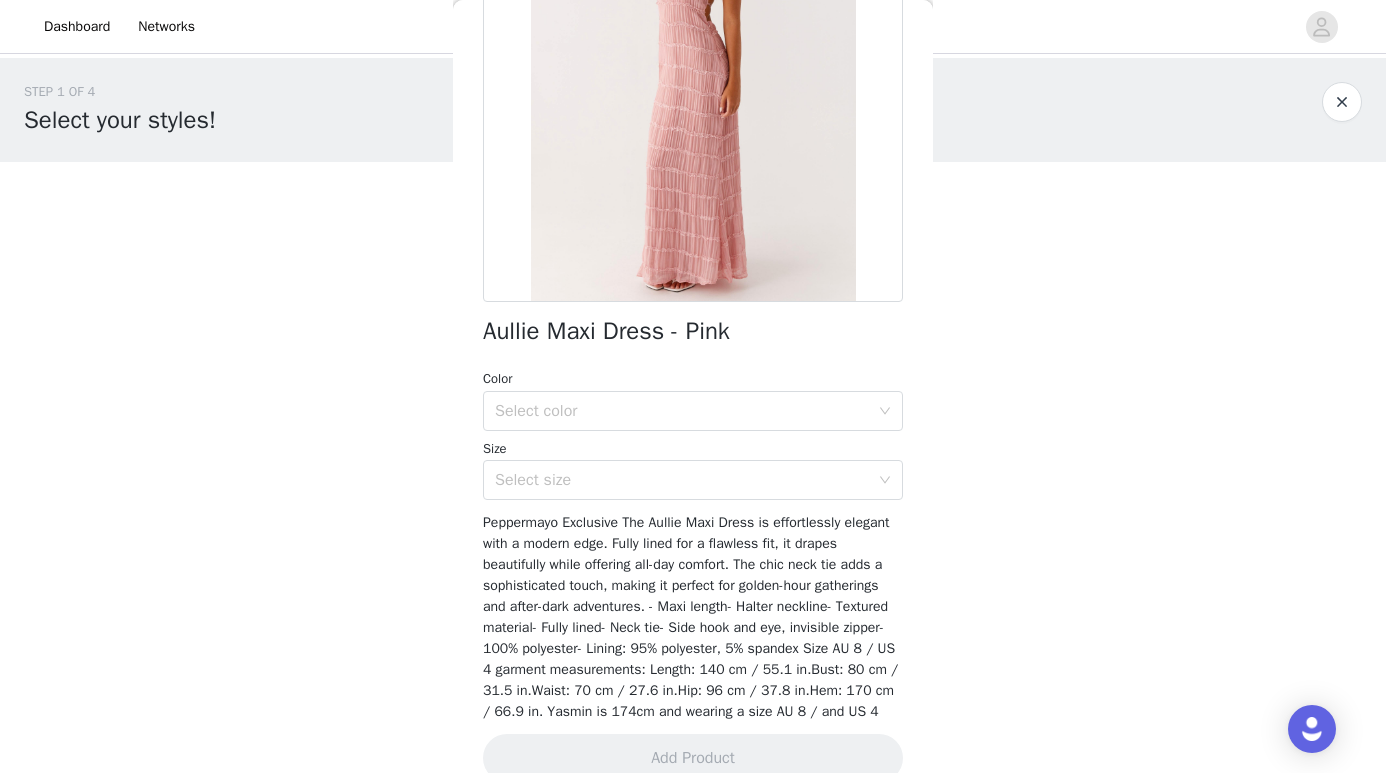 scroll, scrollTop: 0, scrollLeft: 0, axis: both 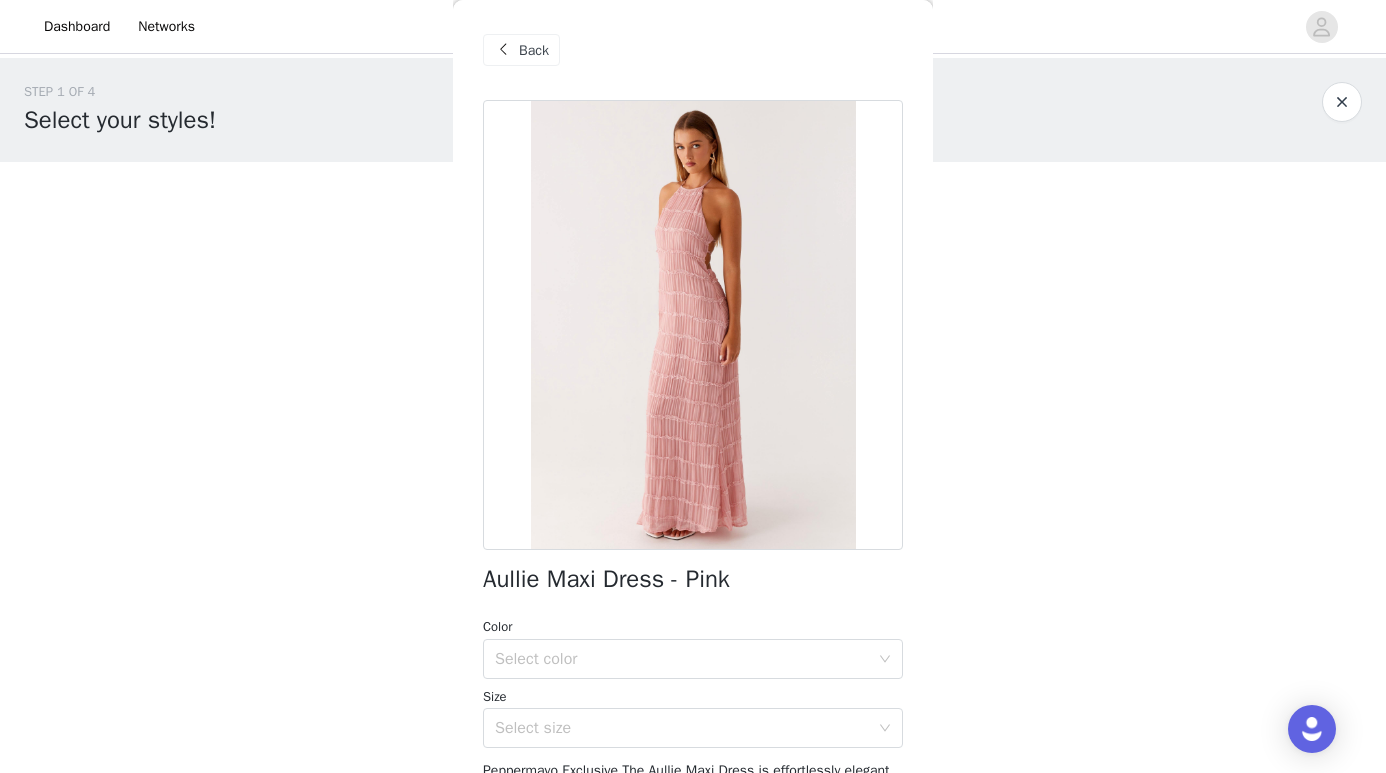 click on "Back" at bounding box center [534, 50] 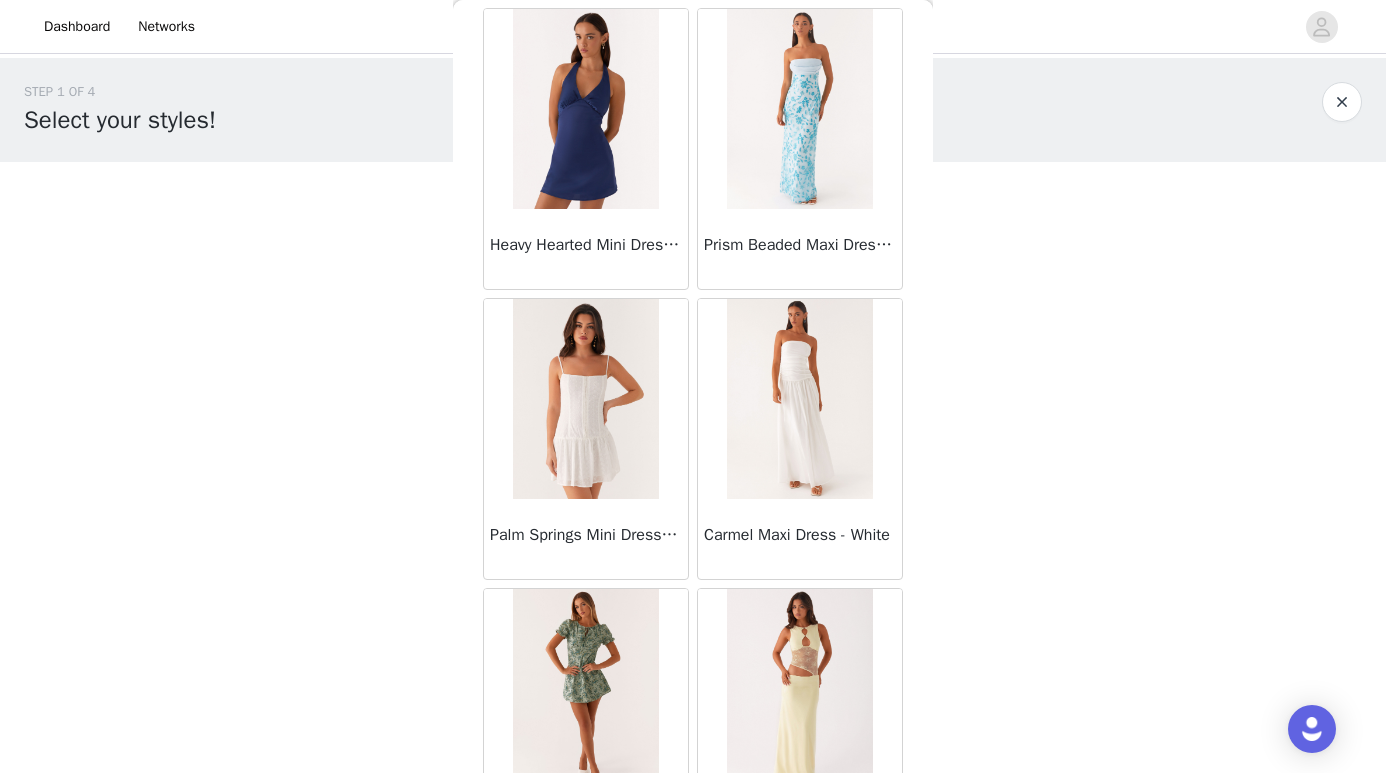 scroll, scrollTop: 34187, scrollLeft: 0, axis: vertical 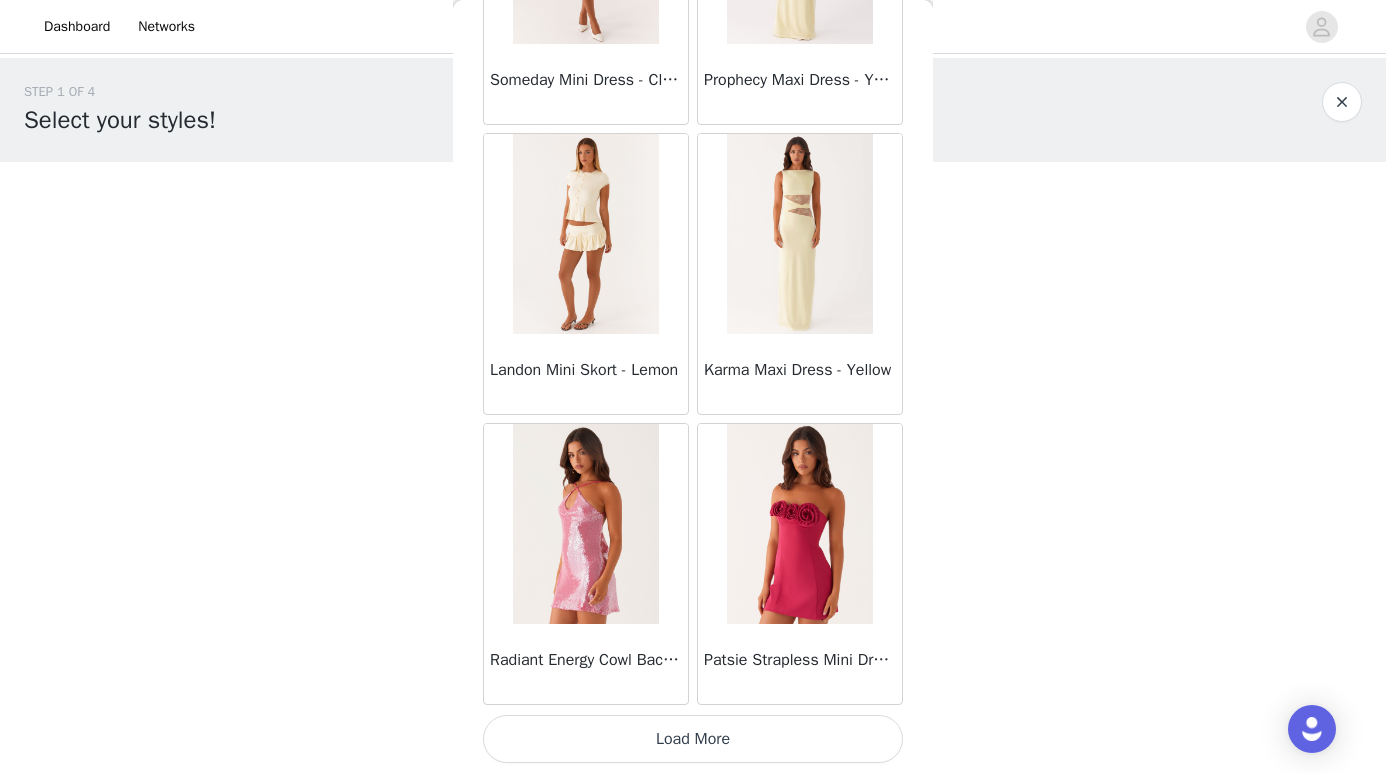 click on "Load More" at bounding box center [693, 739] 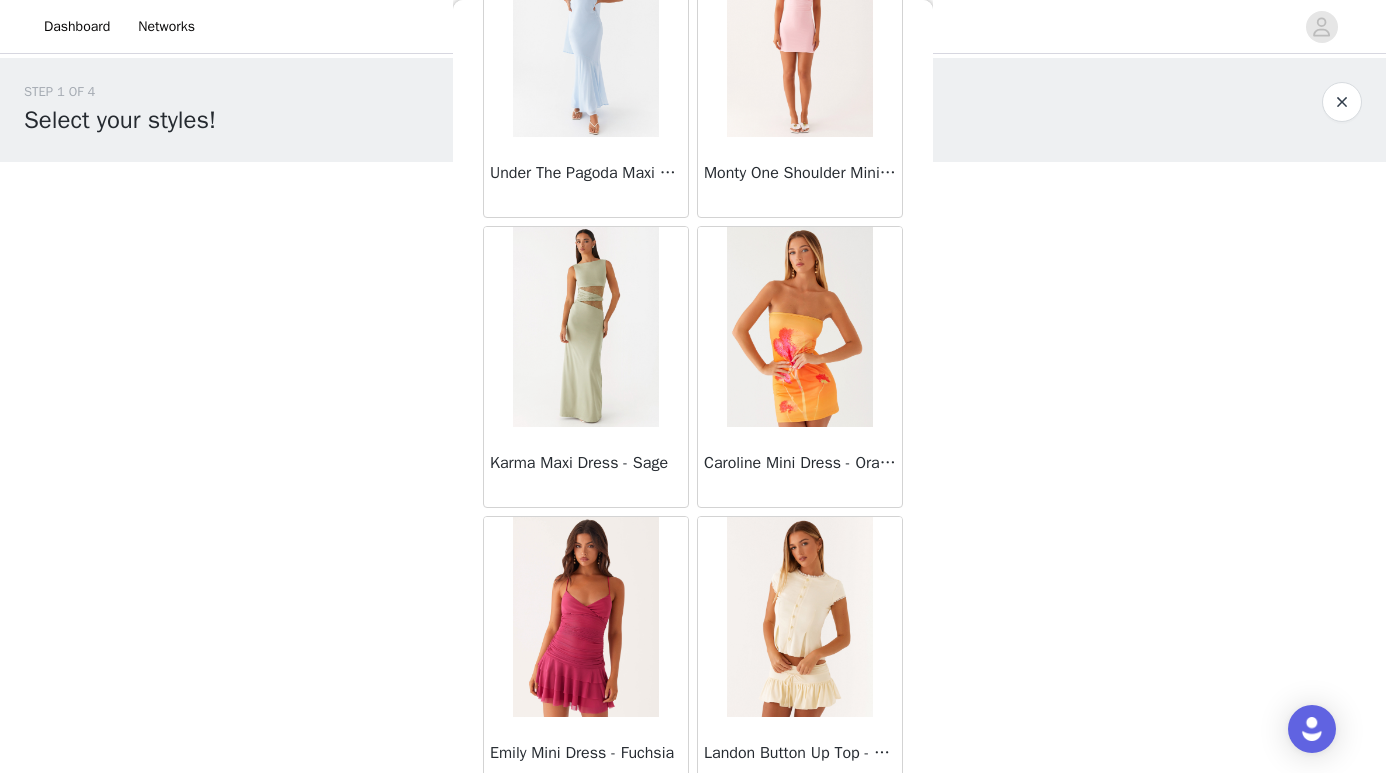 scroll, scrollTop: 37087, scrollLeft: 0, axis: vertical 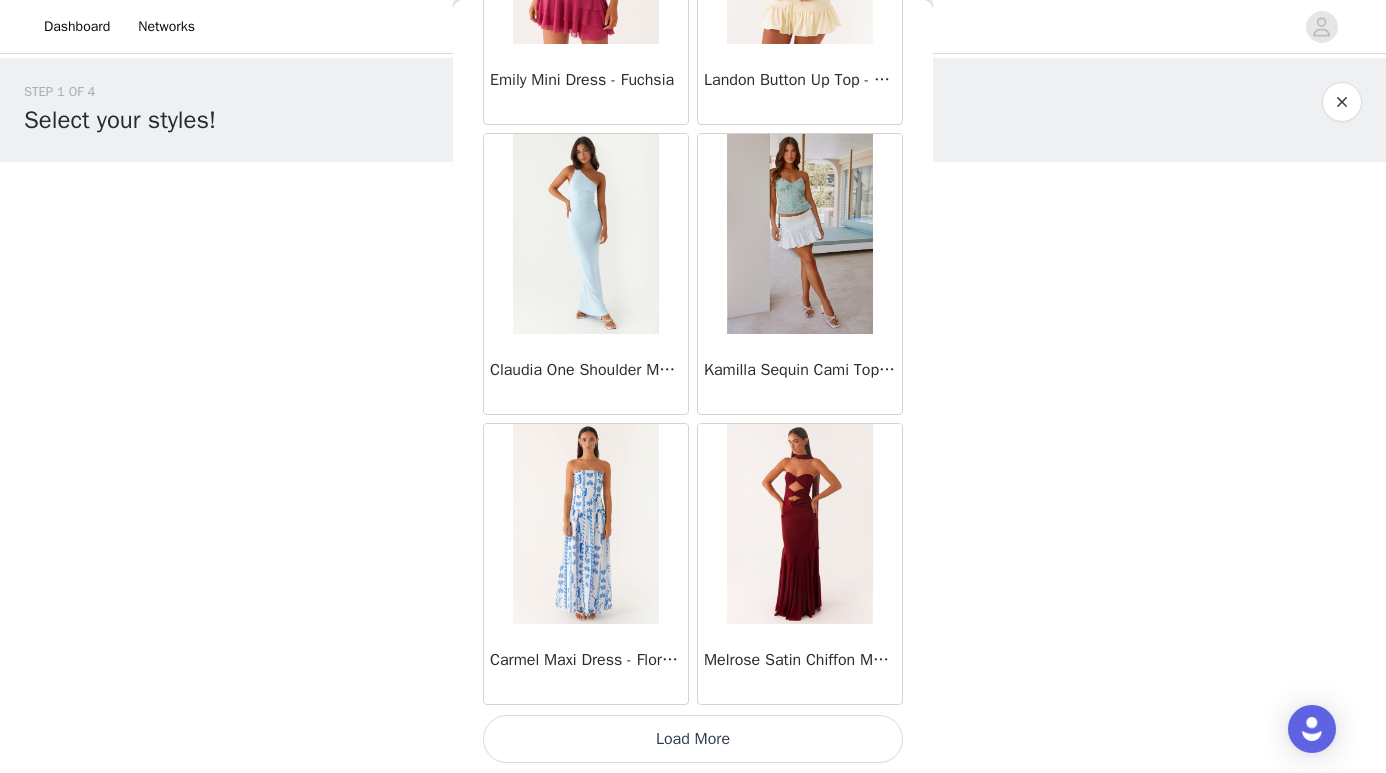 click on "Load More" at bounding box center [693, 739] 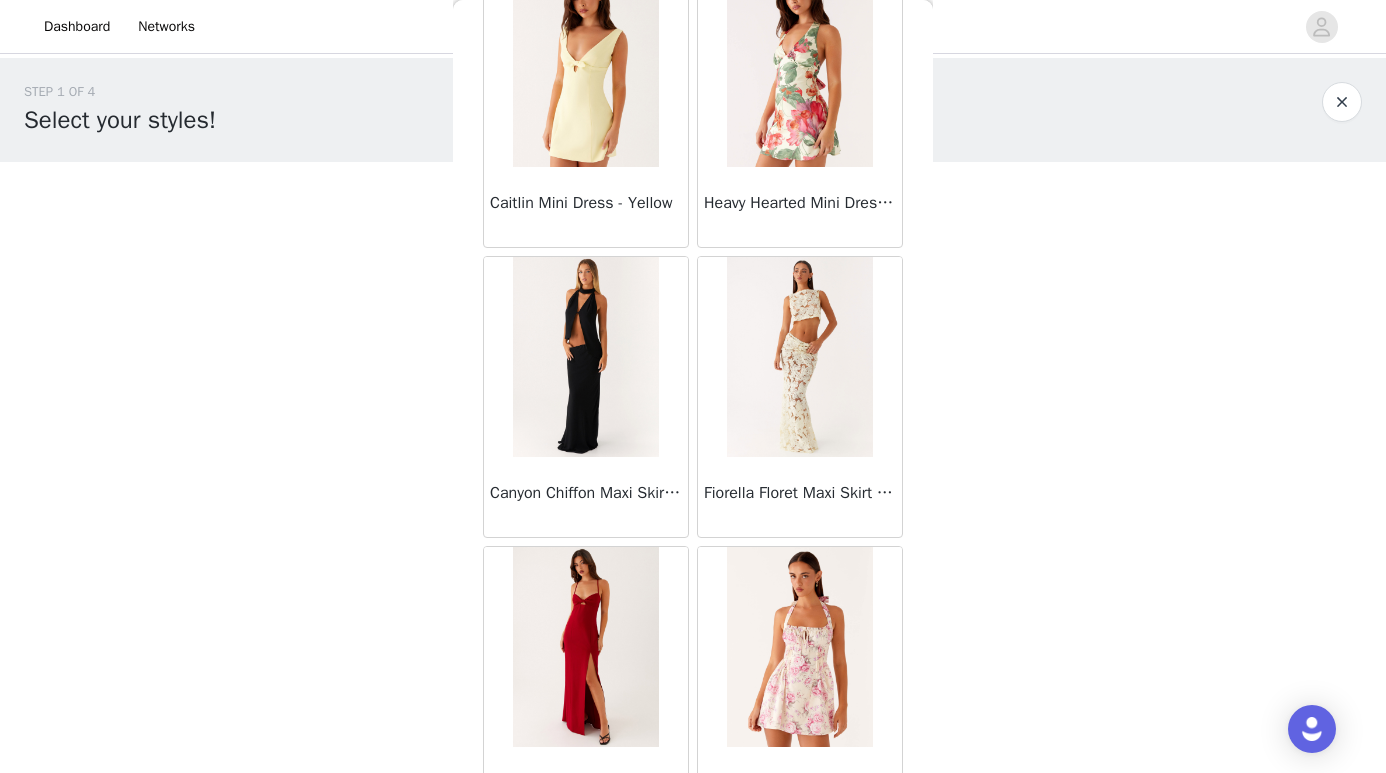 scroll, scrollTop: 39987, scrollLeft: 0, axis: vertical 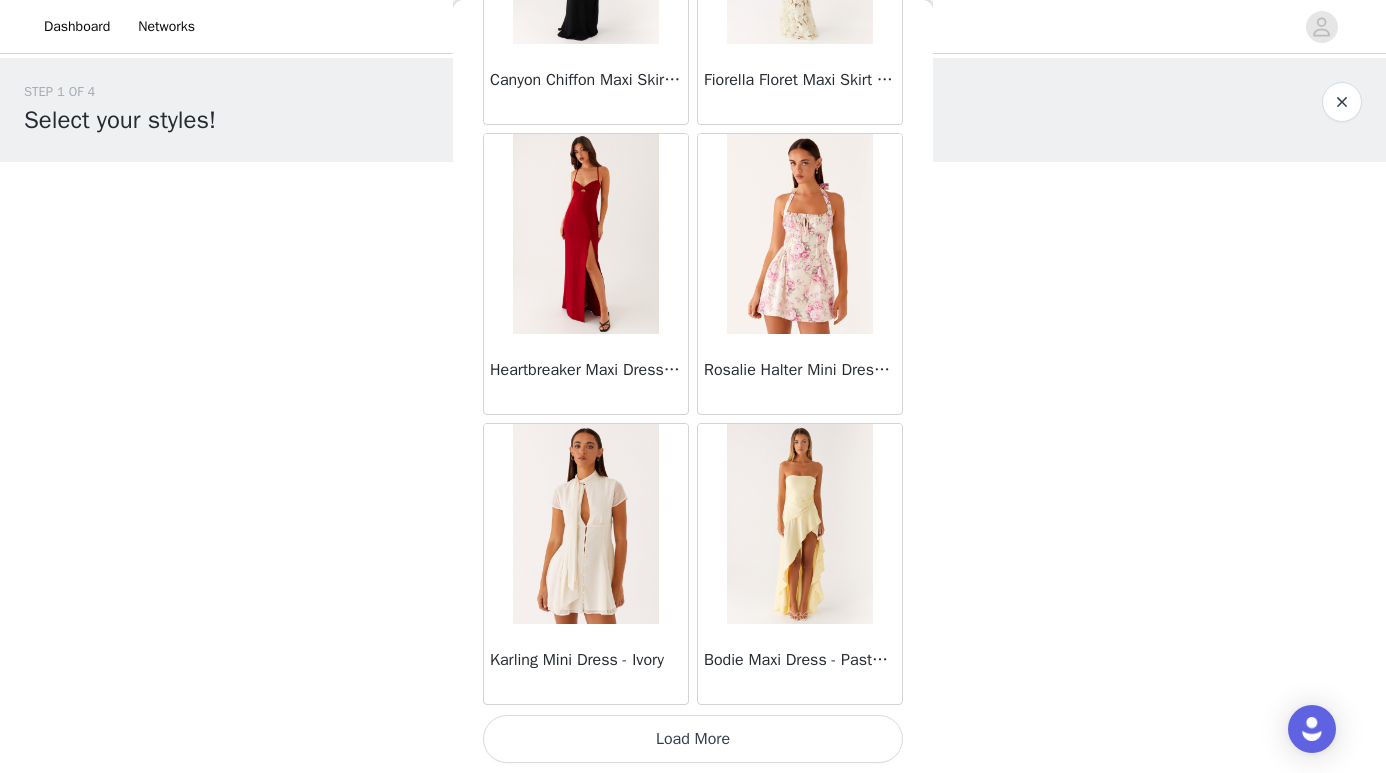 click on "Load More" at bounding box center (693, 739) 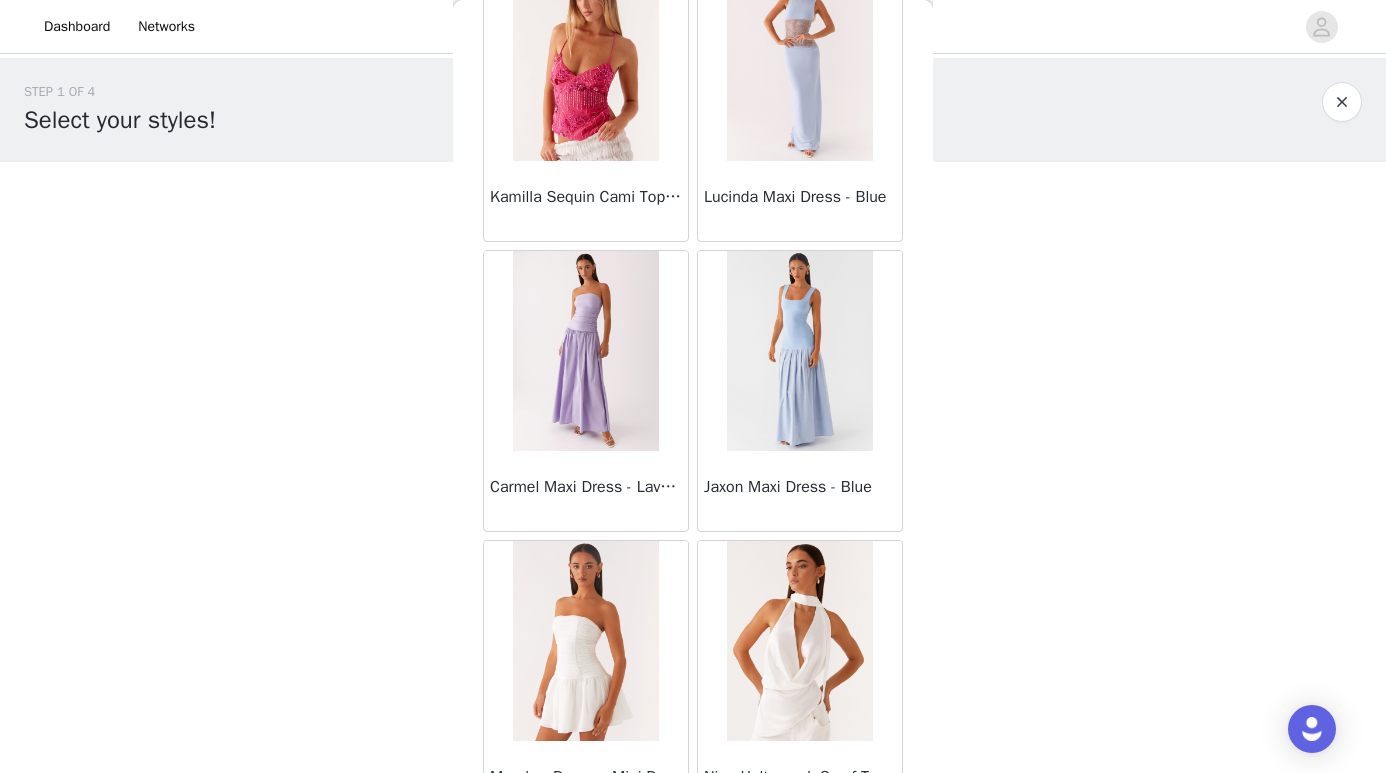 scroll, scrollTop: 24943, scrollLeft: 0, axis: vertical 